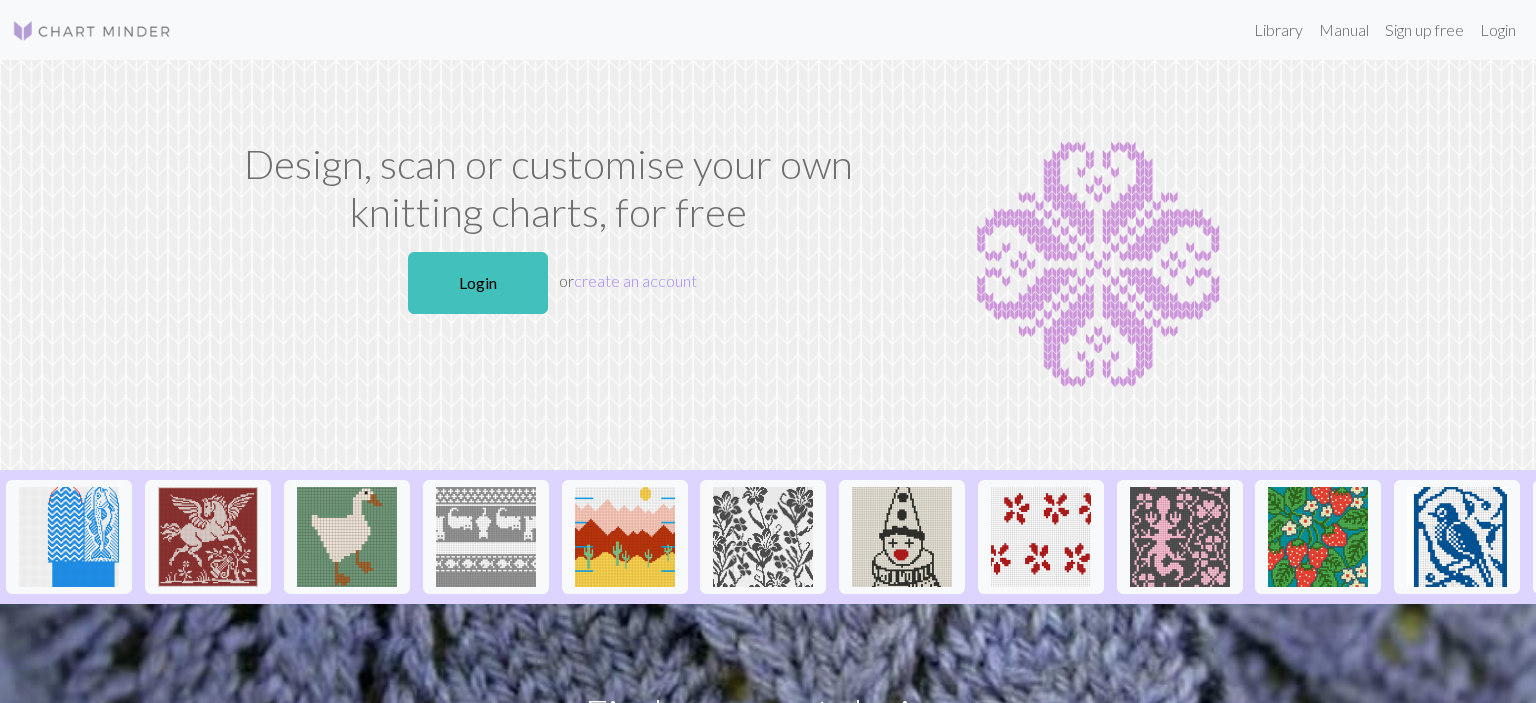 scroll, scrollTop: 0, scrollLeft: 0, axis: both 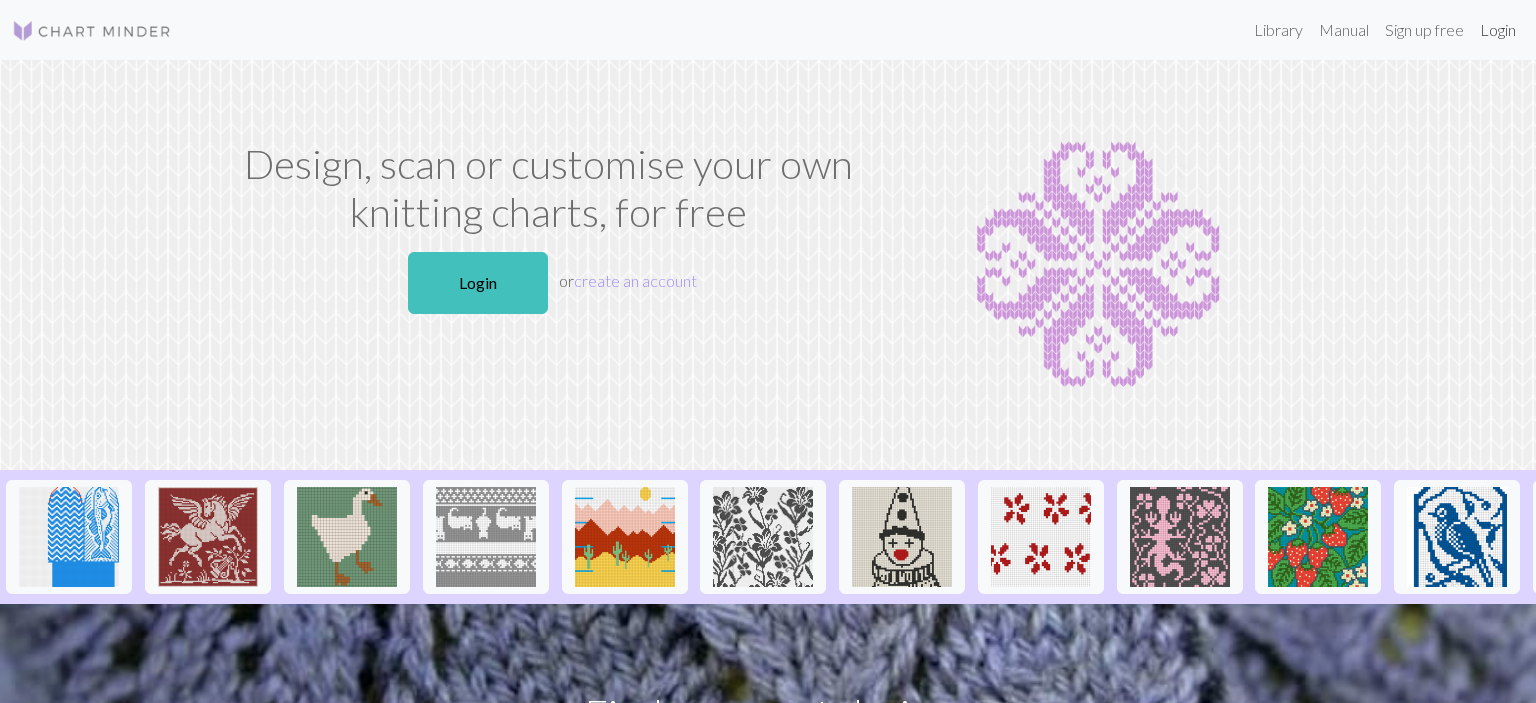 click on "Login" at bounding box center (1498, 30) 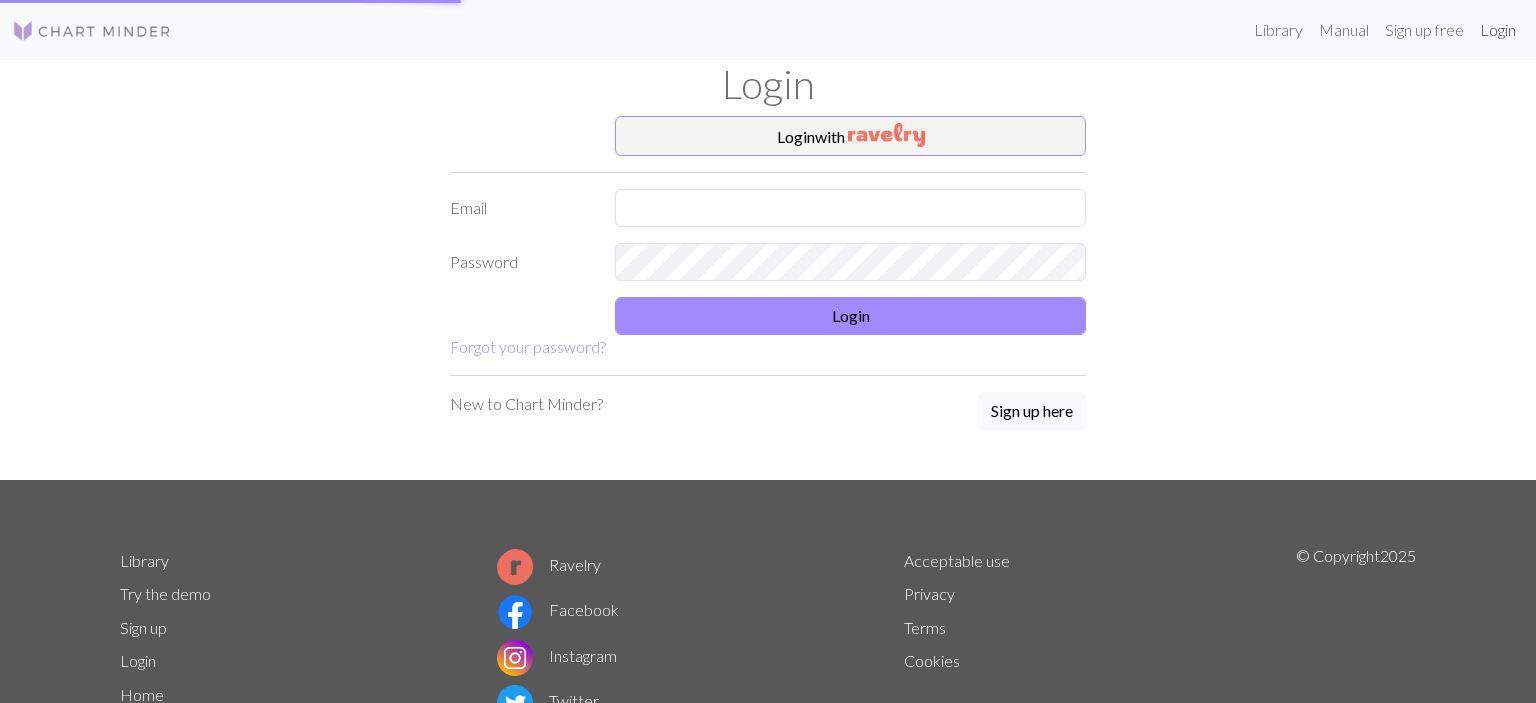 type on "[EMAIL_ADDRESS][DOMAIN_NAME]" 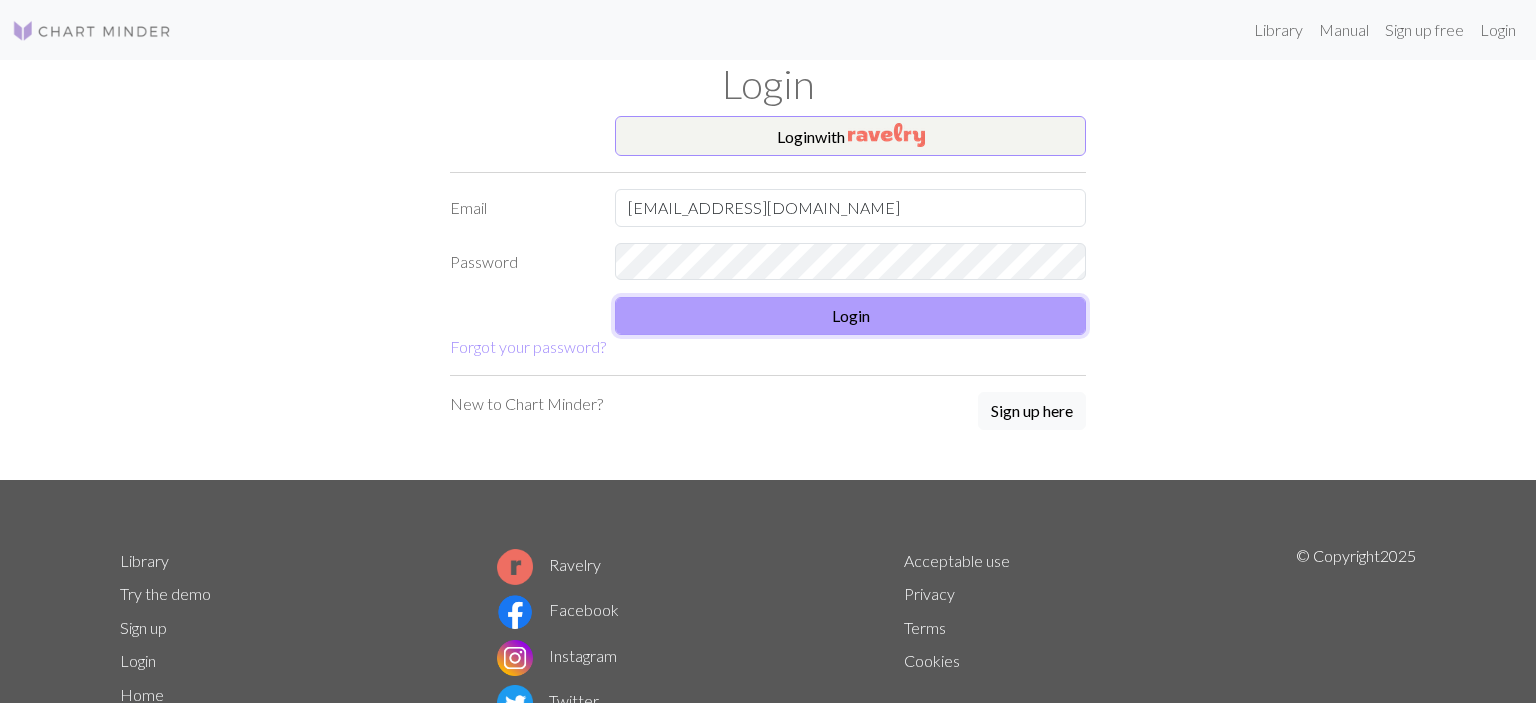 click on "Login" at bounding box center [850, 316] 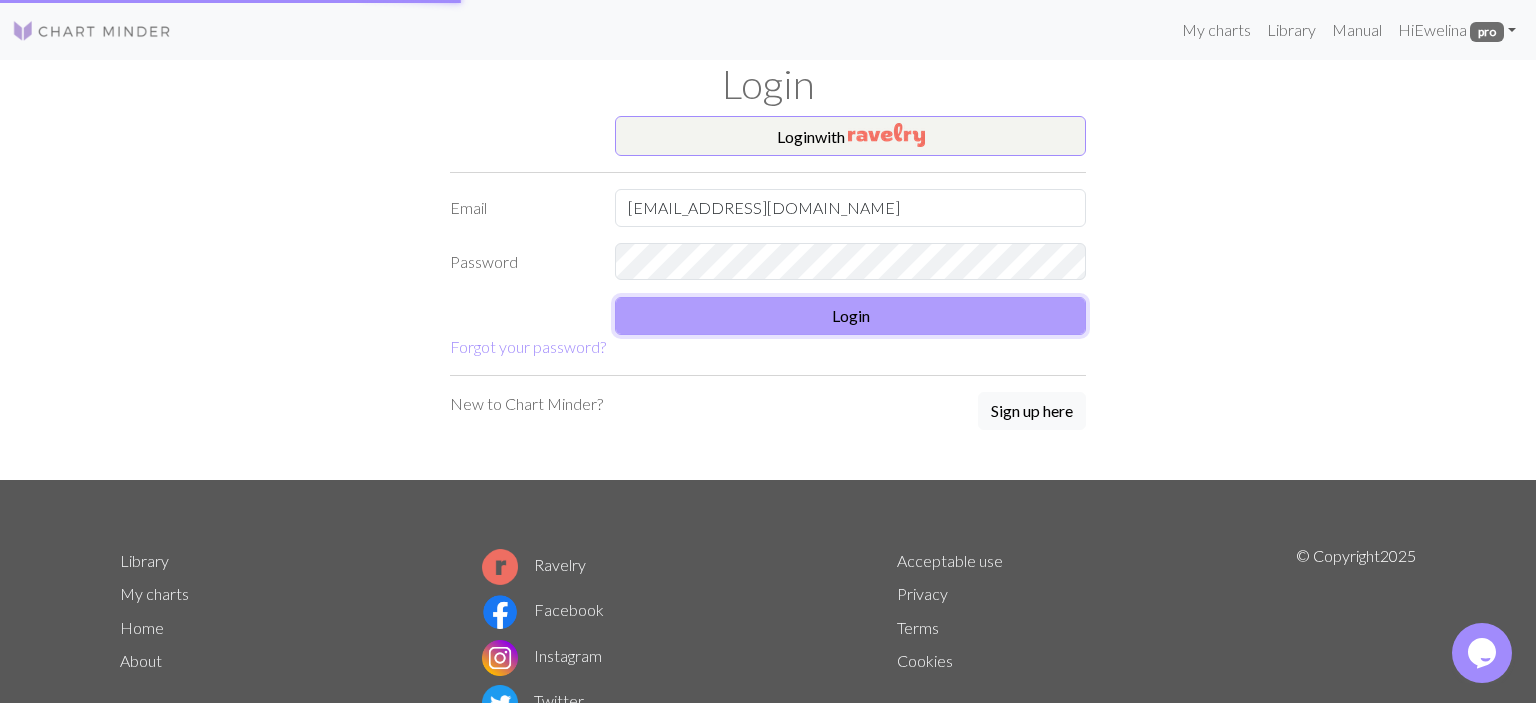 scroll, scrollTop: 0, scrollLeft: 0, axis: both 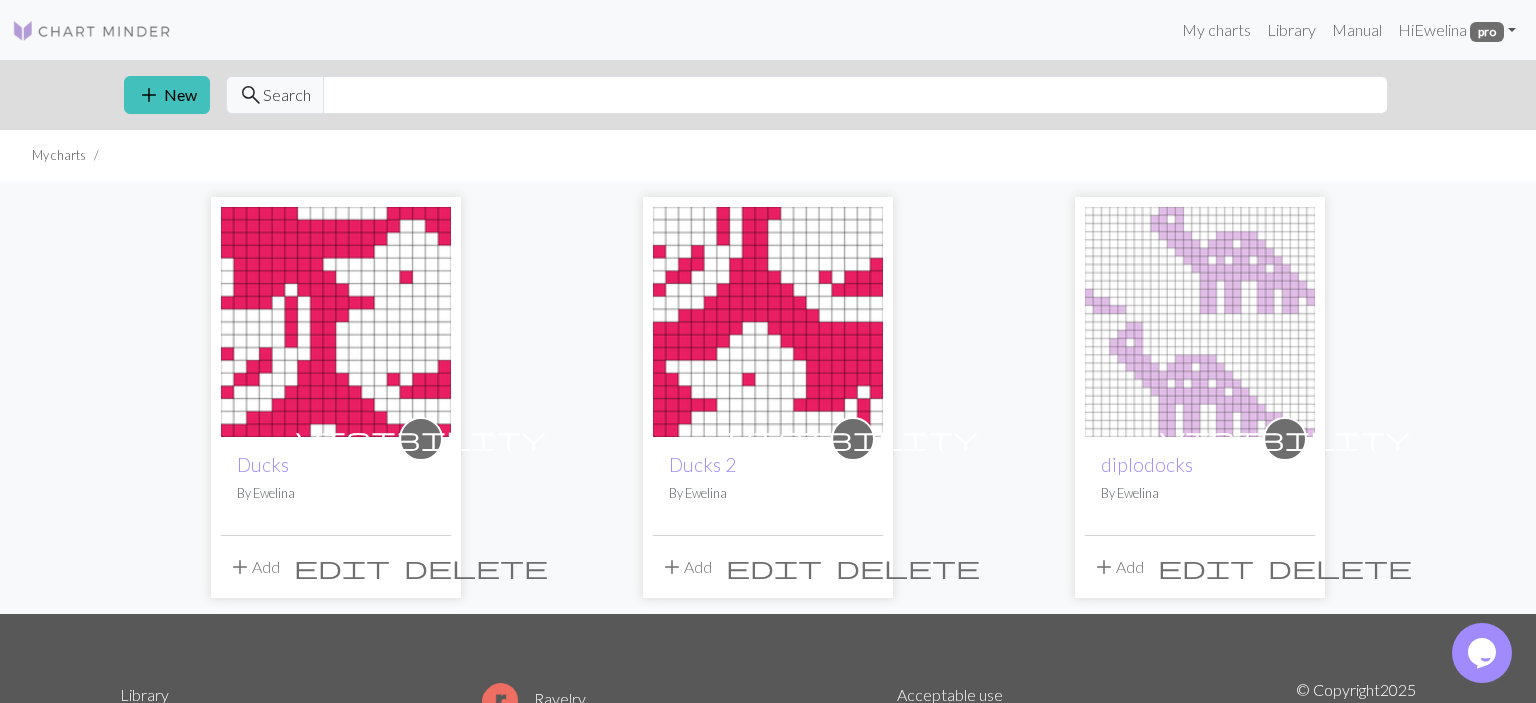 click at bounding box center [768, 322] 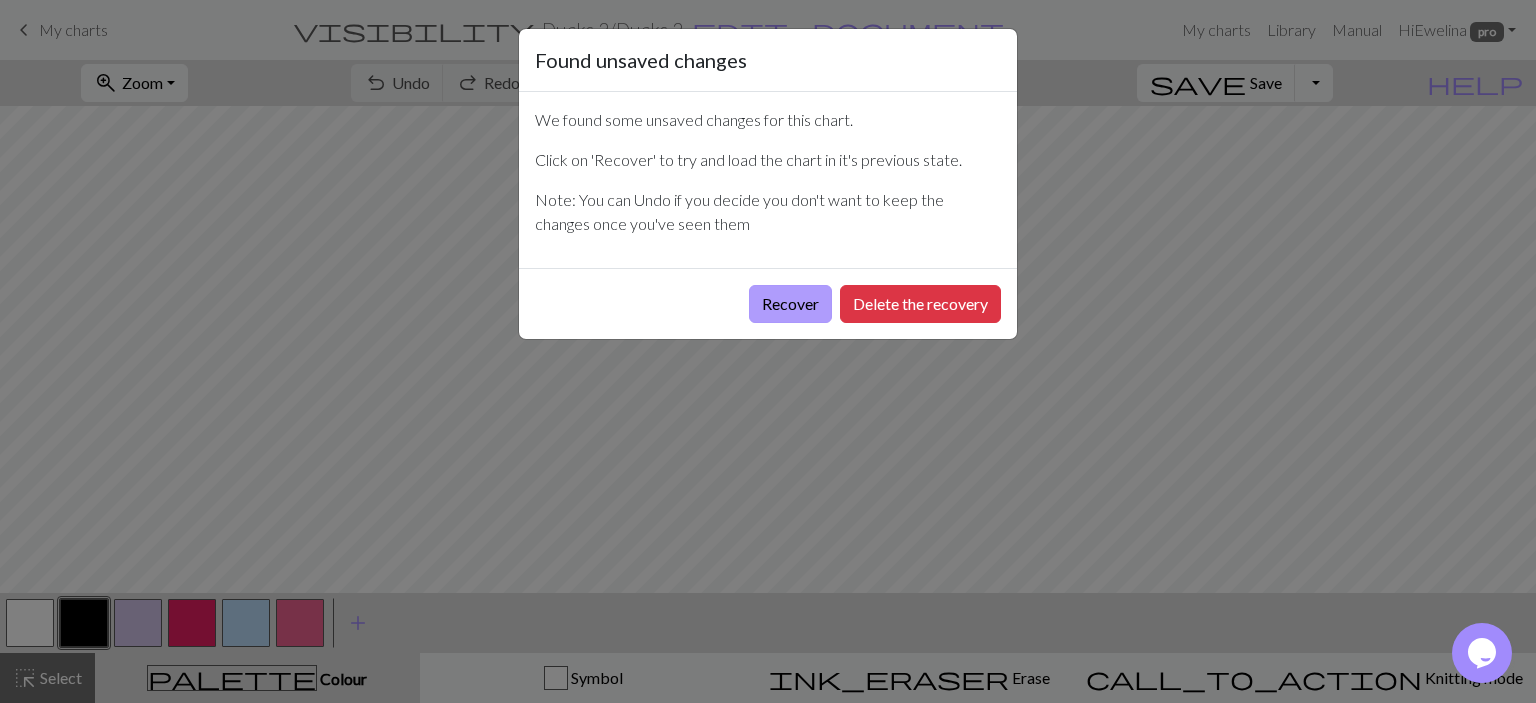 click on "Recover" at bounding box center [790, 304] 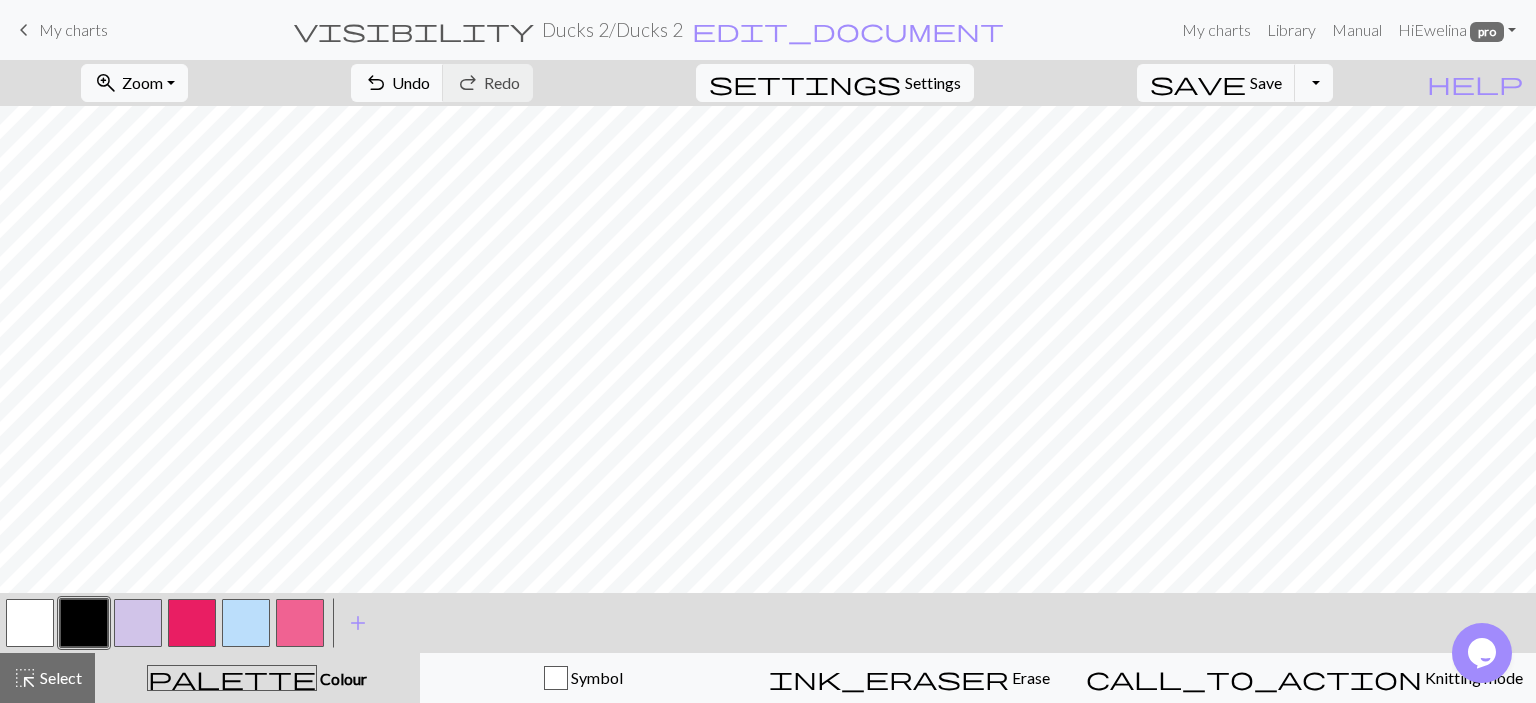 click at bounding box center (192, 623) 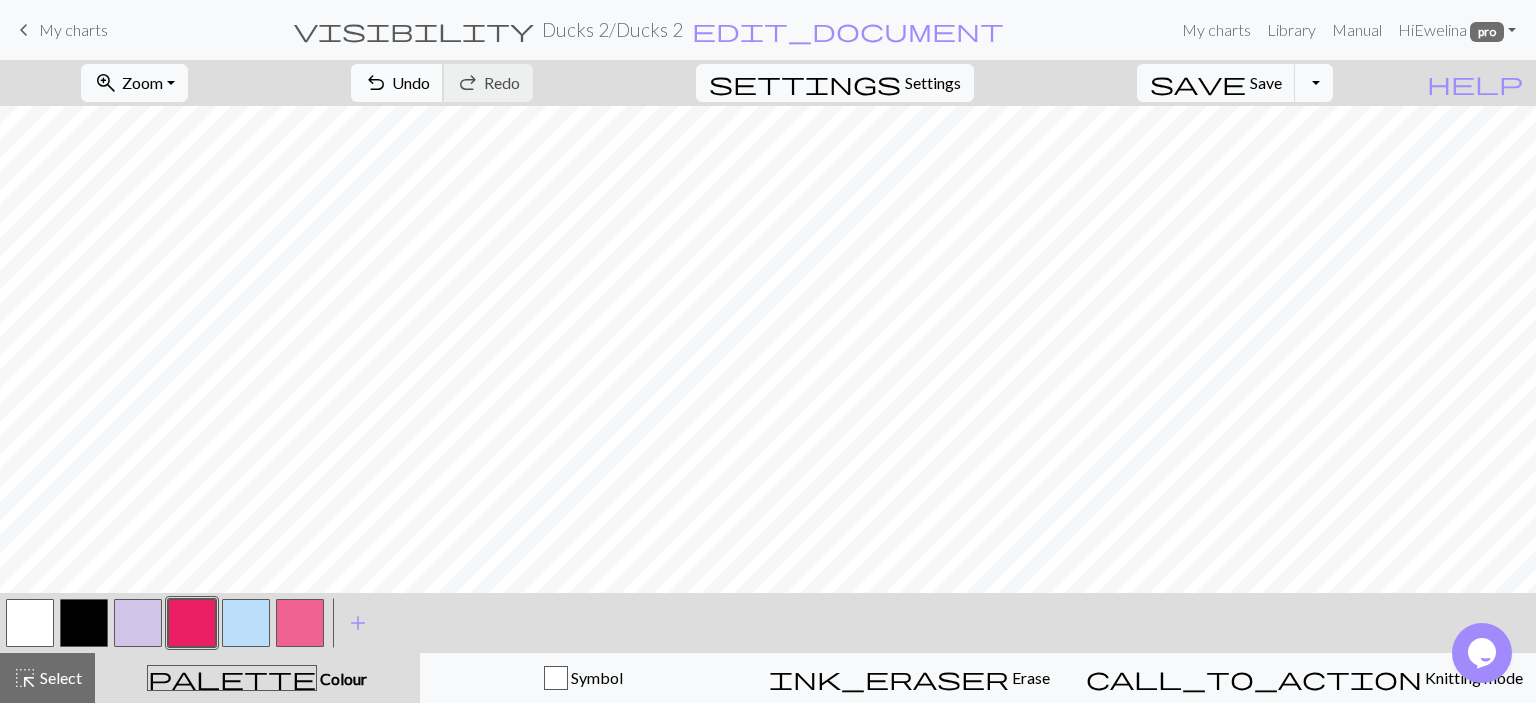 click on "Undo" at bounding box center (411, 82) 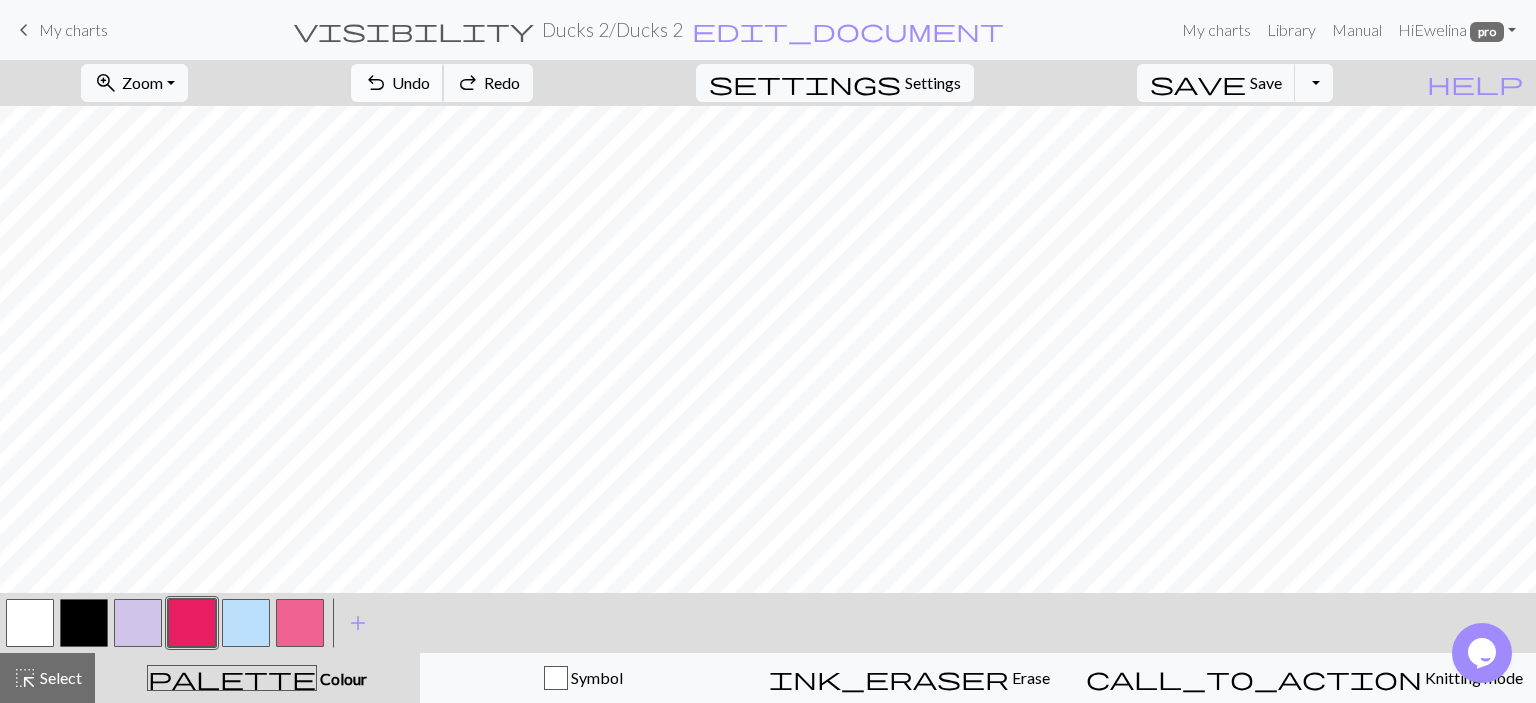 click on "Undo" at bounding box center [411, 82] 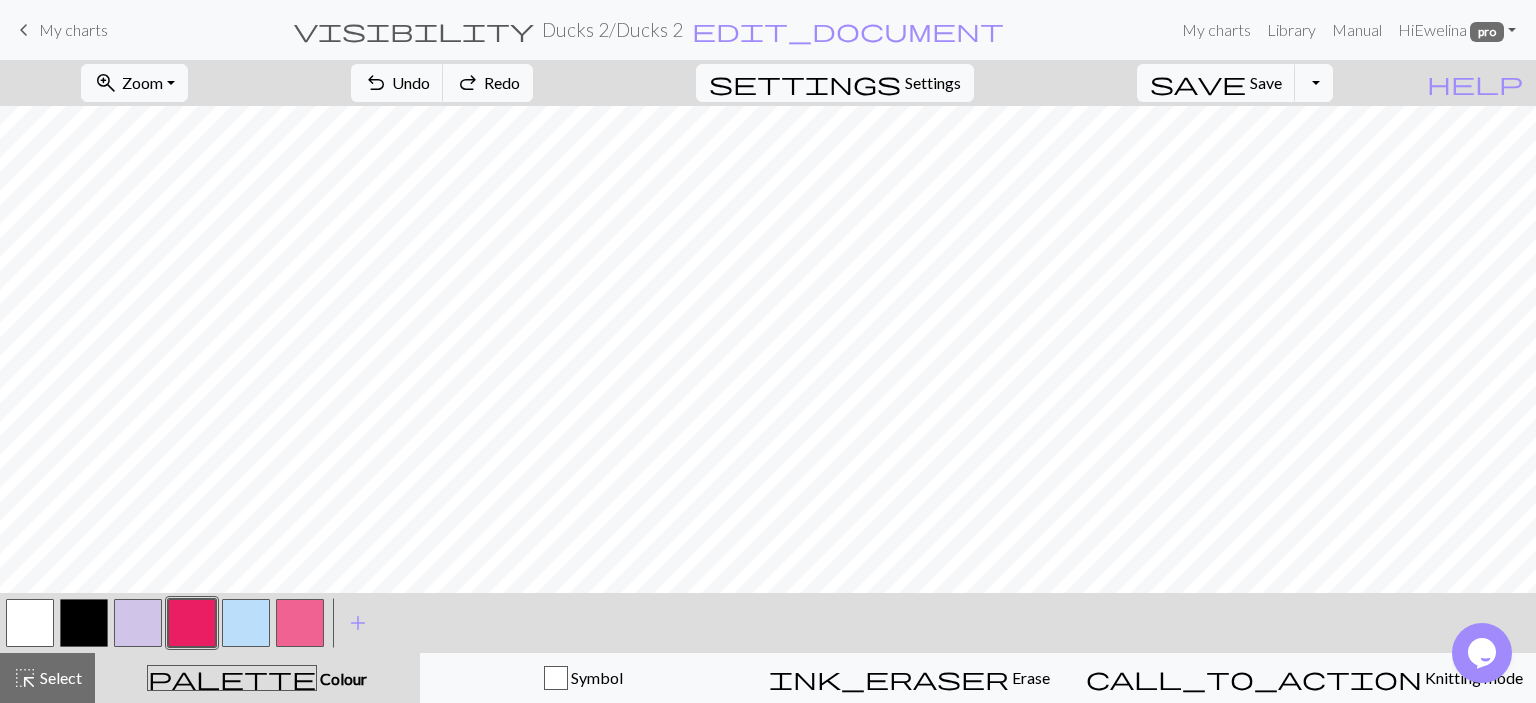 click on "keyboard_arrow_left   My charts visibility Ducks 2  /  Ducks 2 edit_document Edit settings My charts Library Manual Hi  Ewelina   pro Account settings Logout" at bounding box center (768, 30) 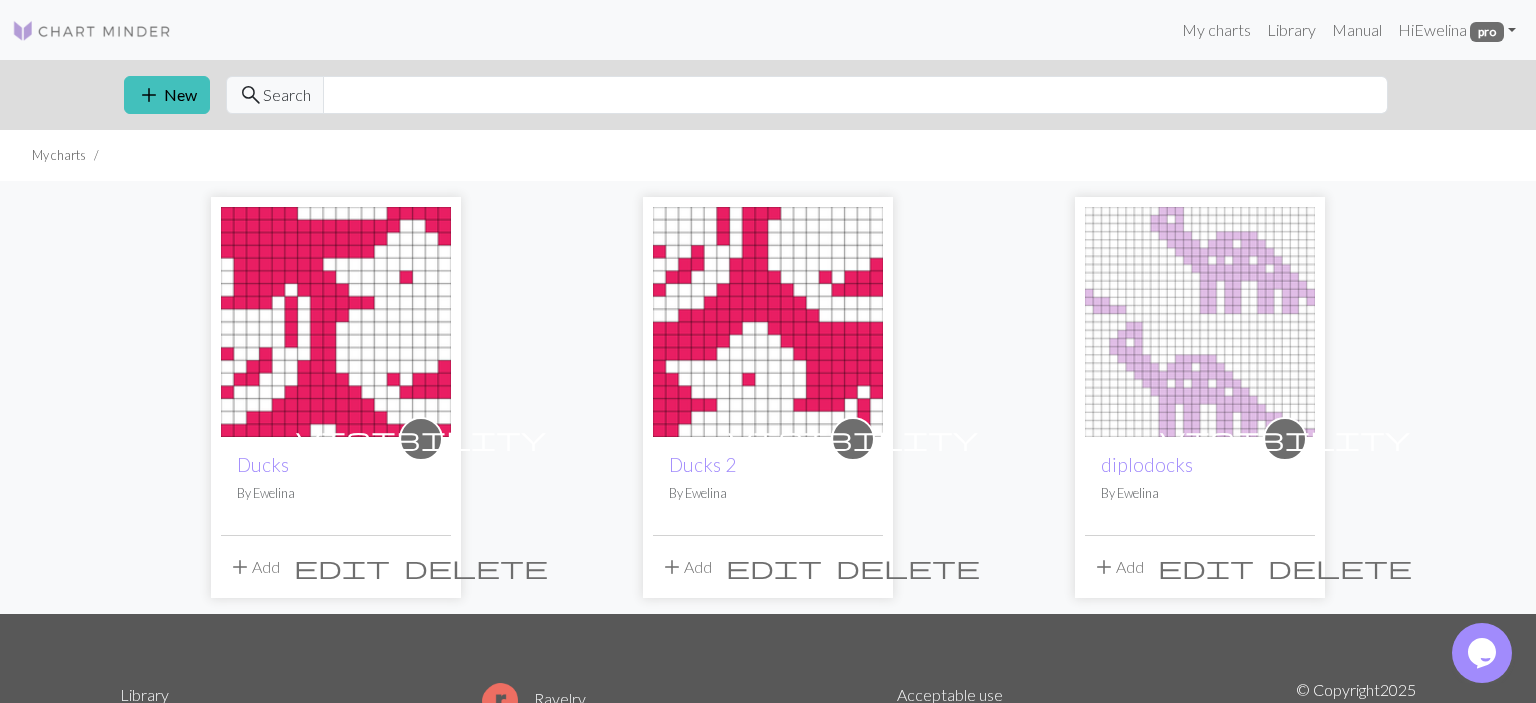 click at bounding box center [336, 322] 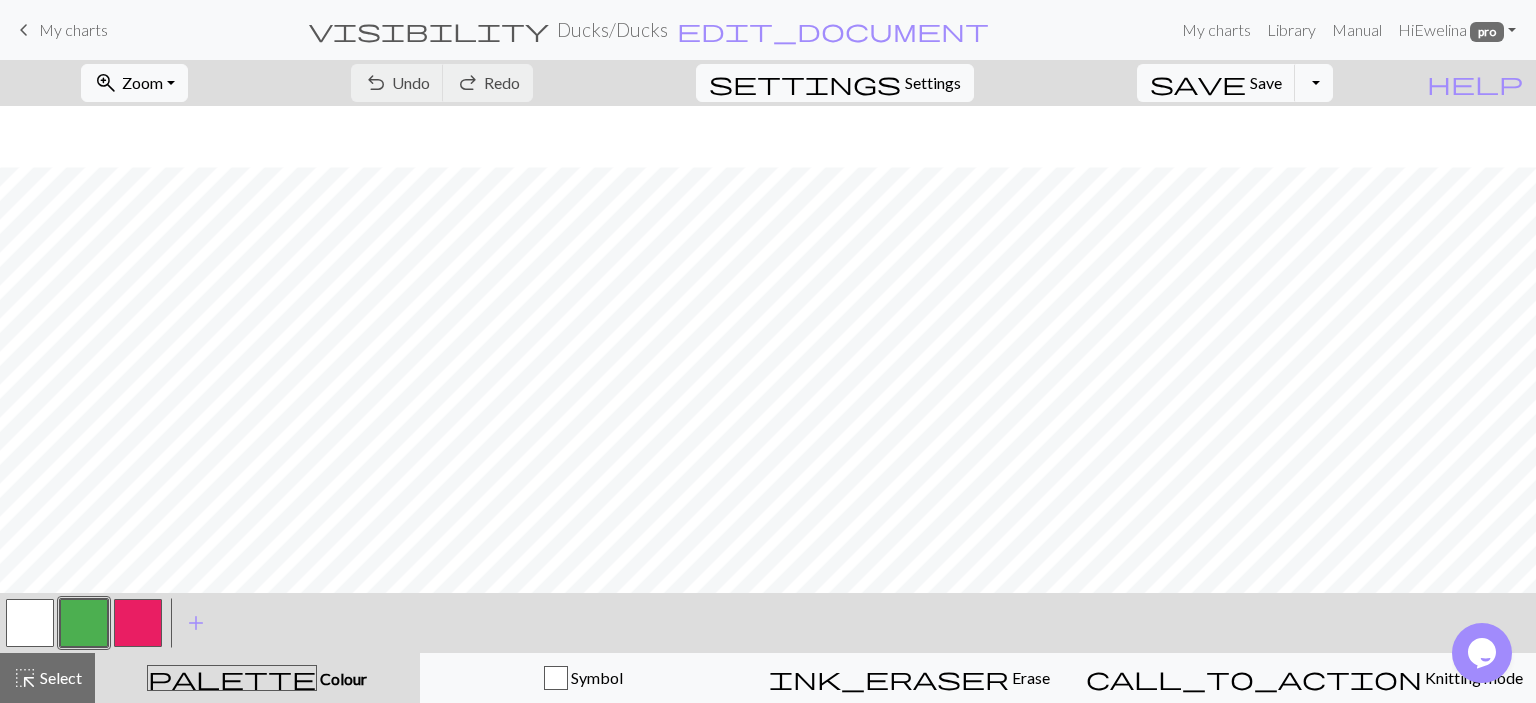 scroll, scrollTop: 134, scrollLeft: 0, axis: vertical 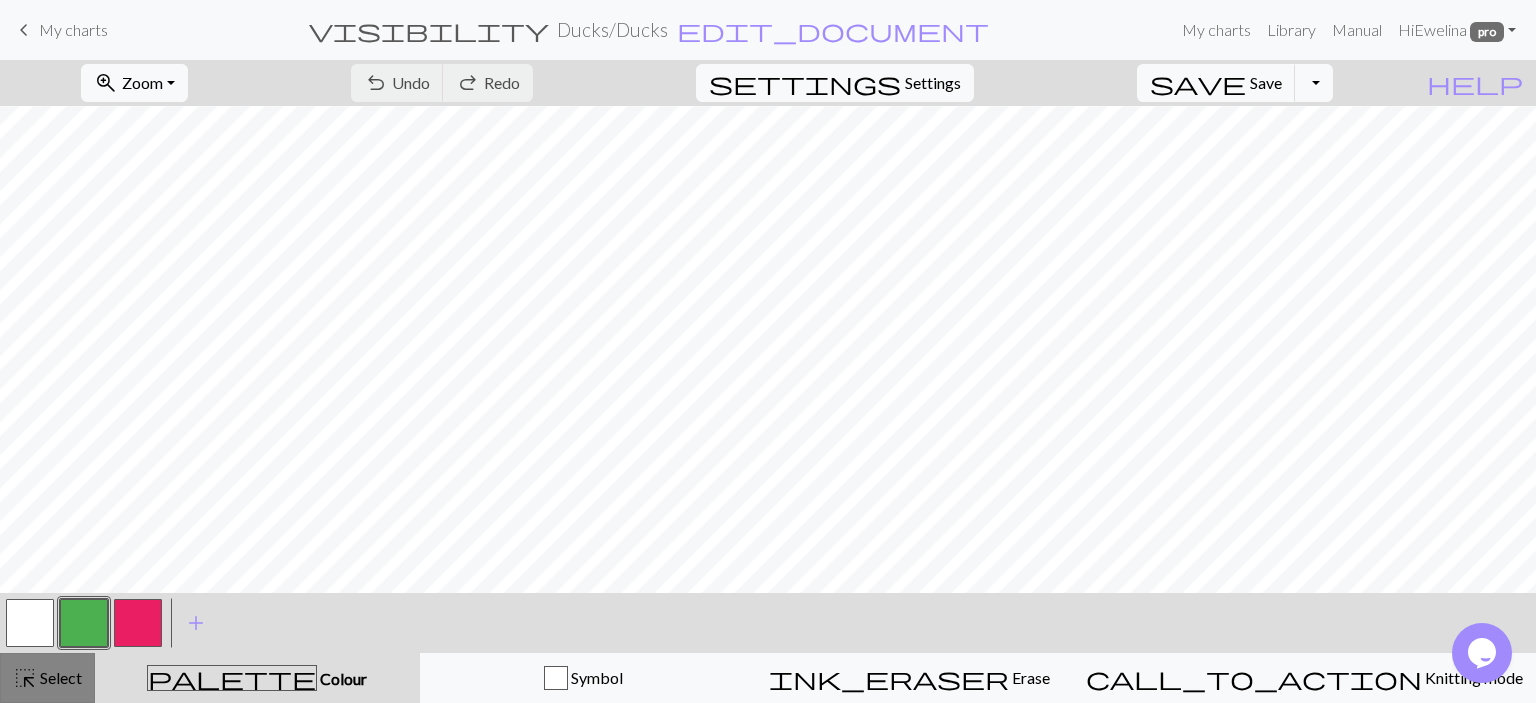 click on "Select" at bounding box center (59, 677) 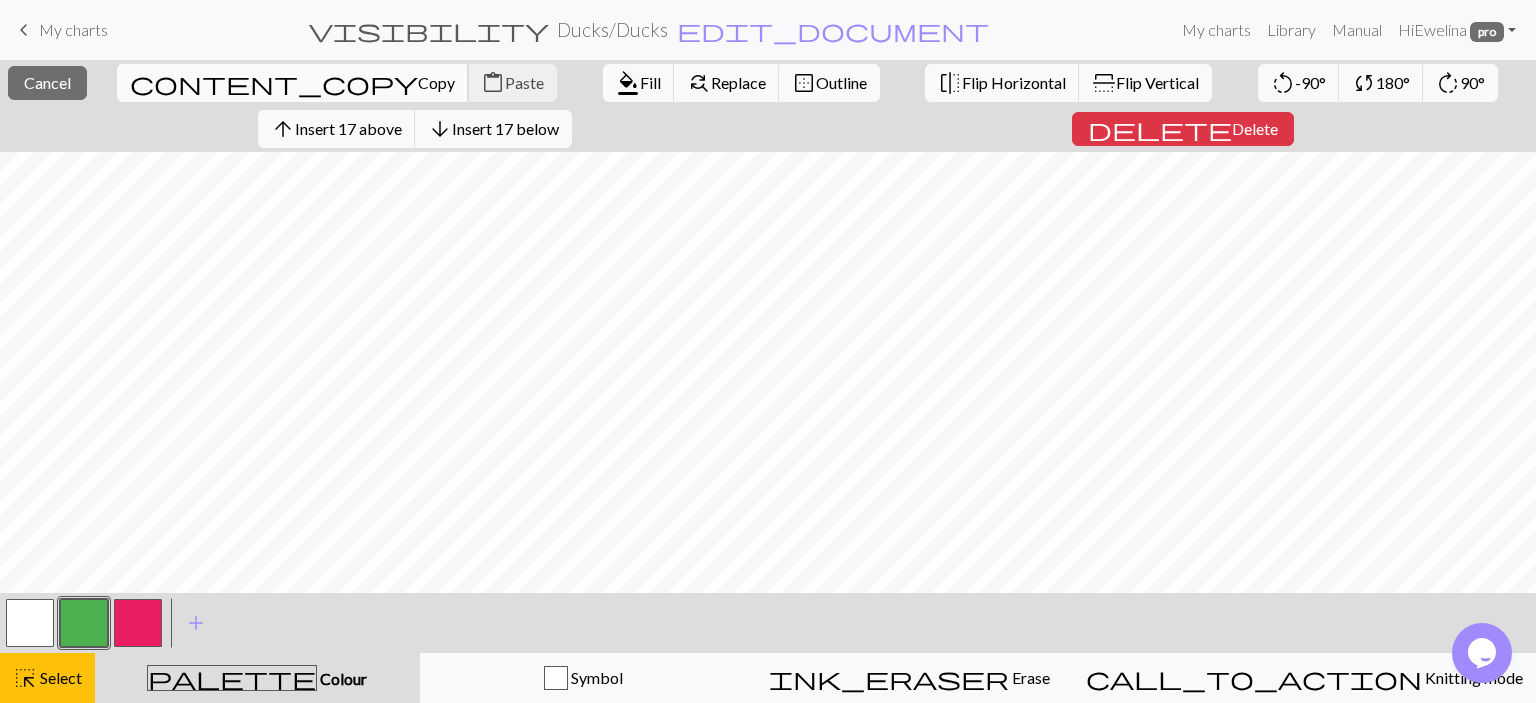 click on "Copy" at bounding box center [436, 82] 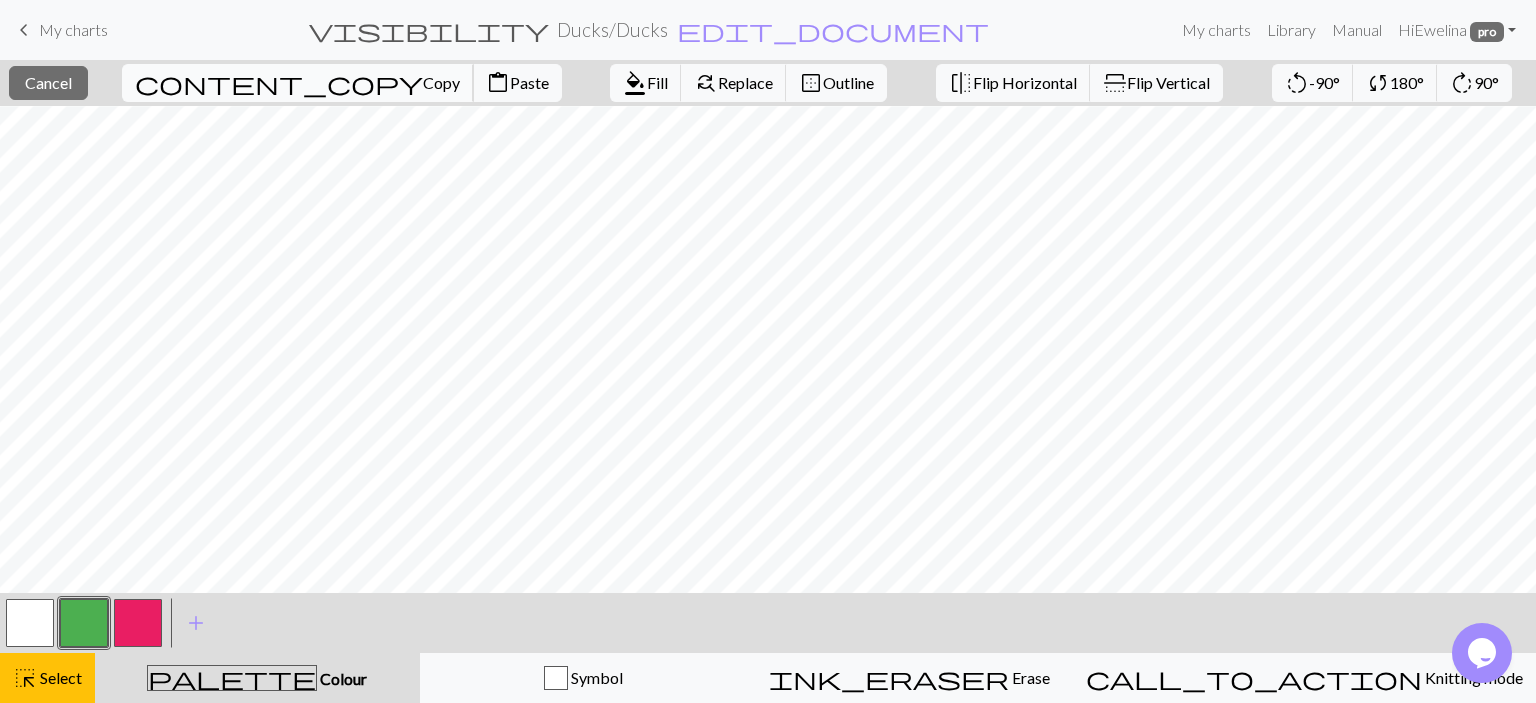 click on "Copy" at bounding box center (441, 82) 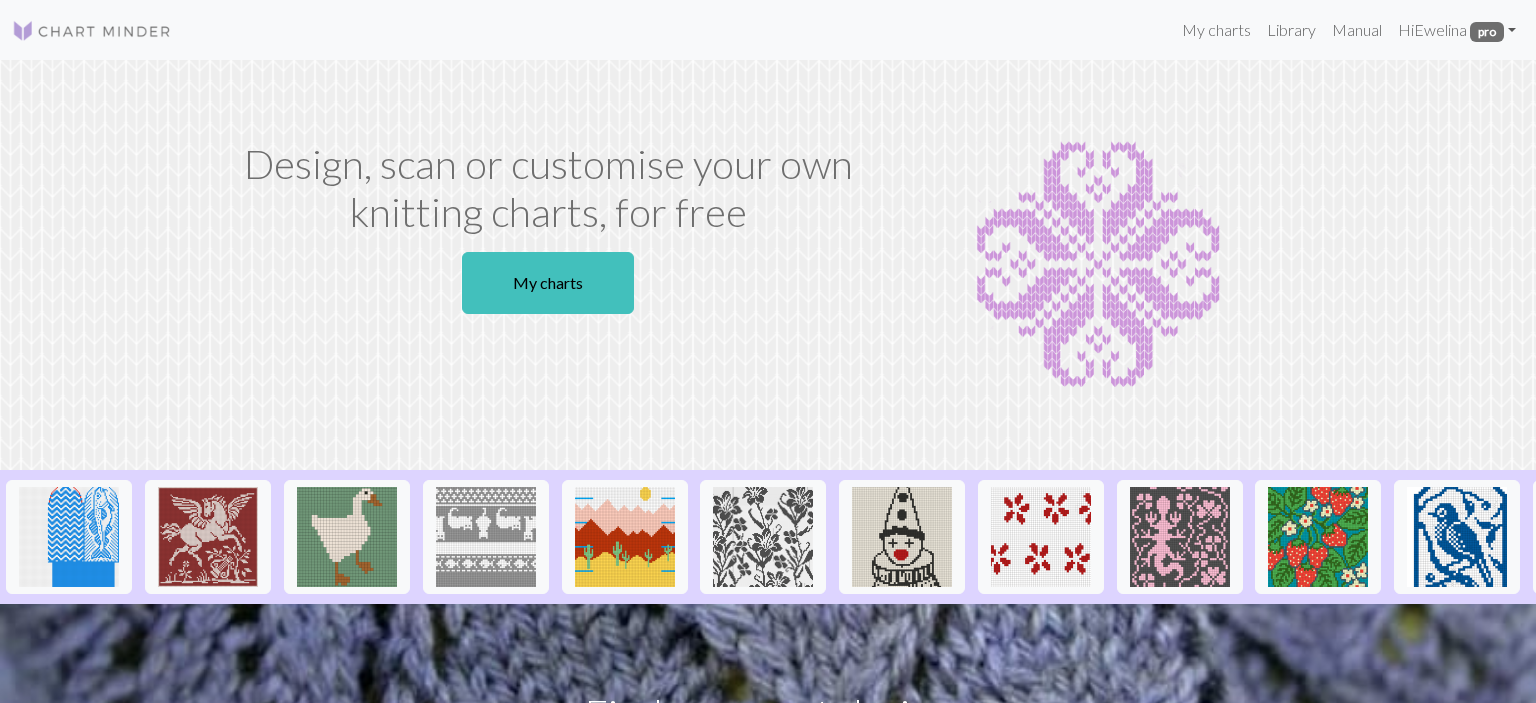scroll, scrollTop: 0, scrollLeft: 0, axis: both 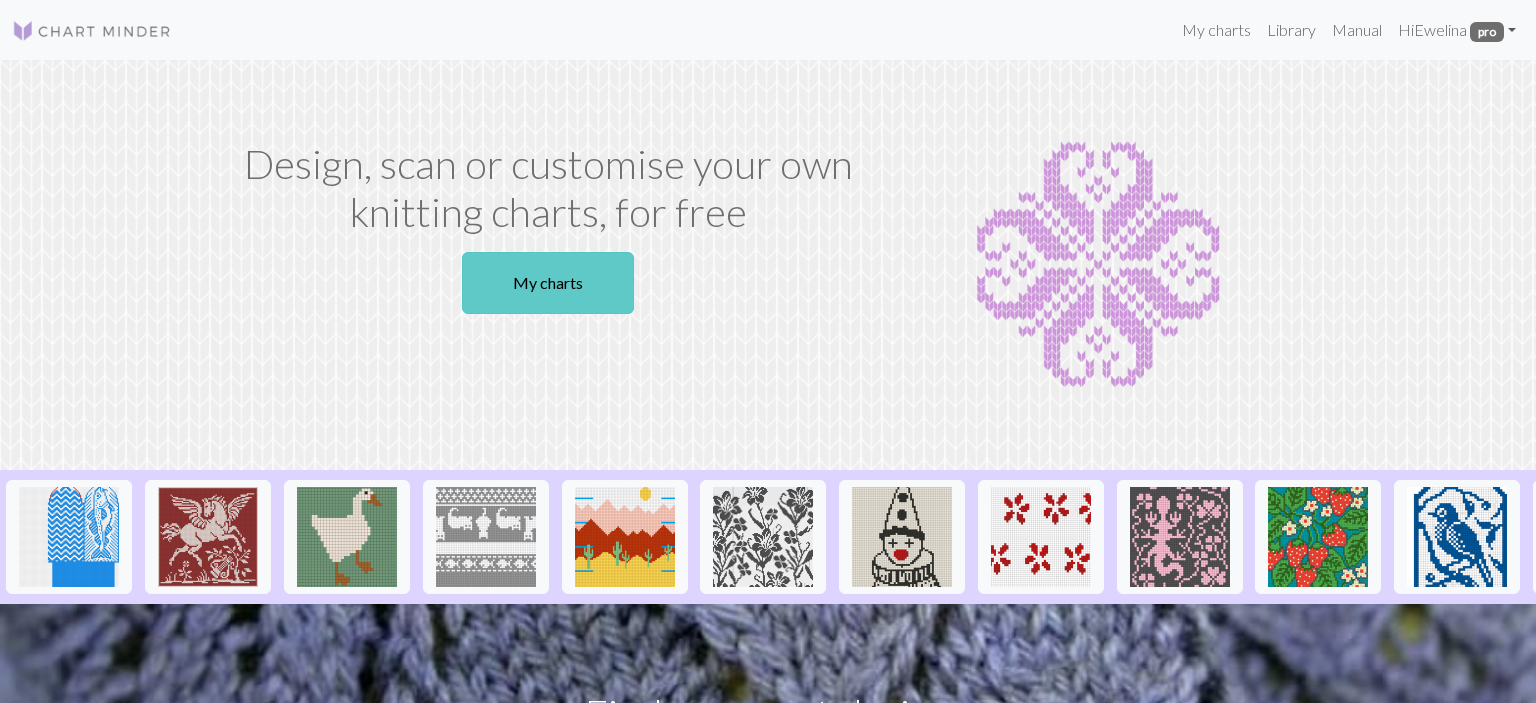 click on "My charts" at bounding box center (548, 283) 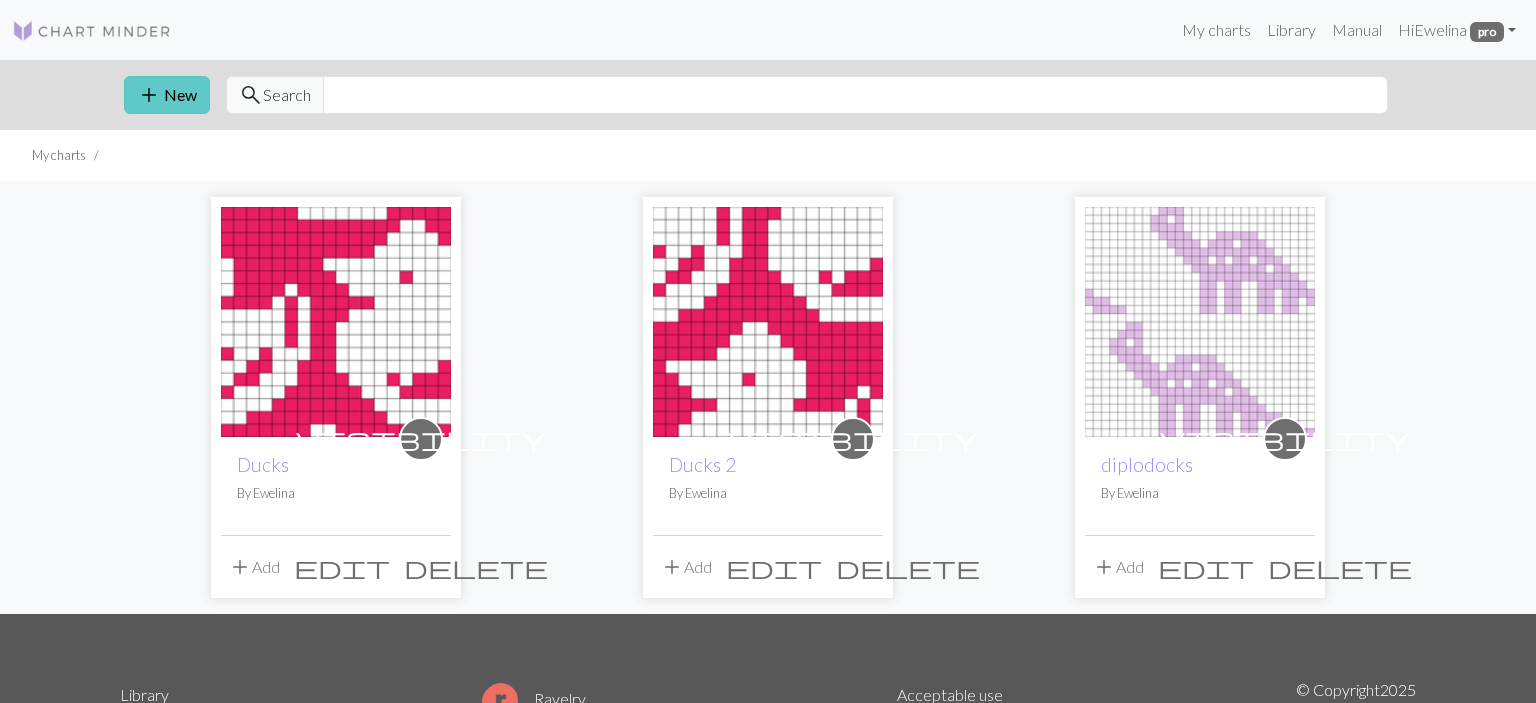 click on "add   New" at bounding box center (167, 95) 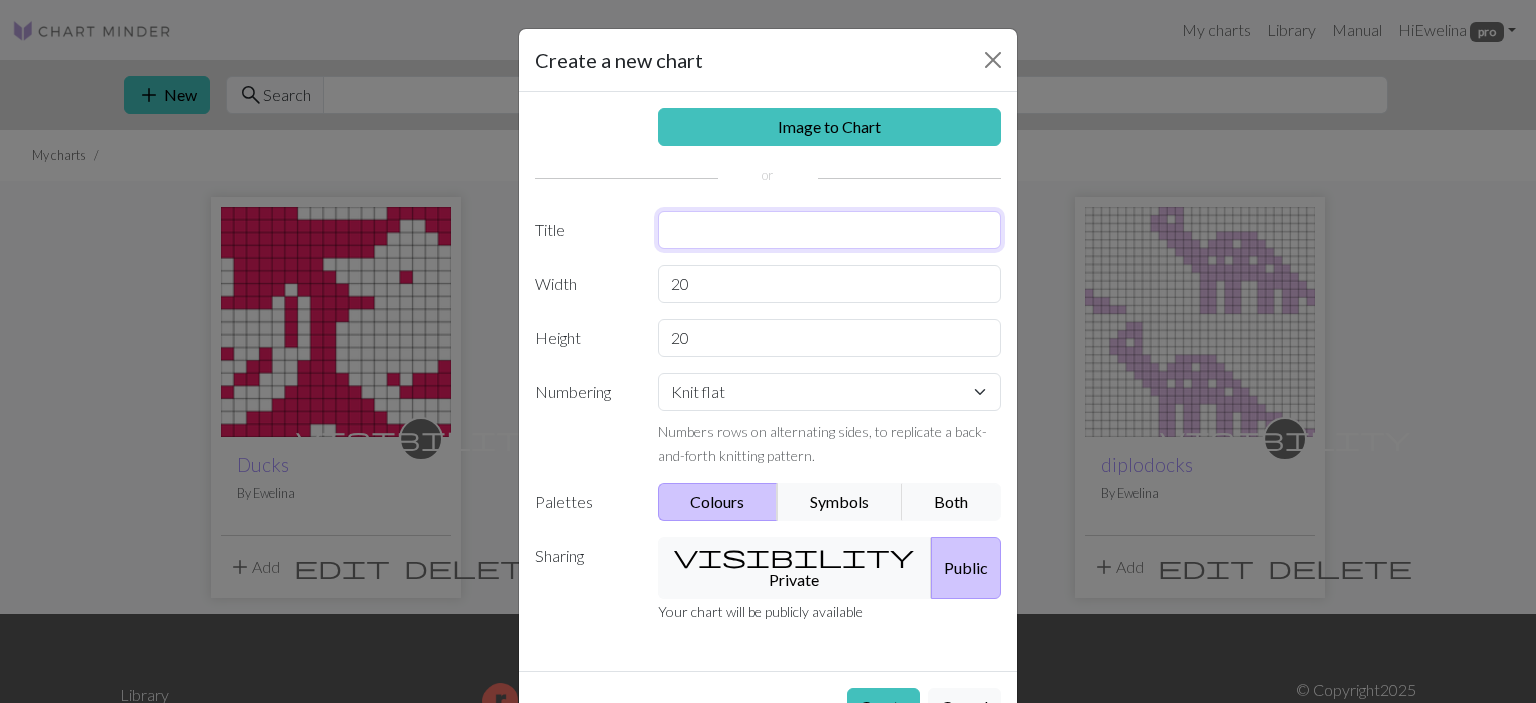 click at bounding box center [830, 230] 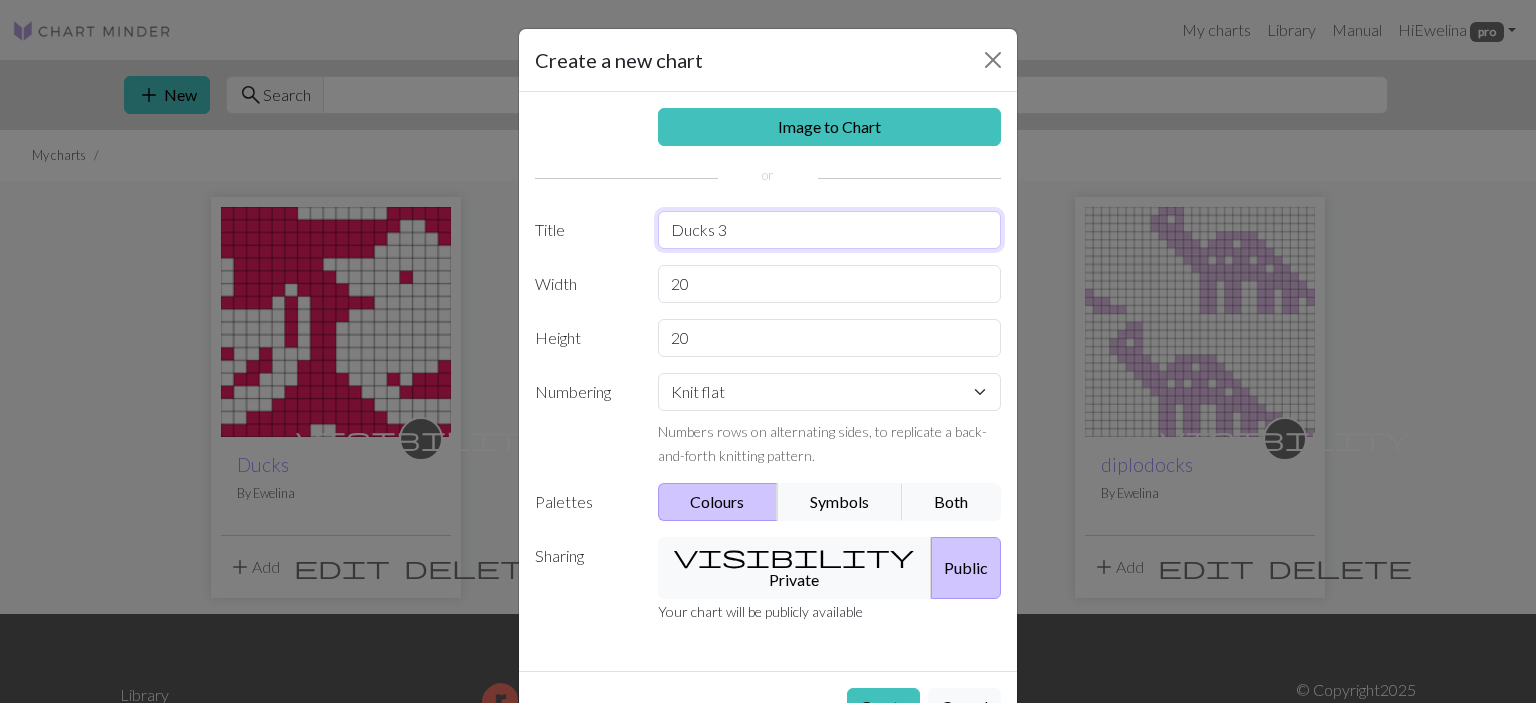 type on "Ducks 3" 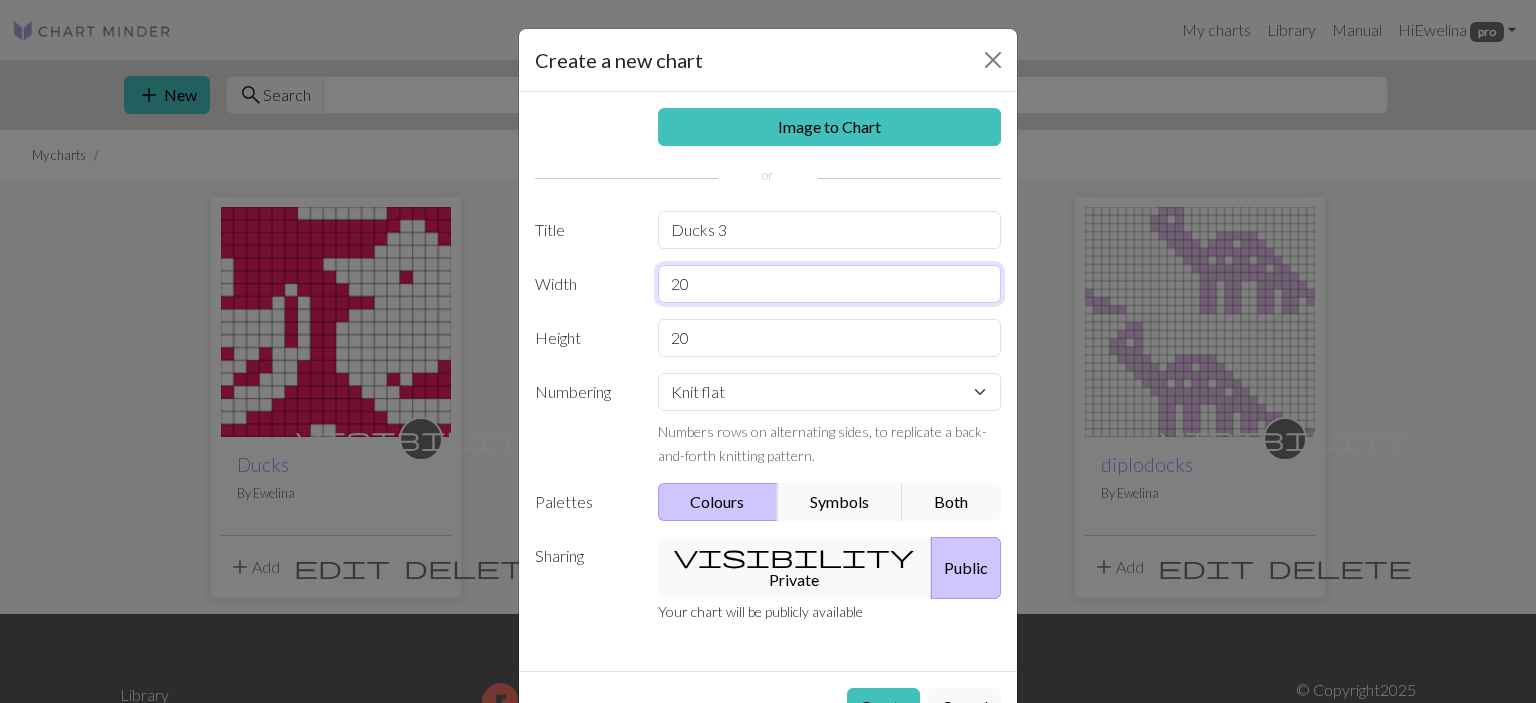 drag, startPoint x: 701, startPoint y: 288, endPoint x: 628, endPoint y: 288, distance: 73 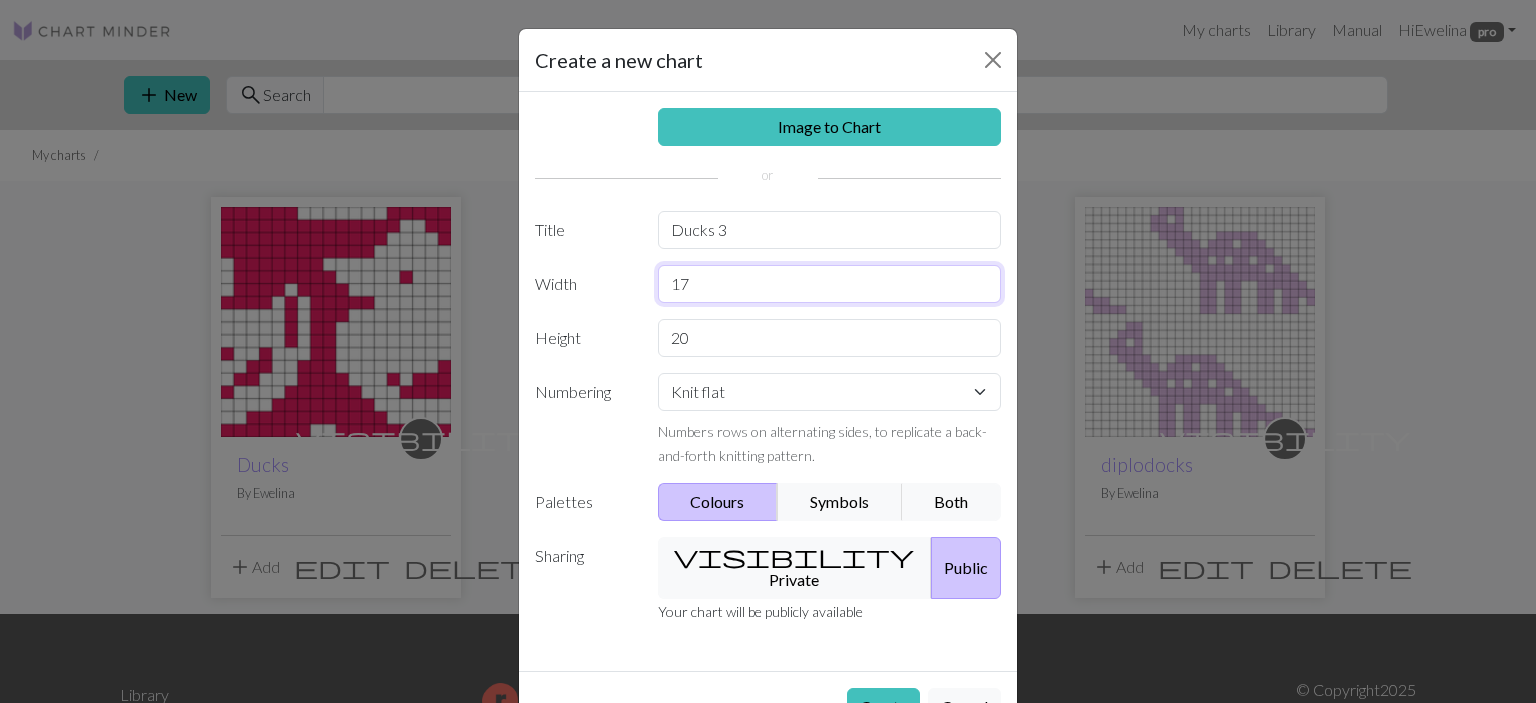 type on "17" 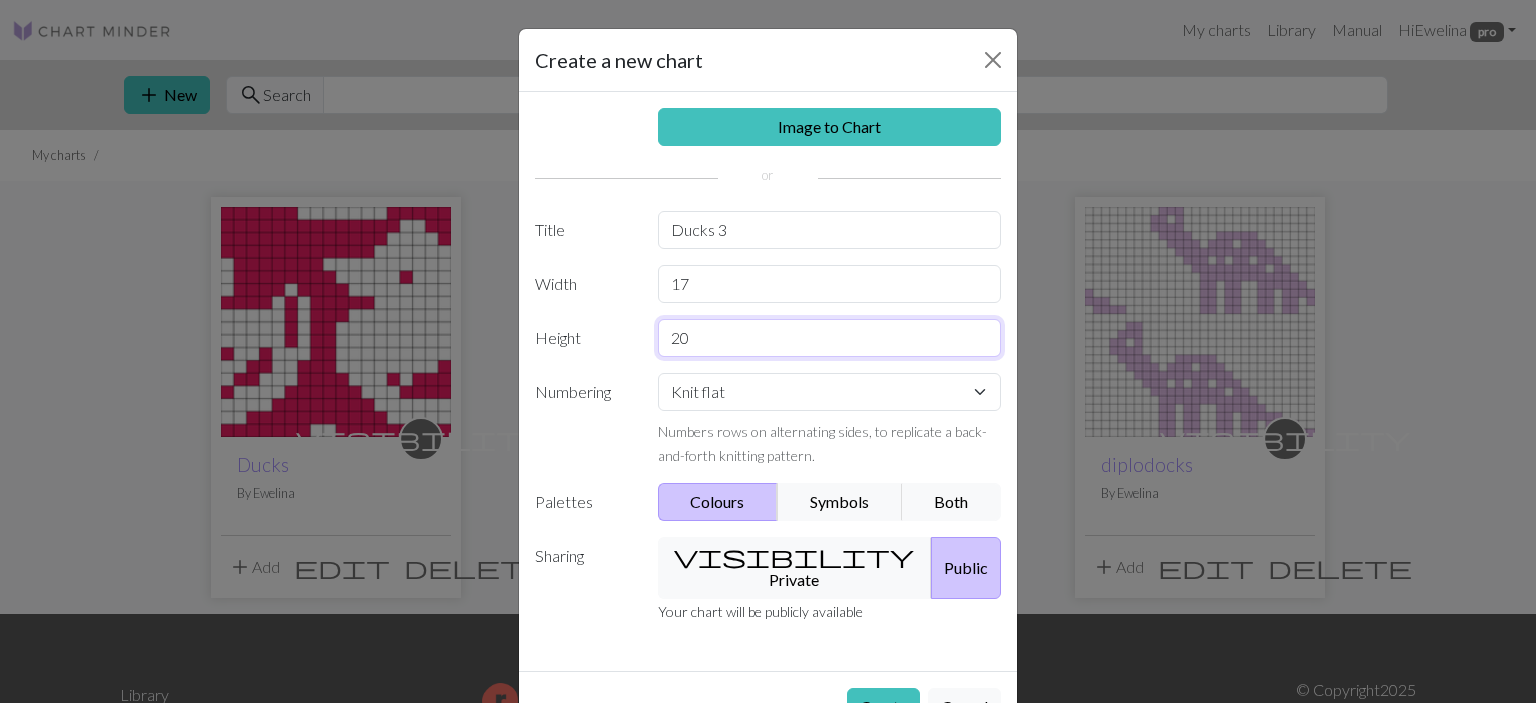 drag, startPoint x: 699, startPoint y: 339, endPoint x: 641, endPoint y: 340, distance: 58.00862 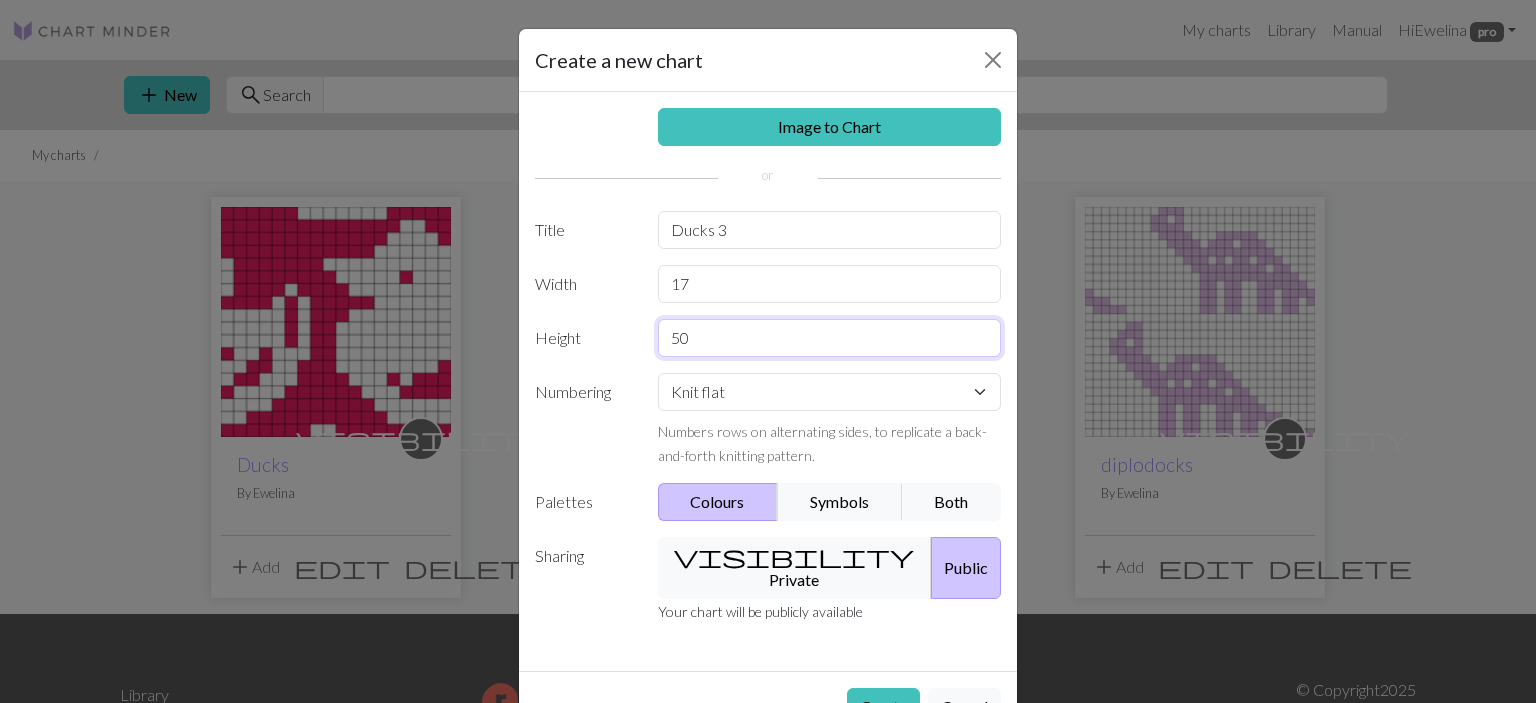 type on "50" 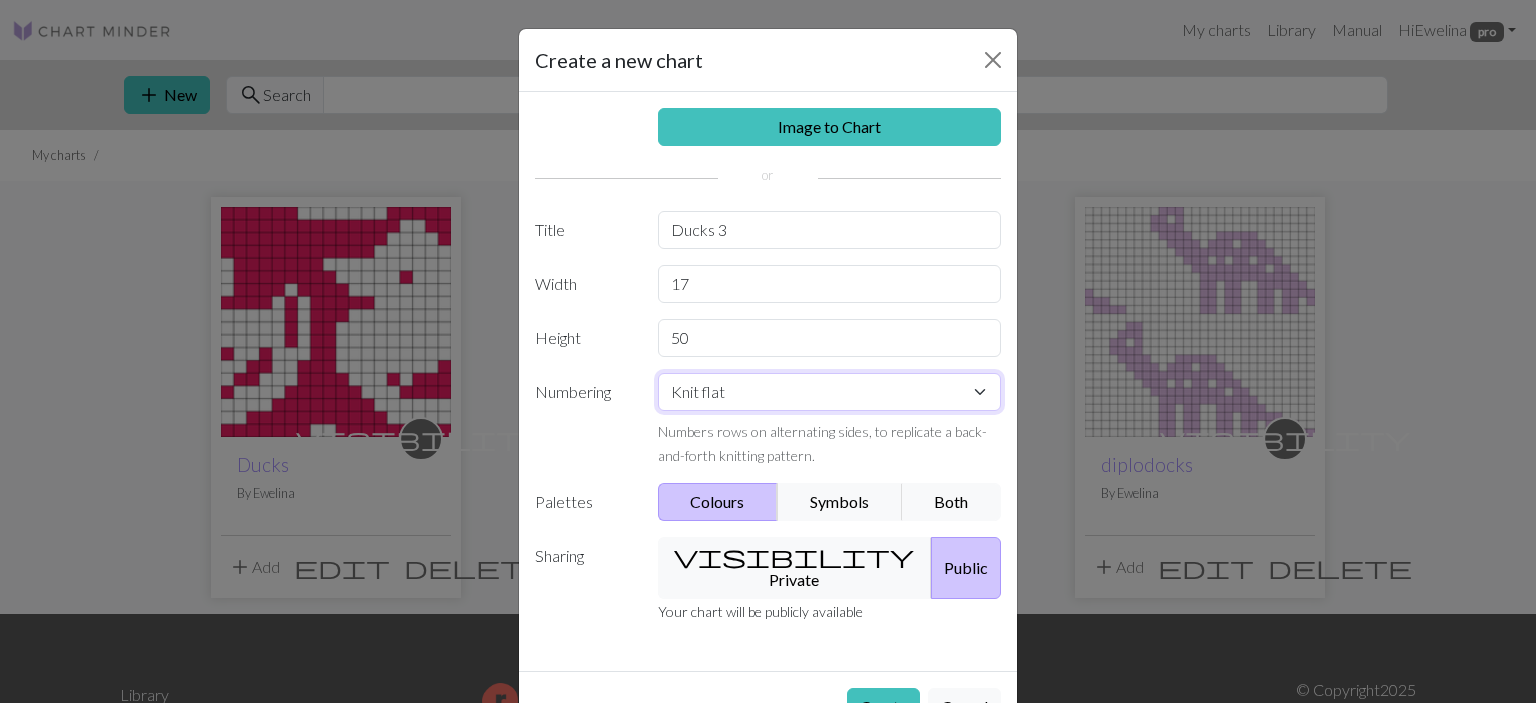 click on "Knit flat Knit in the round Lace knitting Cross stitch" at bounding box center (830, 392) 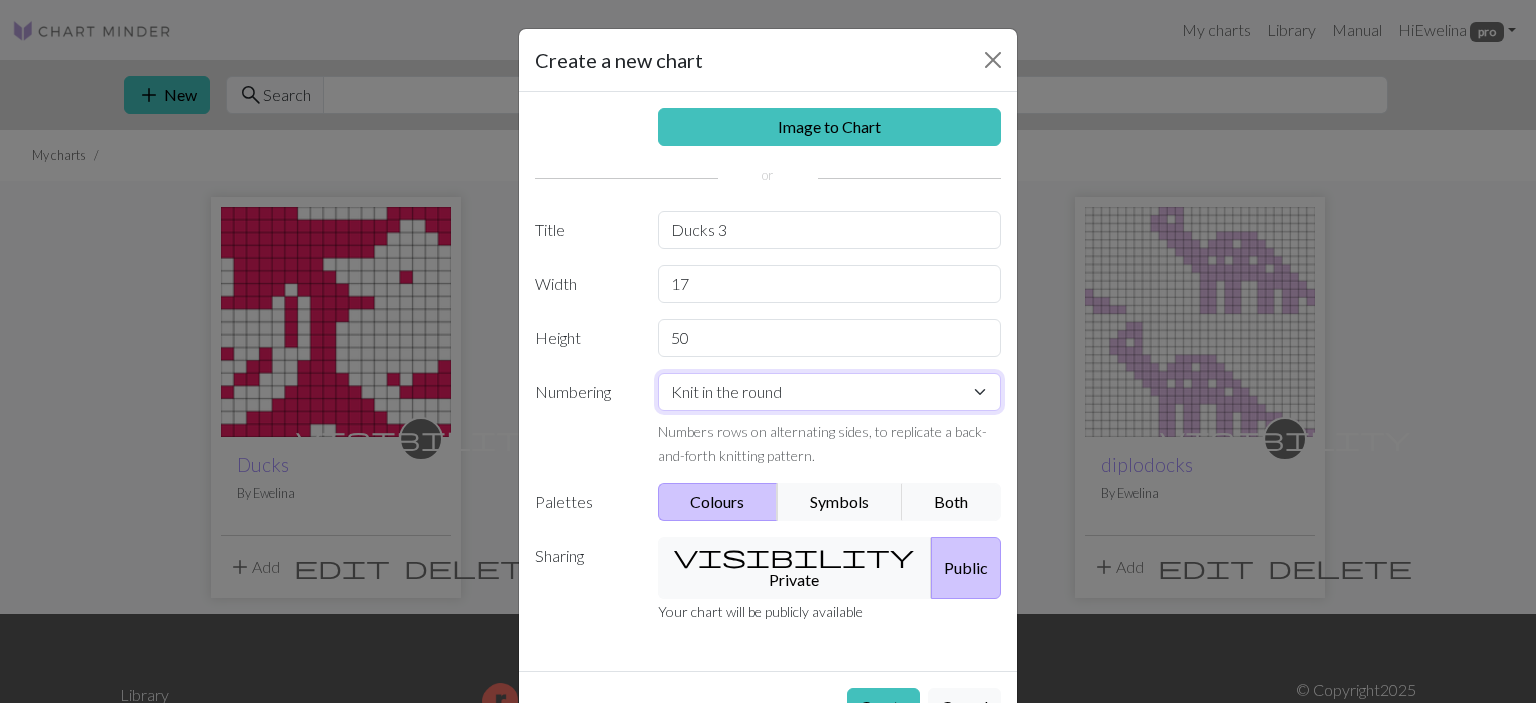click on "Knit in the round" at bounding box center [0, 0] 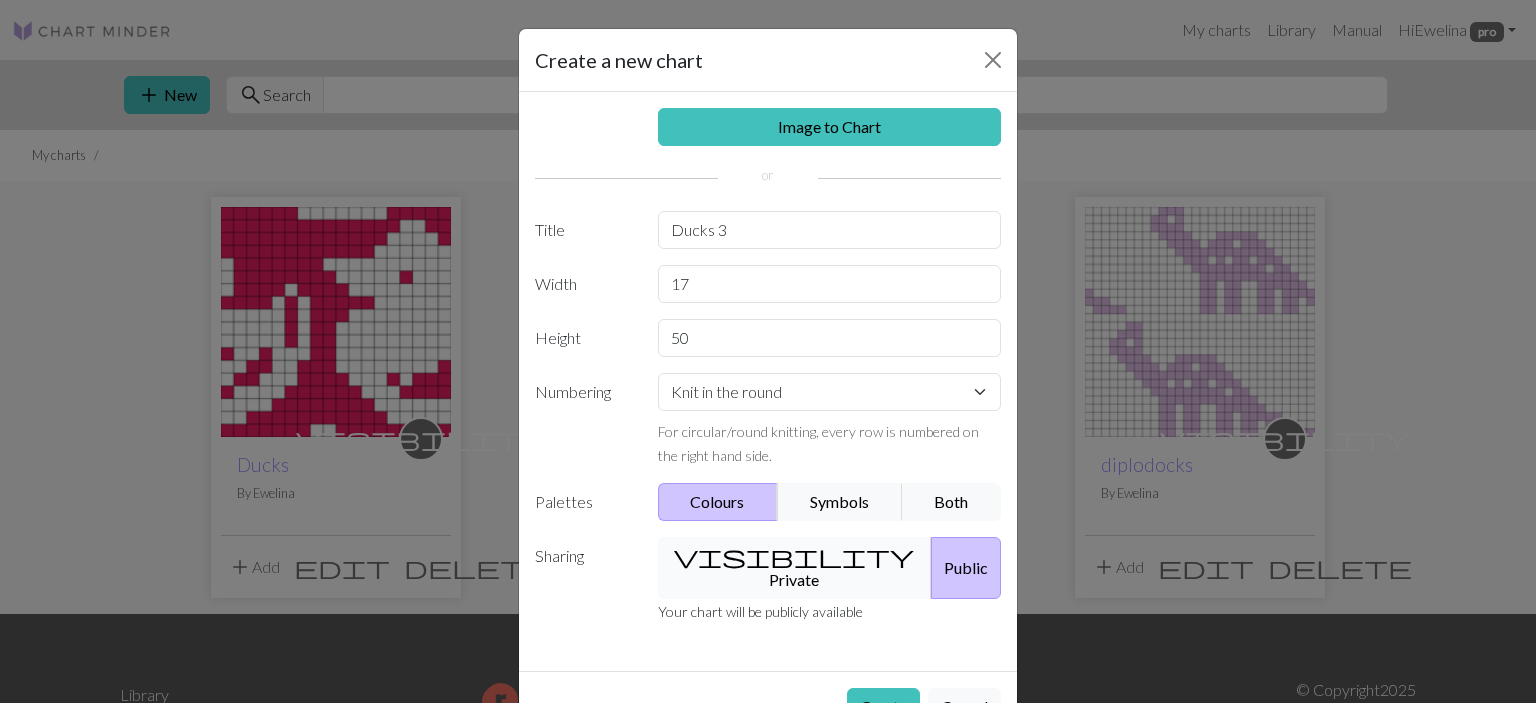 click on "visibility  Private" at bounding box center [795, 568] 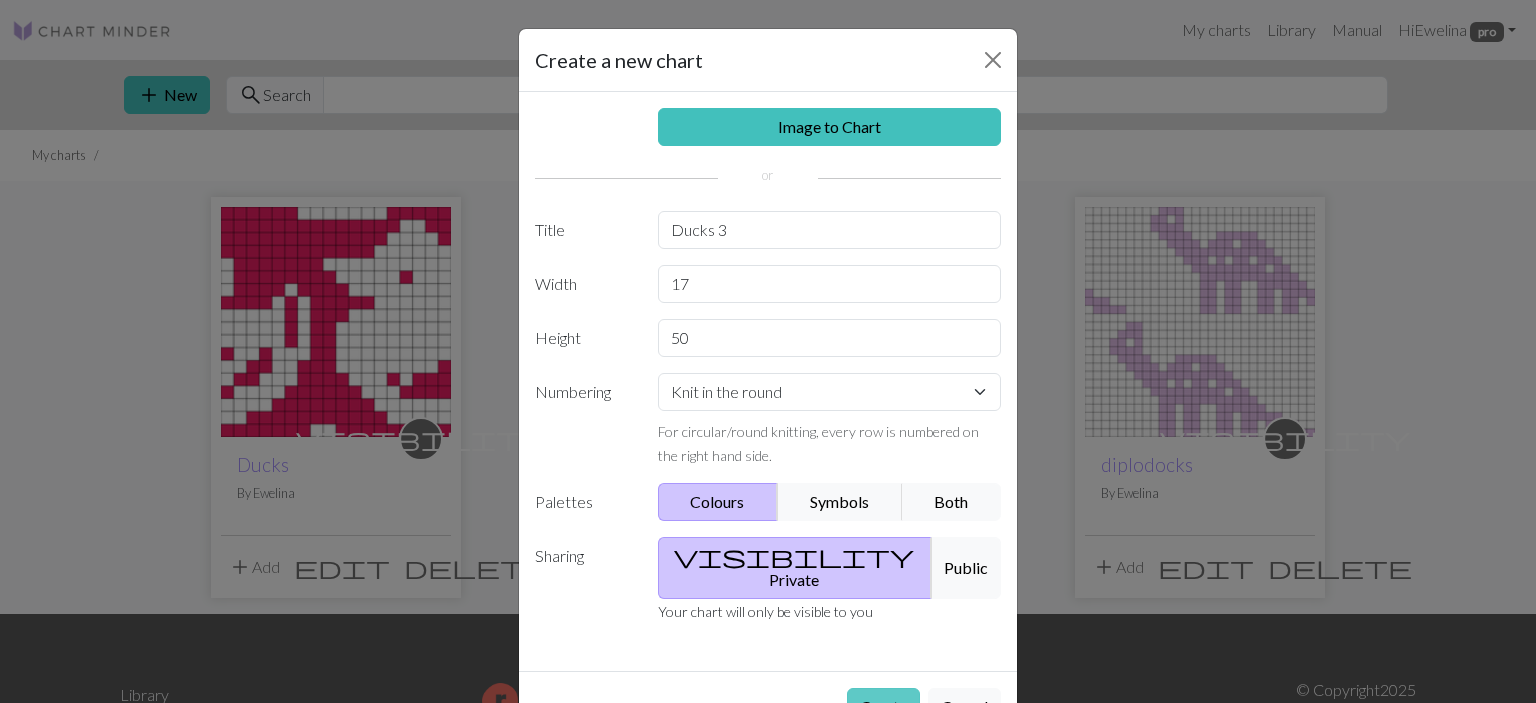 click on "Create" at bounding box center (883, 707) 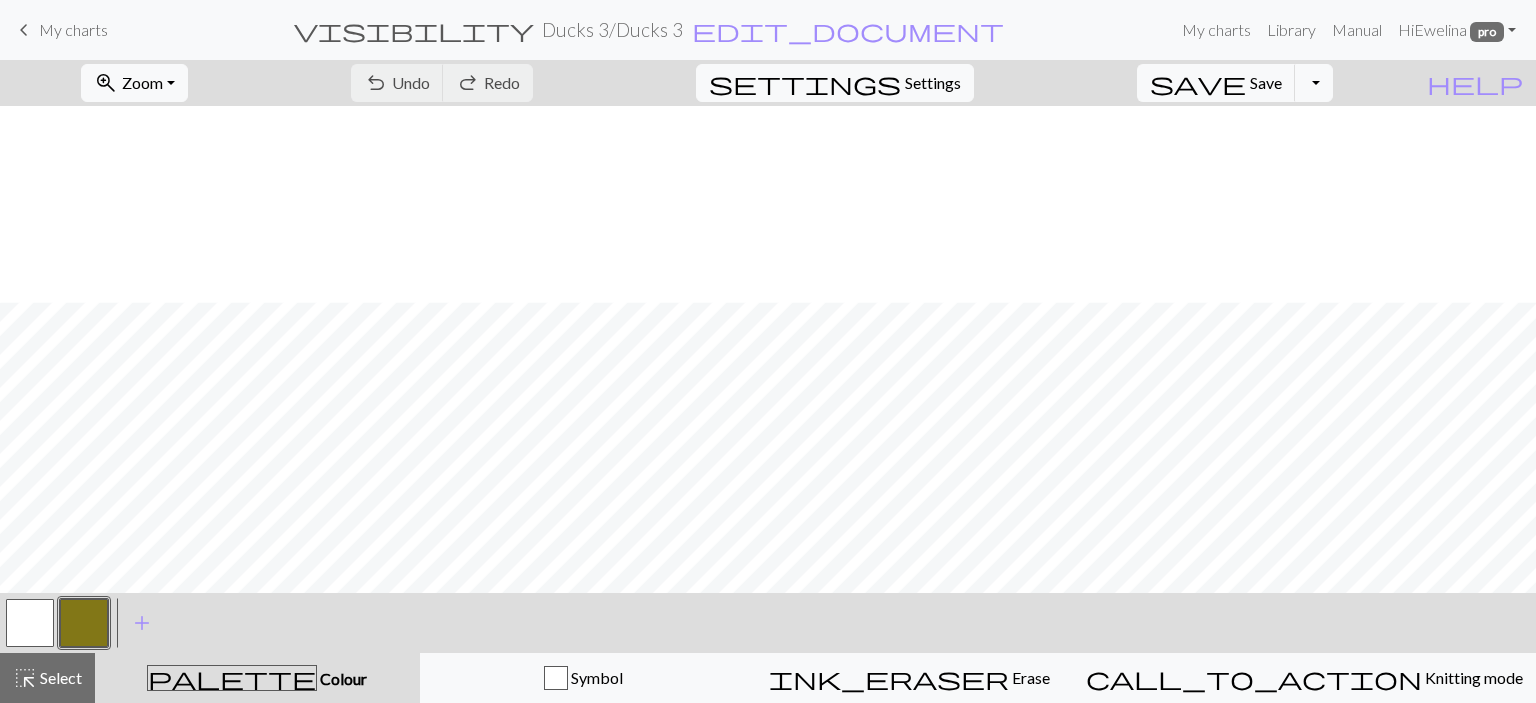scroll, scrollTop: 196, scrollLeft: 0, axis: vertical 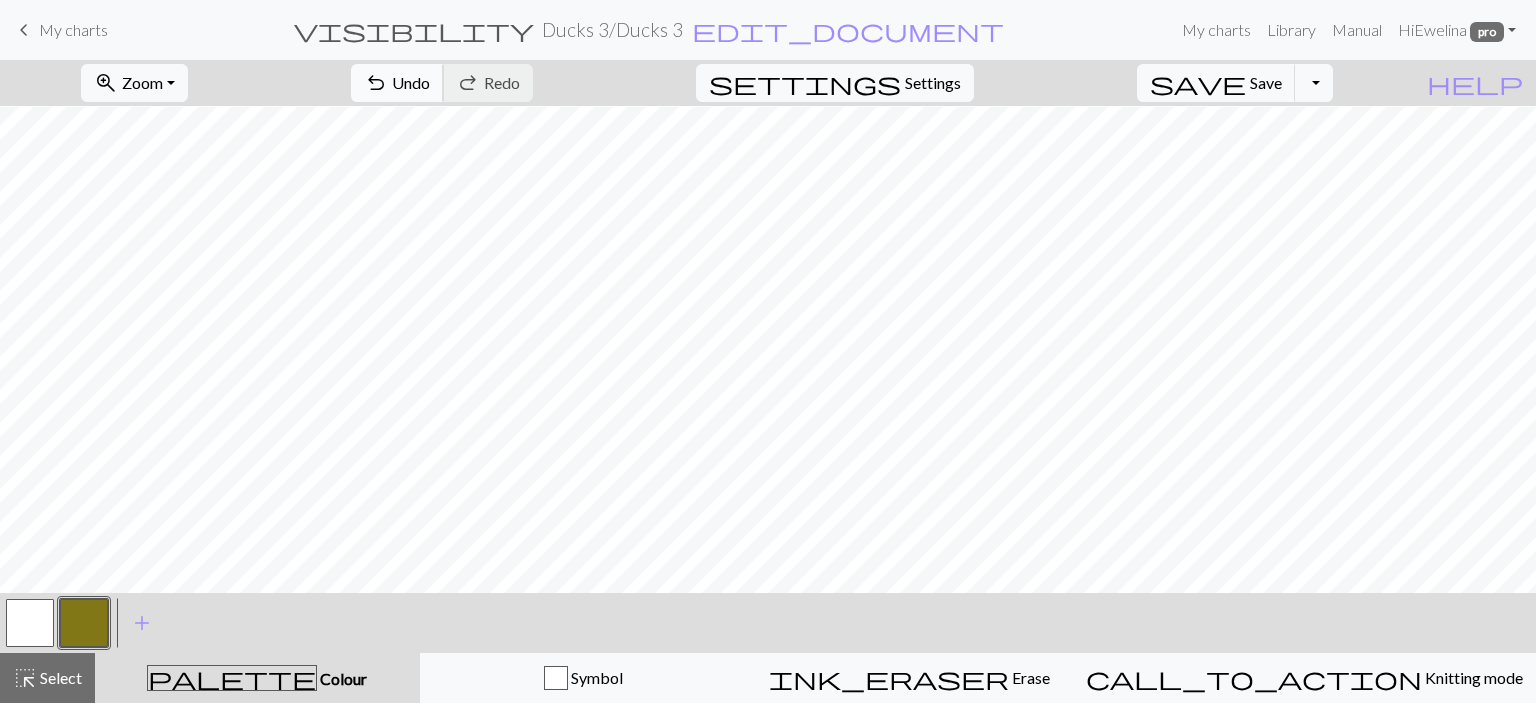 click on "undo" at bounding box center [376, 83] 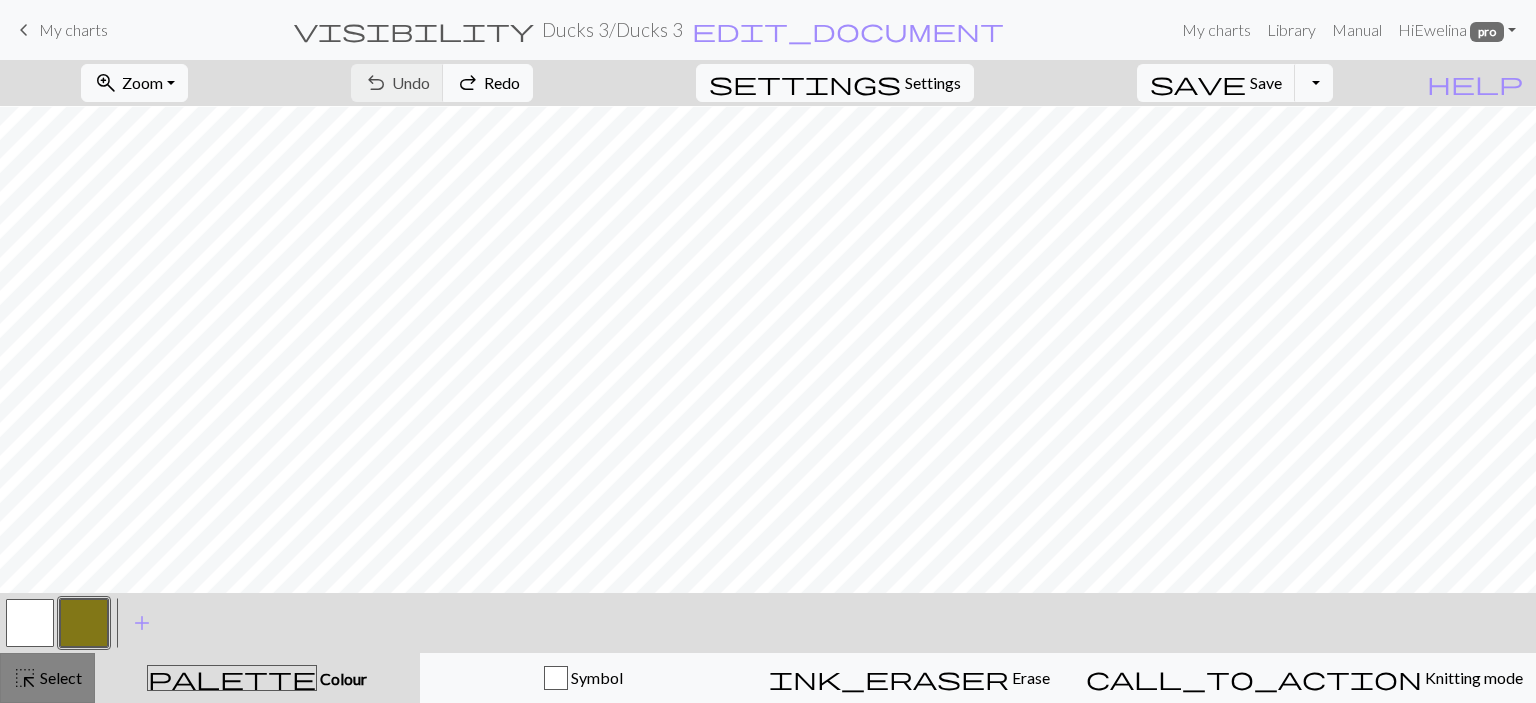 click on "highlight_alt" at bounding box center (25, 678) 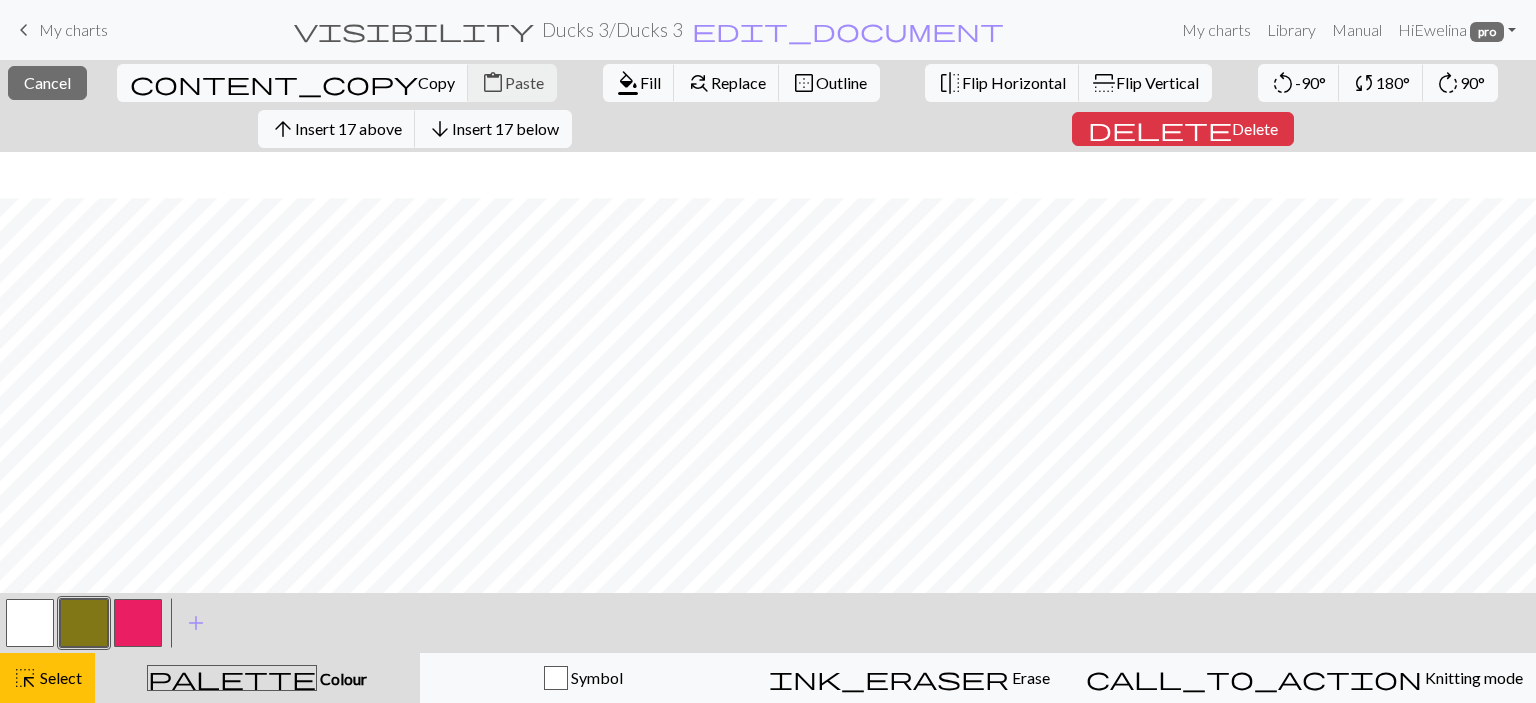 scroll, scrollTop: 242, scrollLeft: 0, axis: vertical 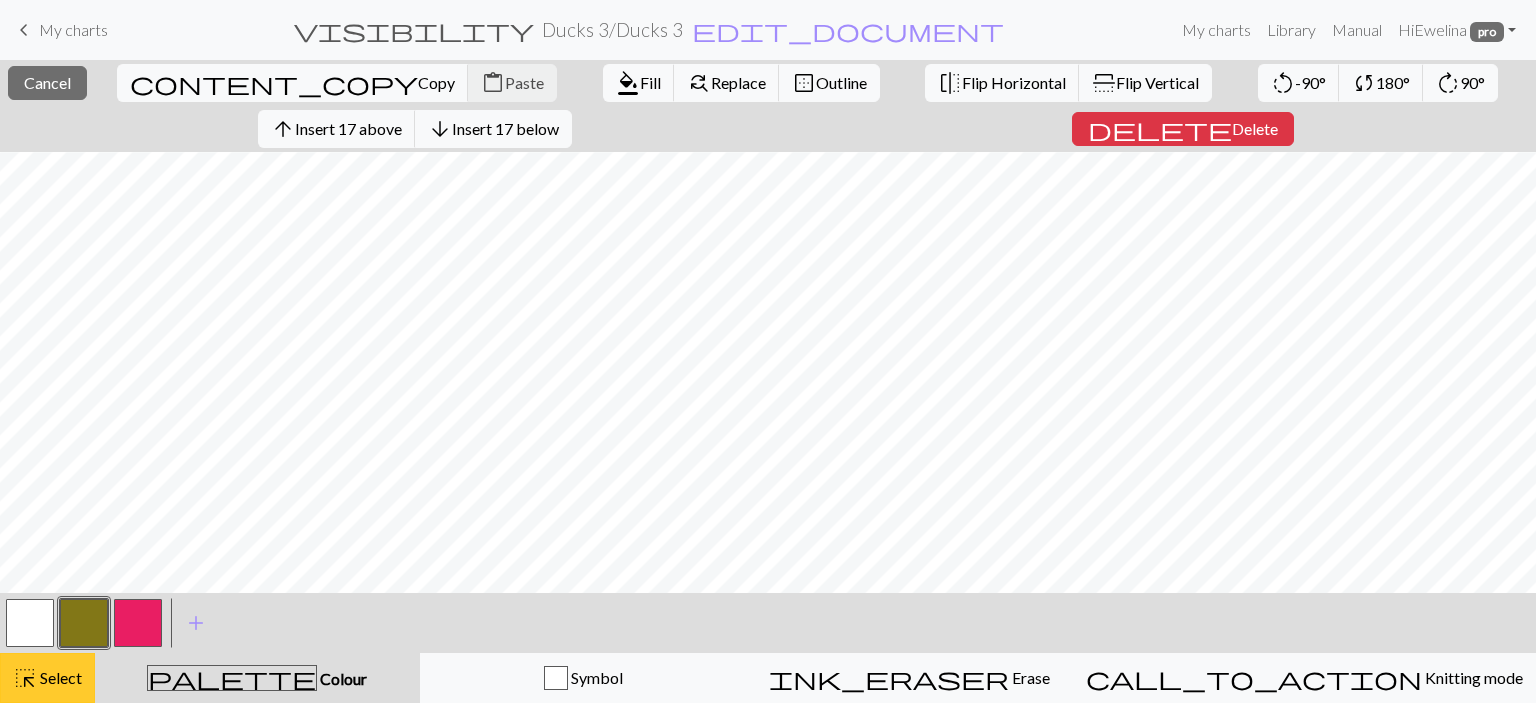 click on "Select" at bounding box center (59, 677) 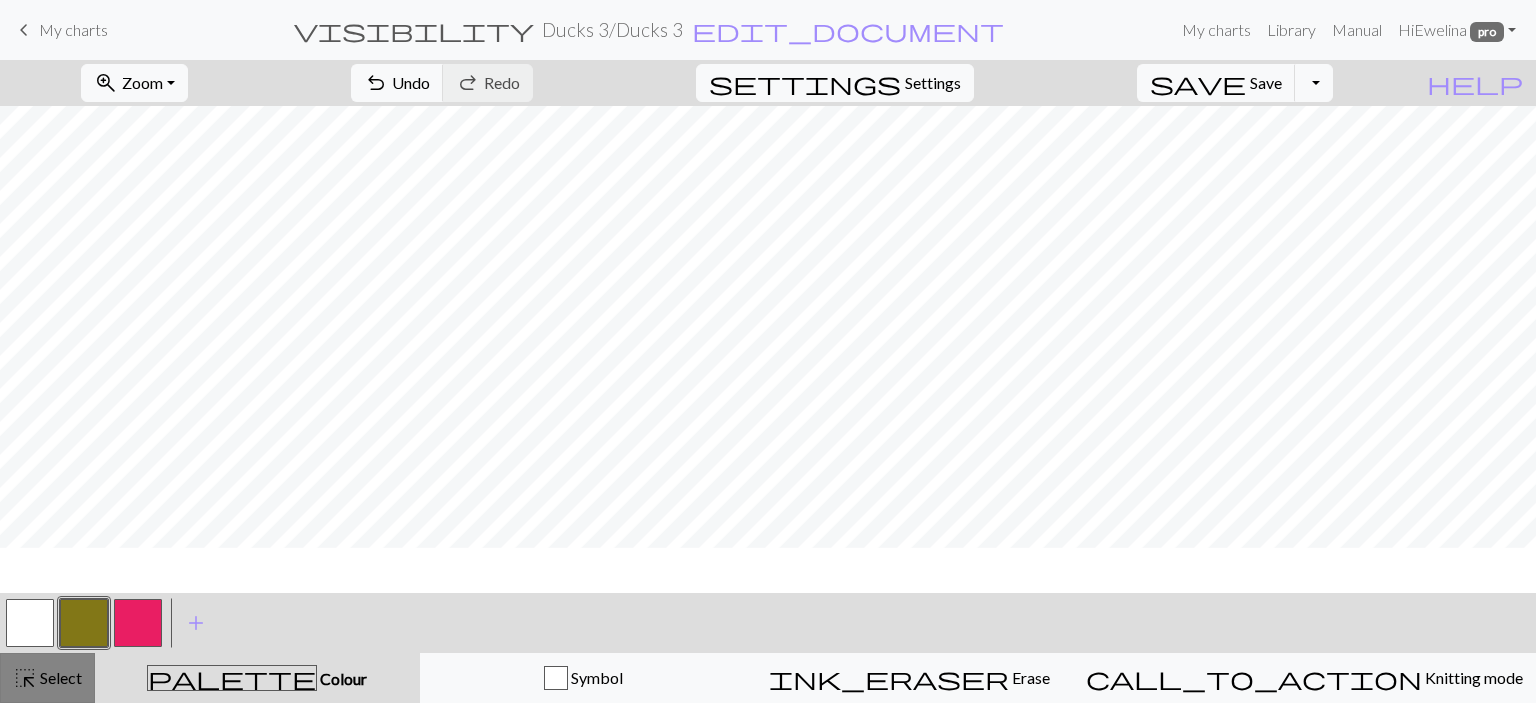scroll, scrollTop: 196, scrollLeft: 0, axis: vertical 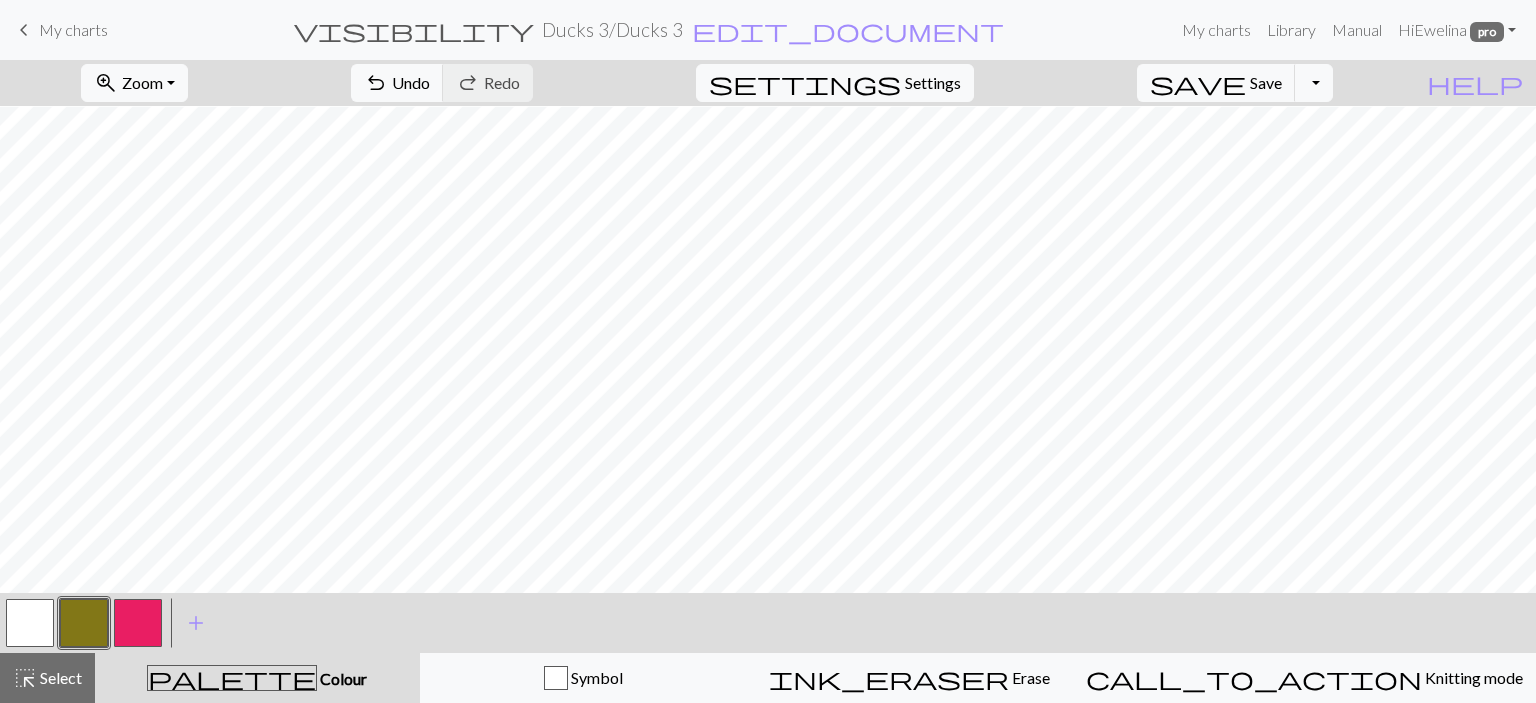 click at bounding box center (30, 623) 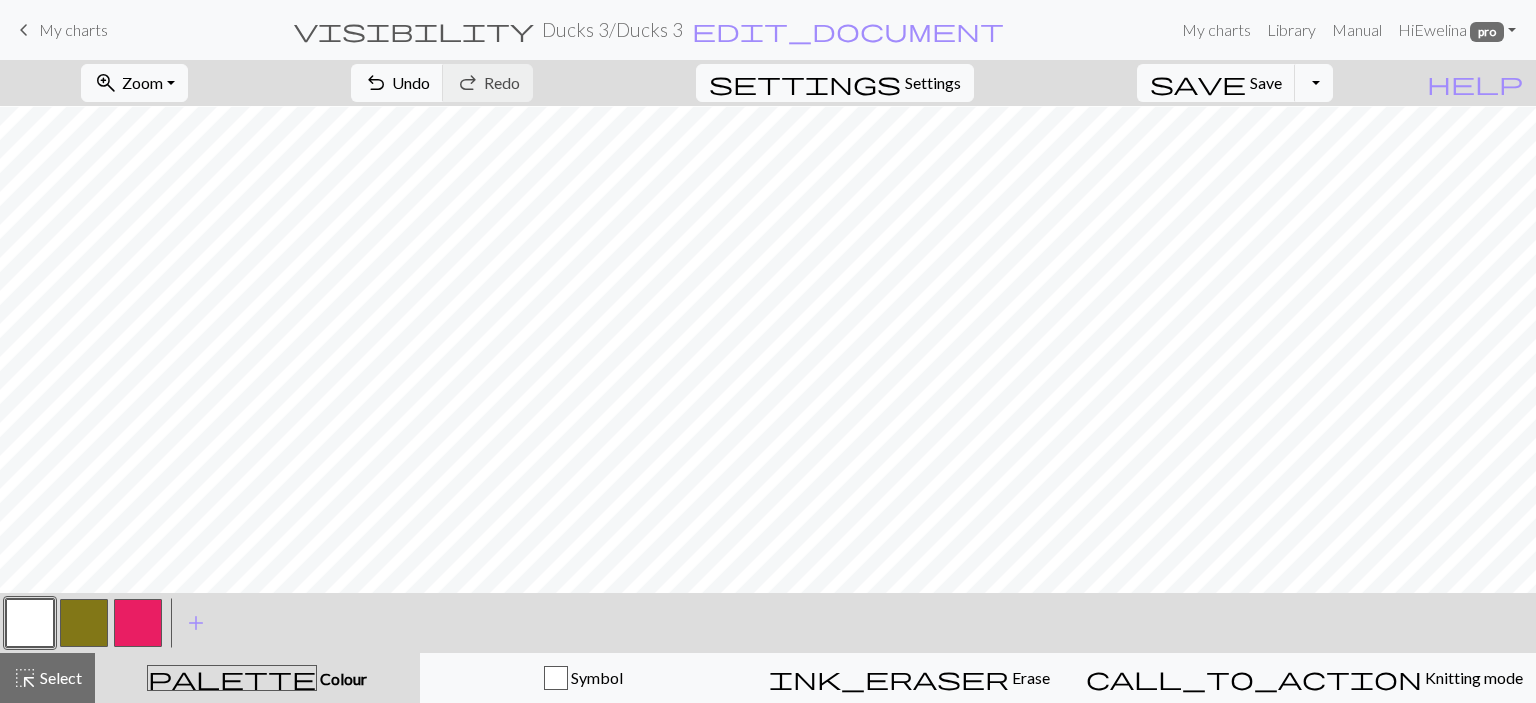 click at bounding box center (138, 623) 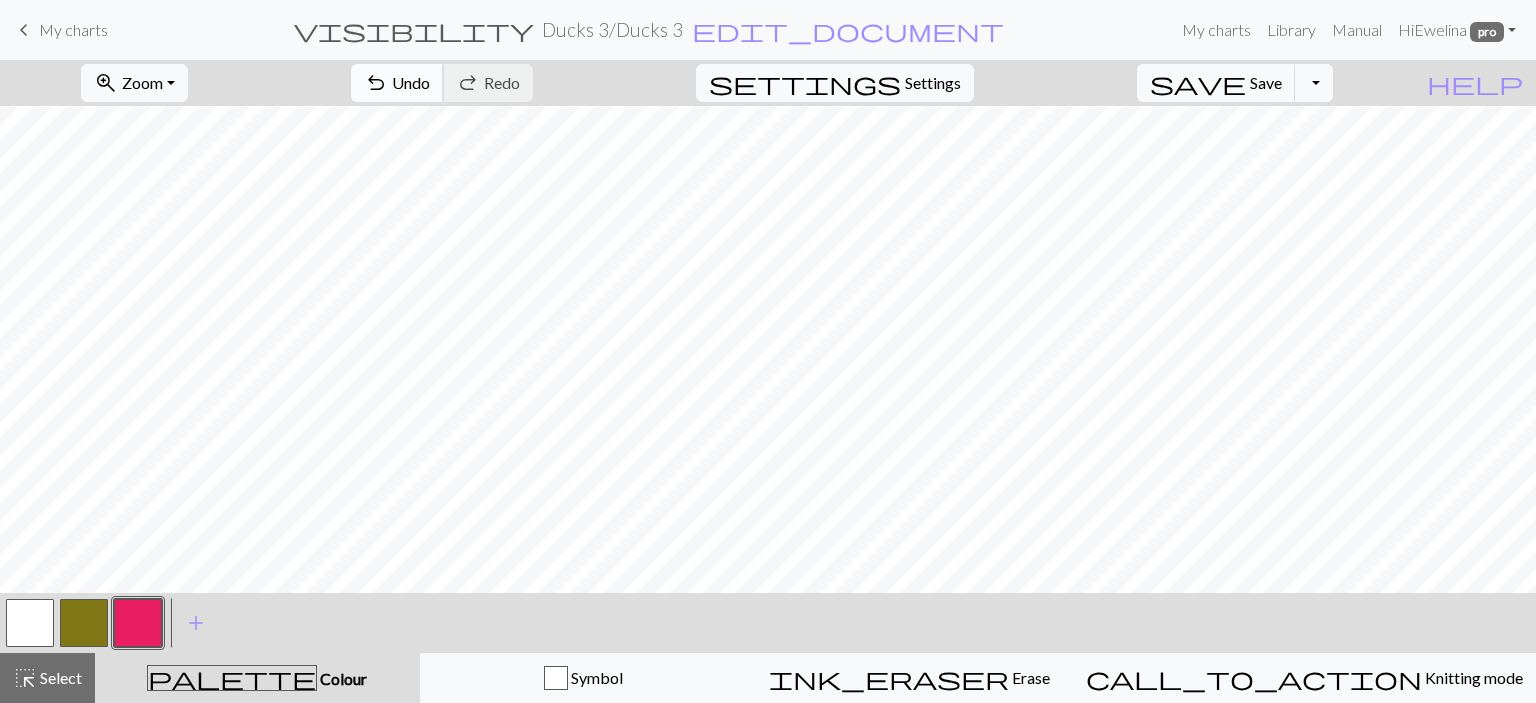 click on "undo Undo Undo" at bounding box center [397, 83] 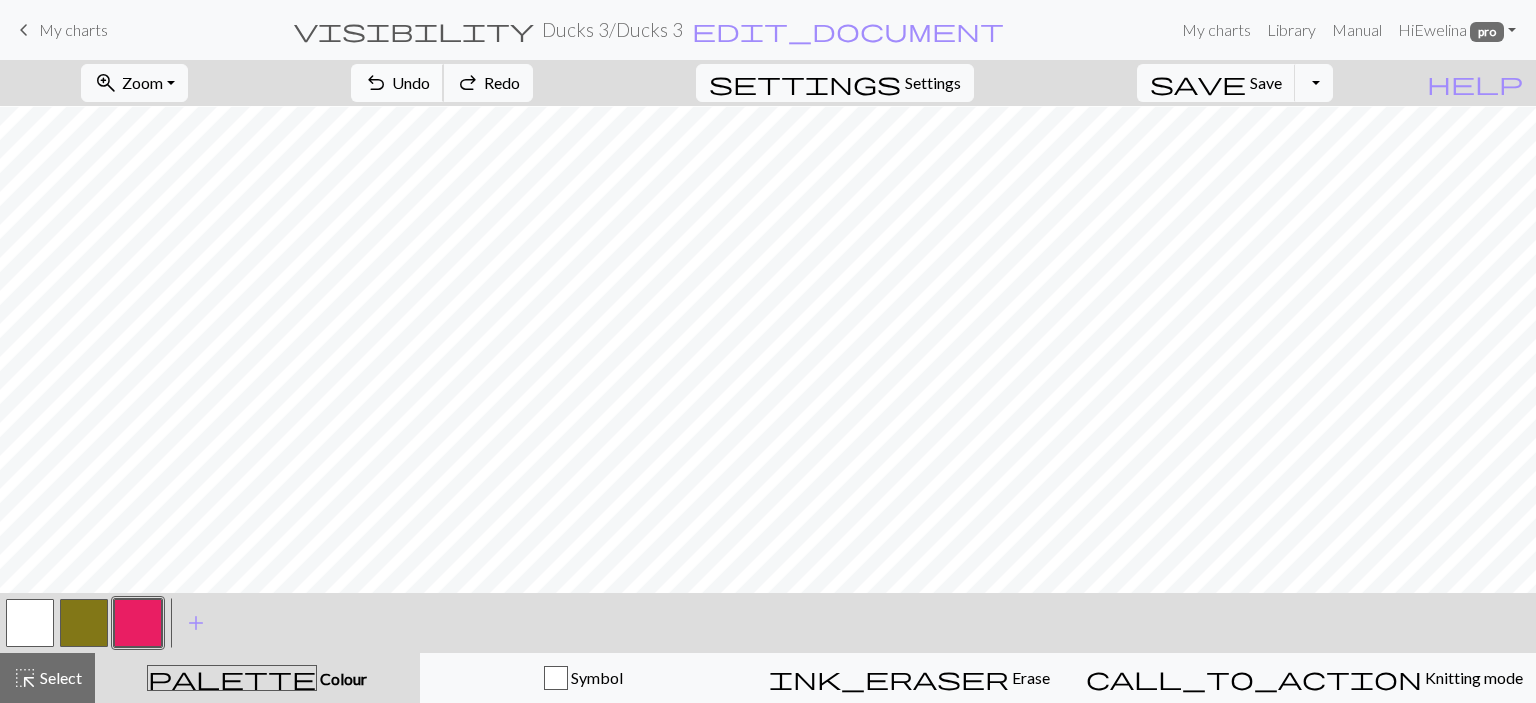 click on "undo Undo Undo" at bounding box center [397, 83] 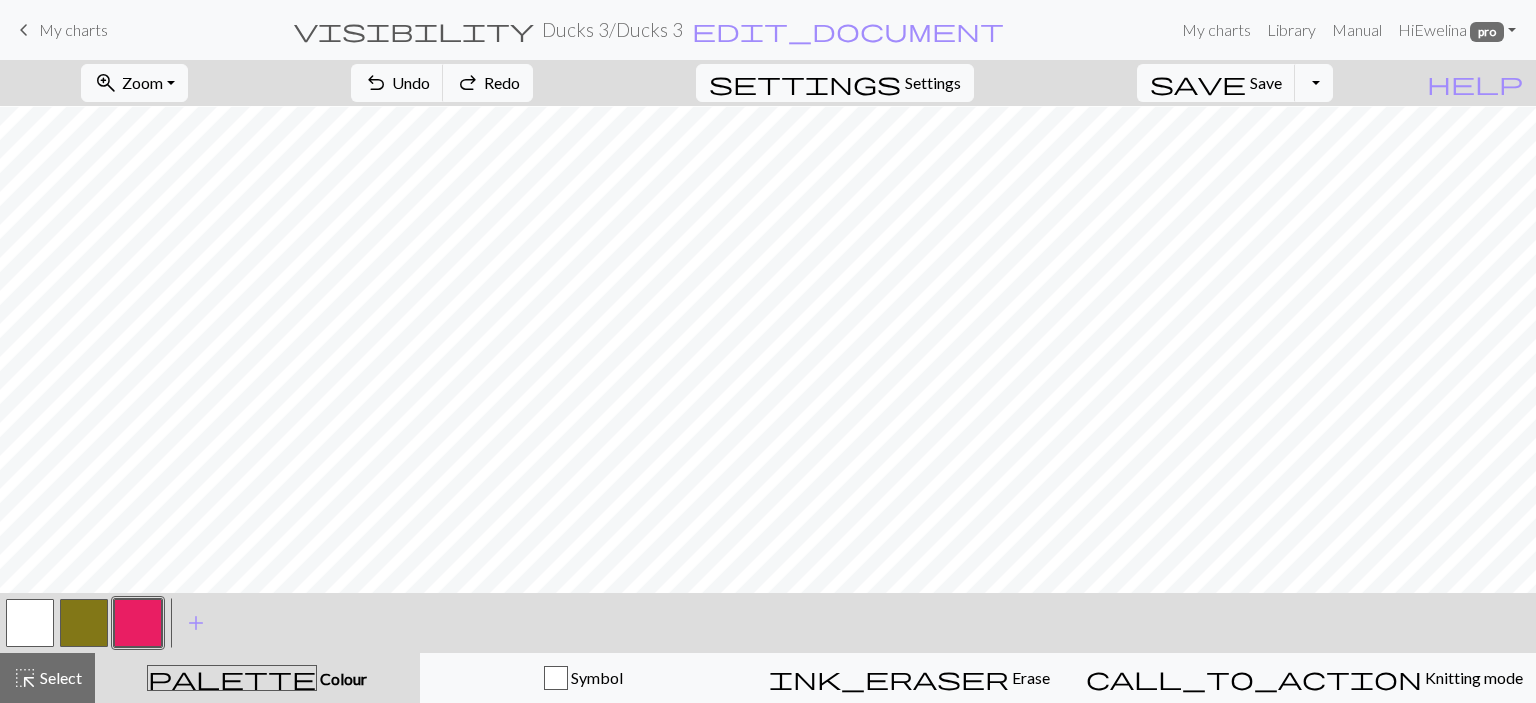 click at bounding box center (138, 623) 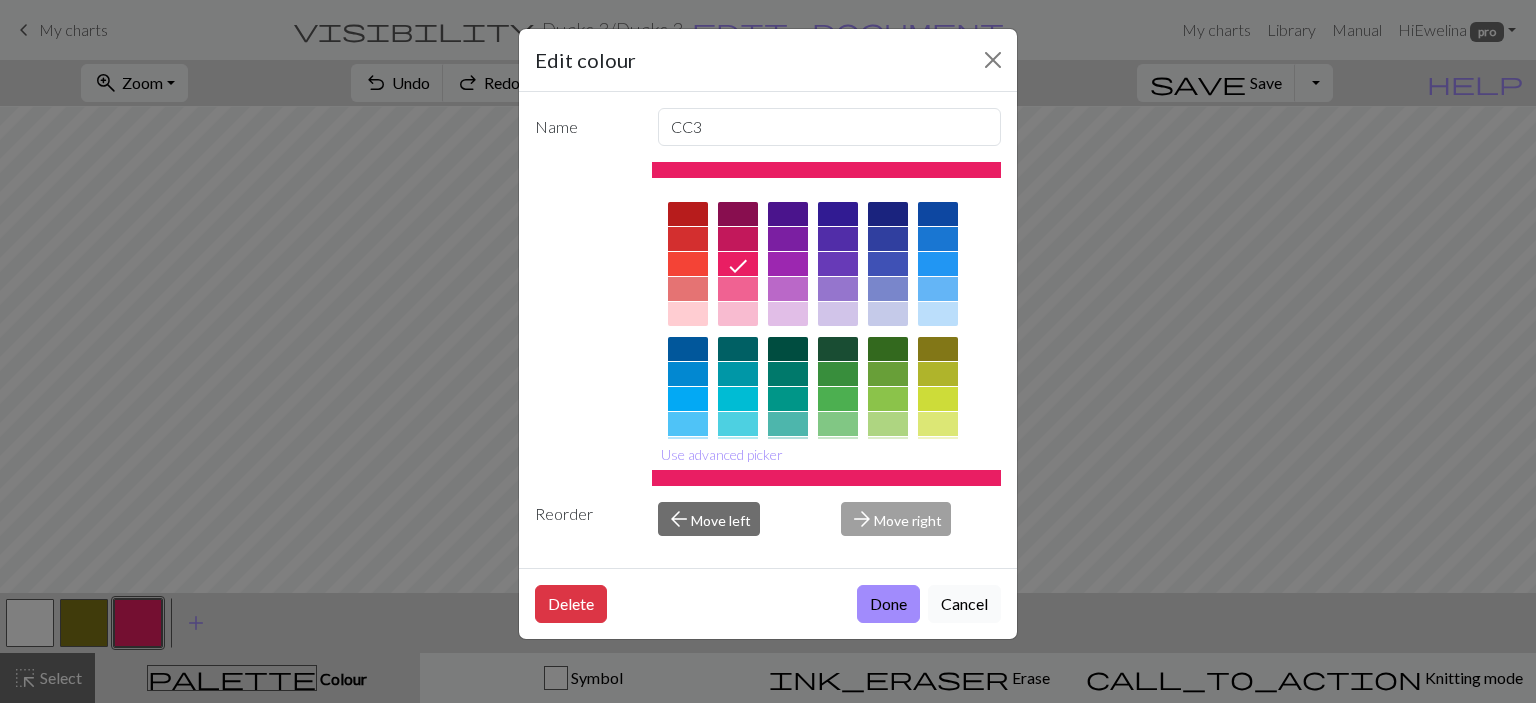 click on "Cancel" at bounding box center (964, 604) 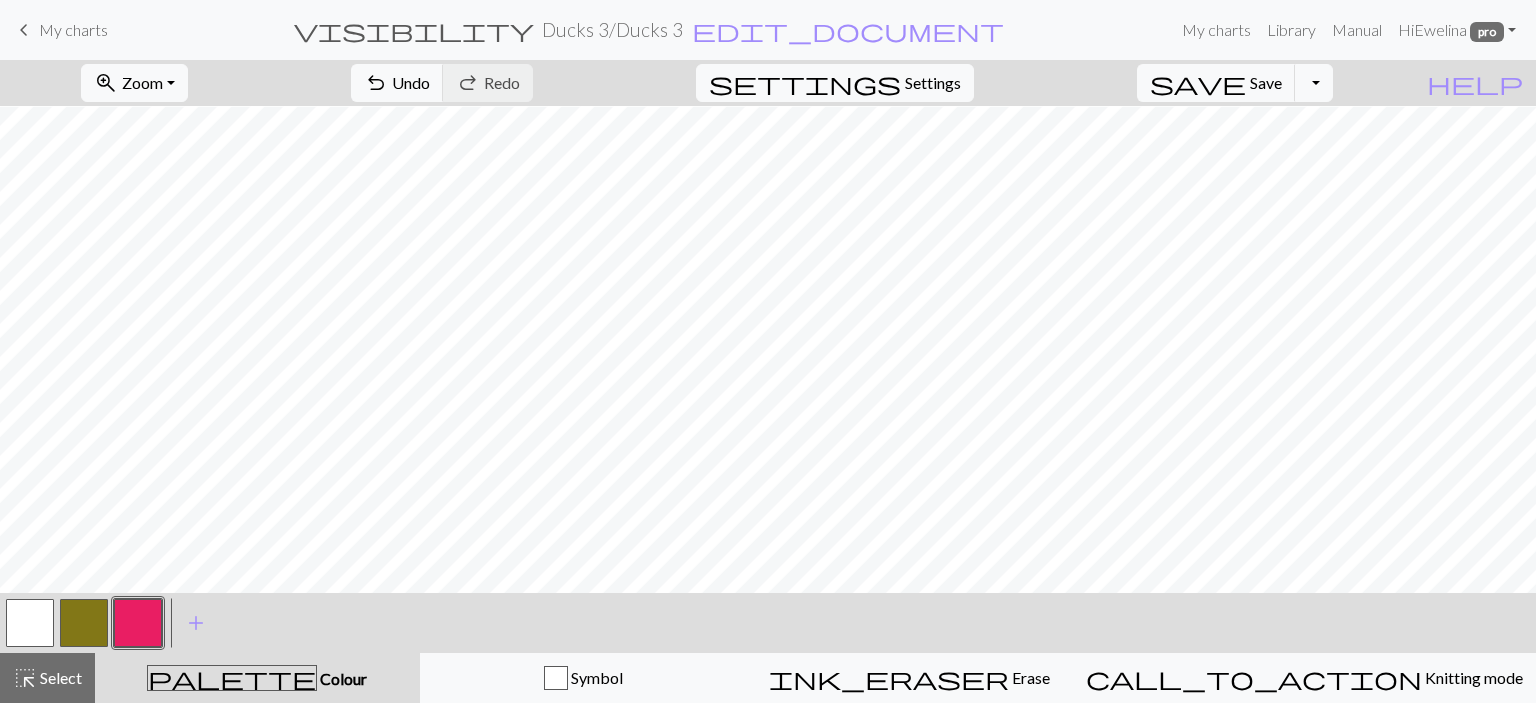 click at bounding box center (30, 623) 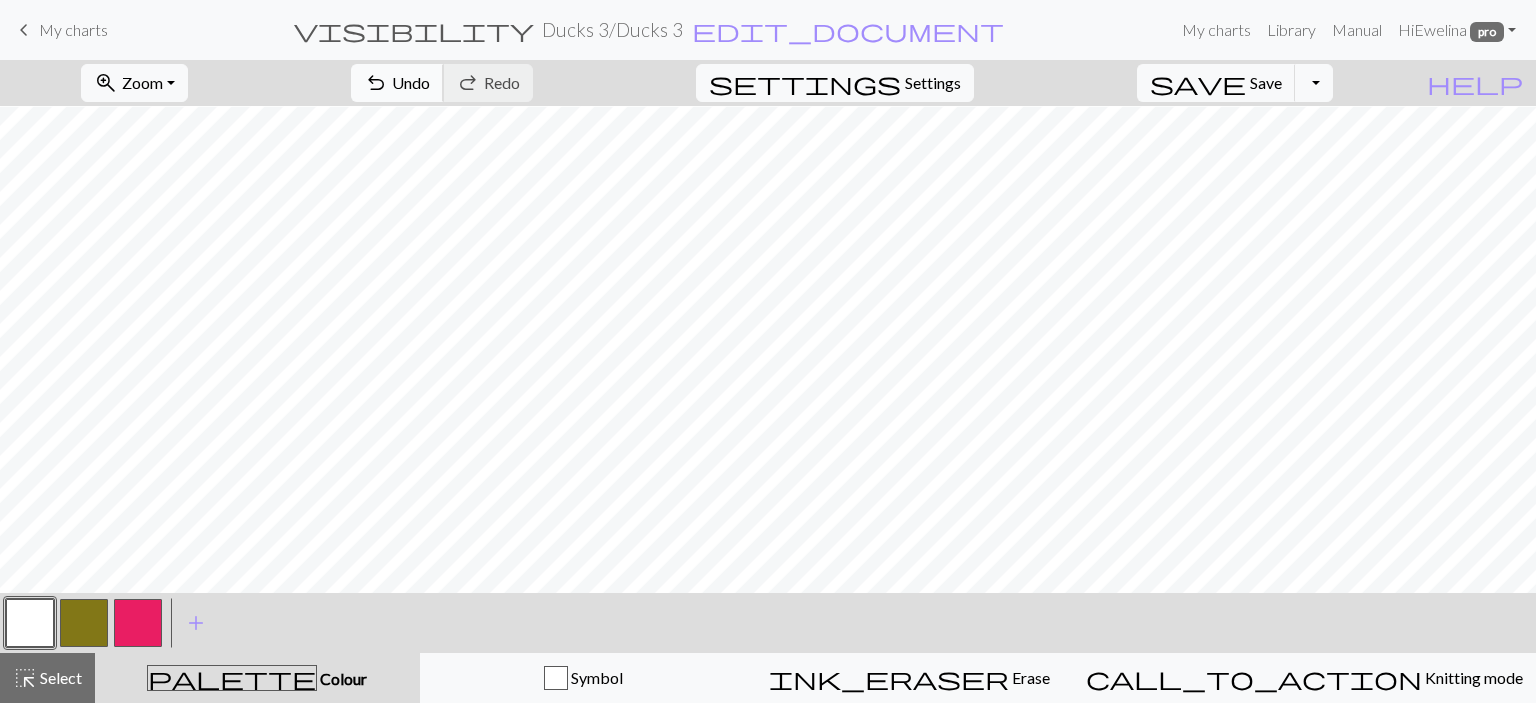 click on "undo Undo Undo" at bounding box center [397, 83] 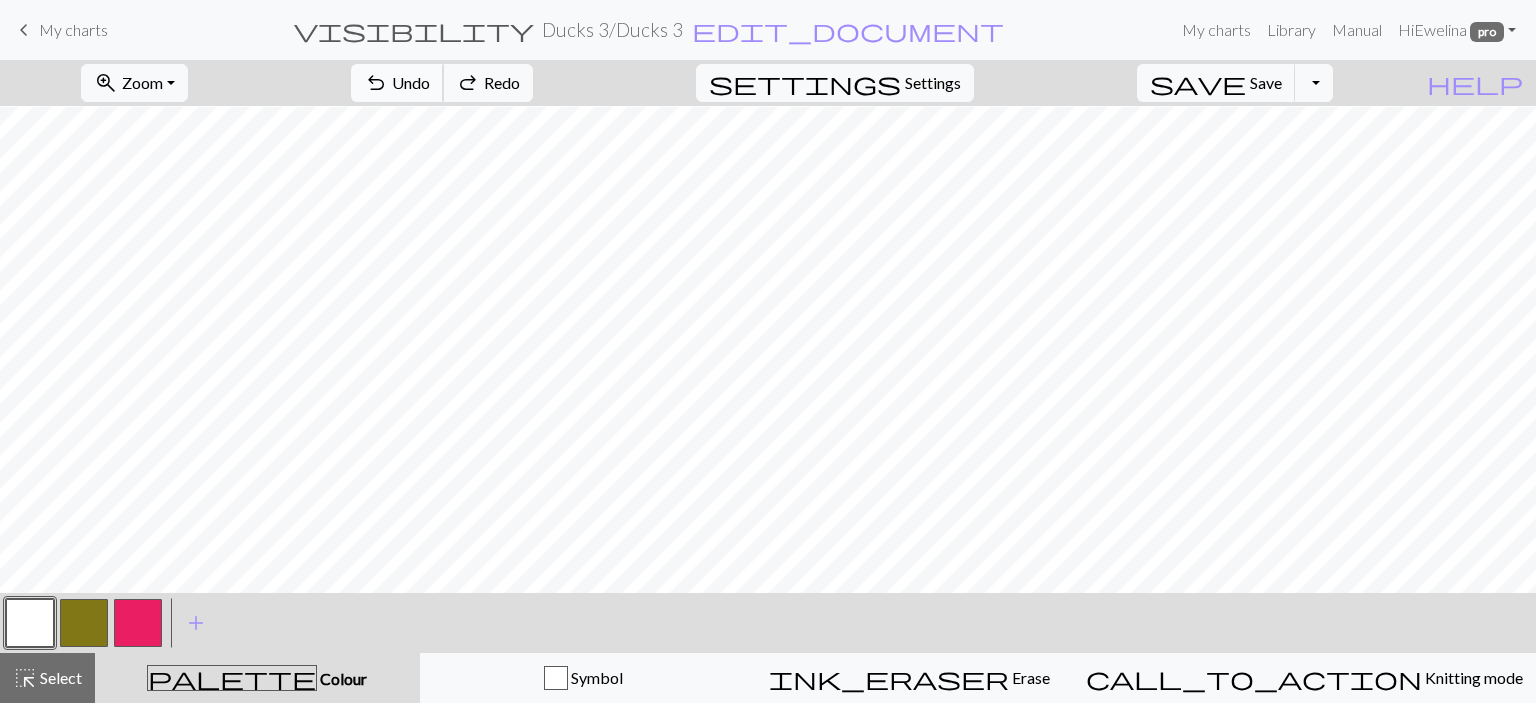 click on "undo Undo Undo" at bounding box center [397, 83] 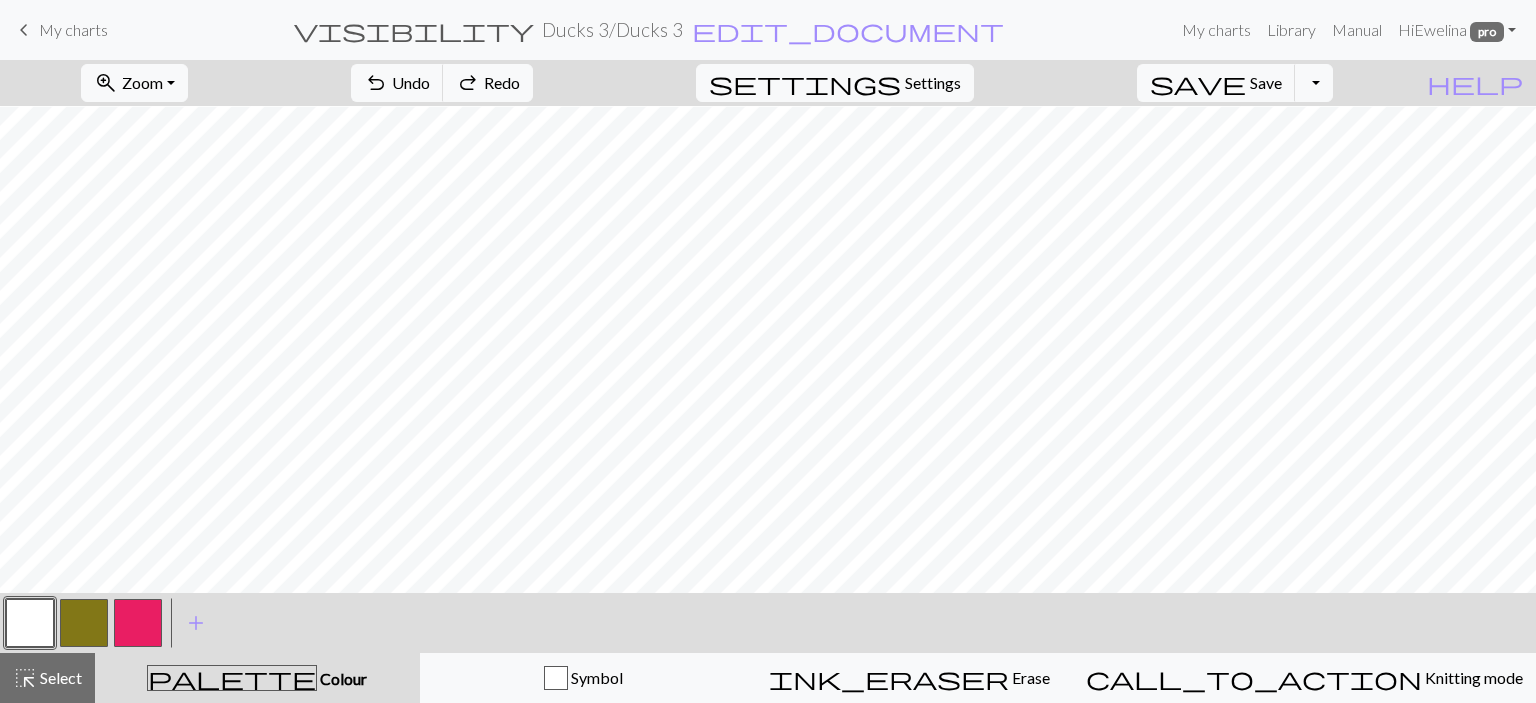 click at bounding box center (138, 623) 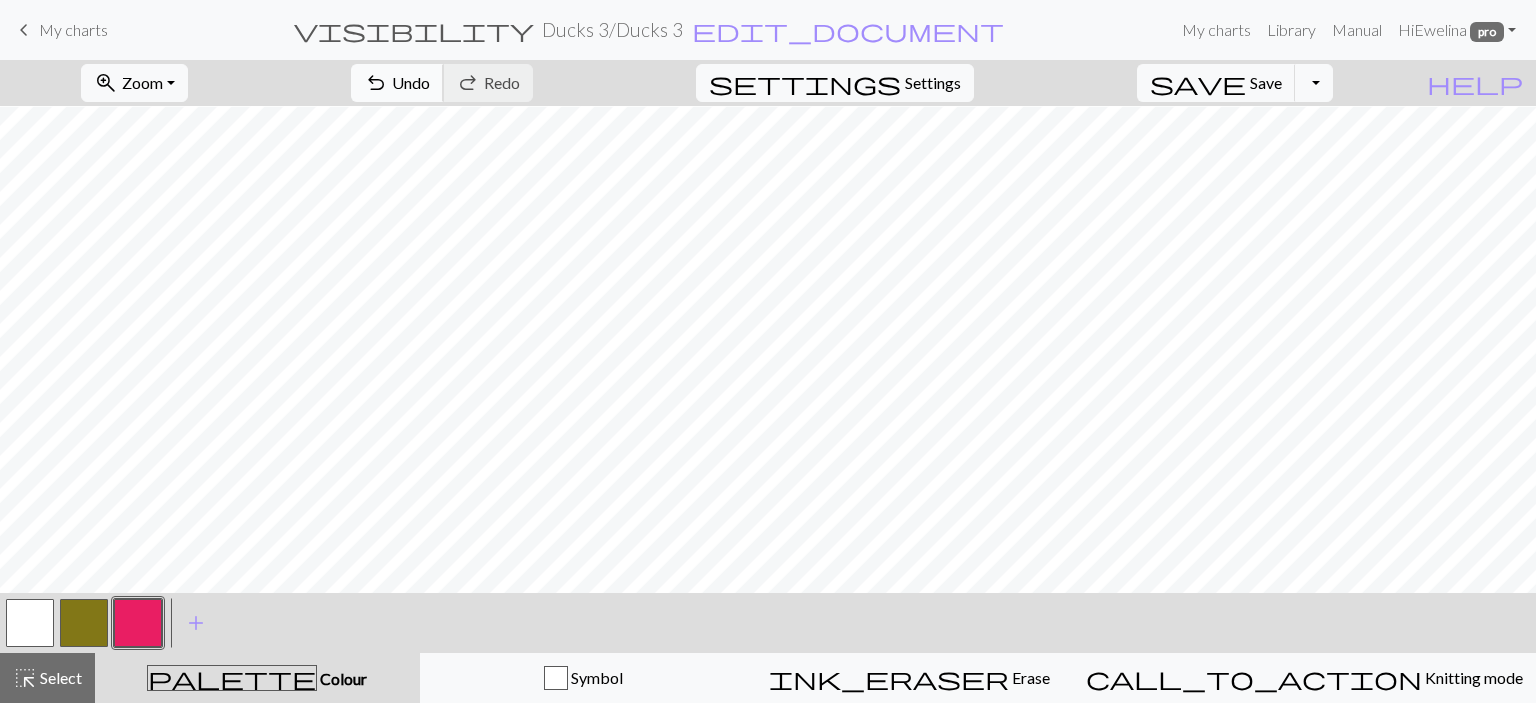 click on "Undo" at bounding box center (411, 82) 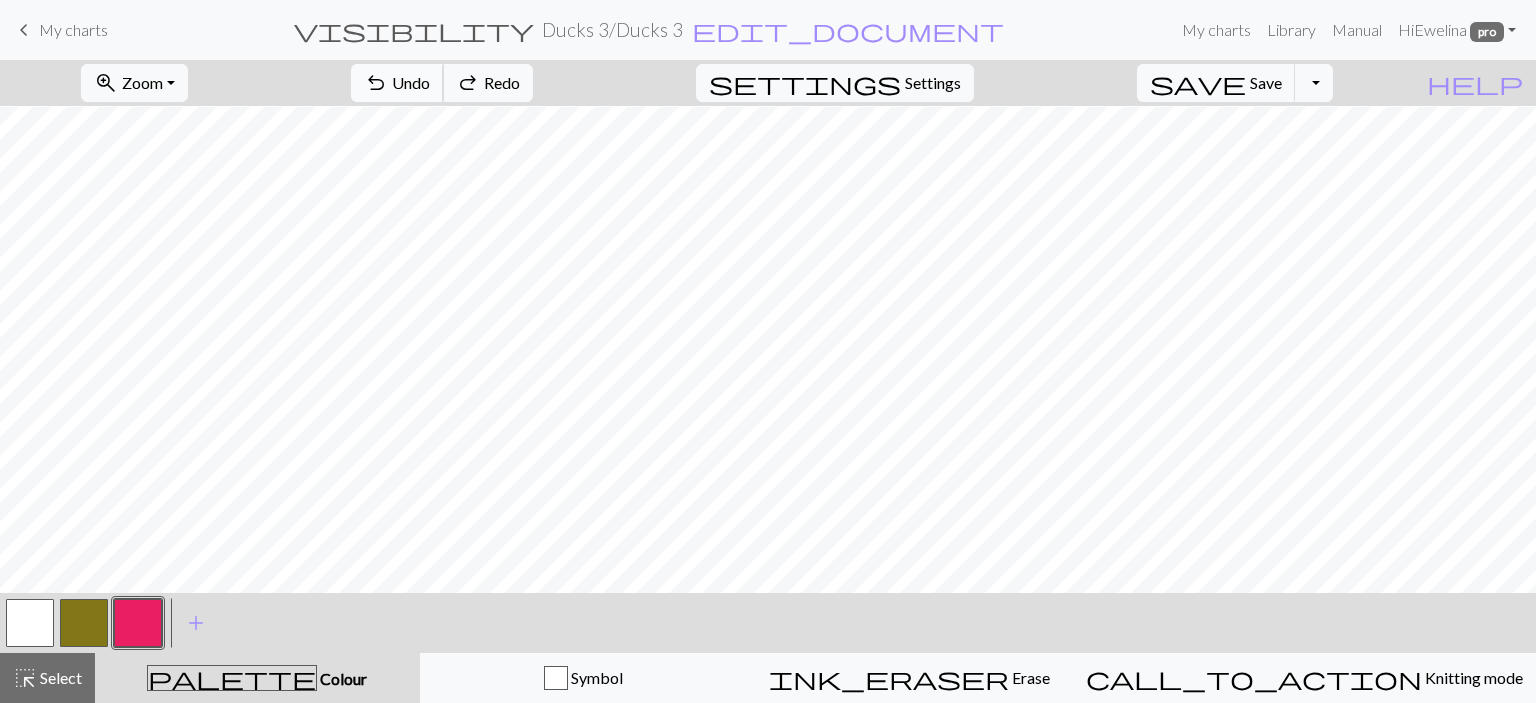 click on "Undo" at bounding box center [411, 82] 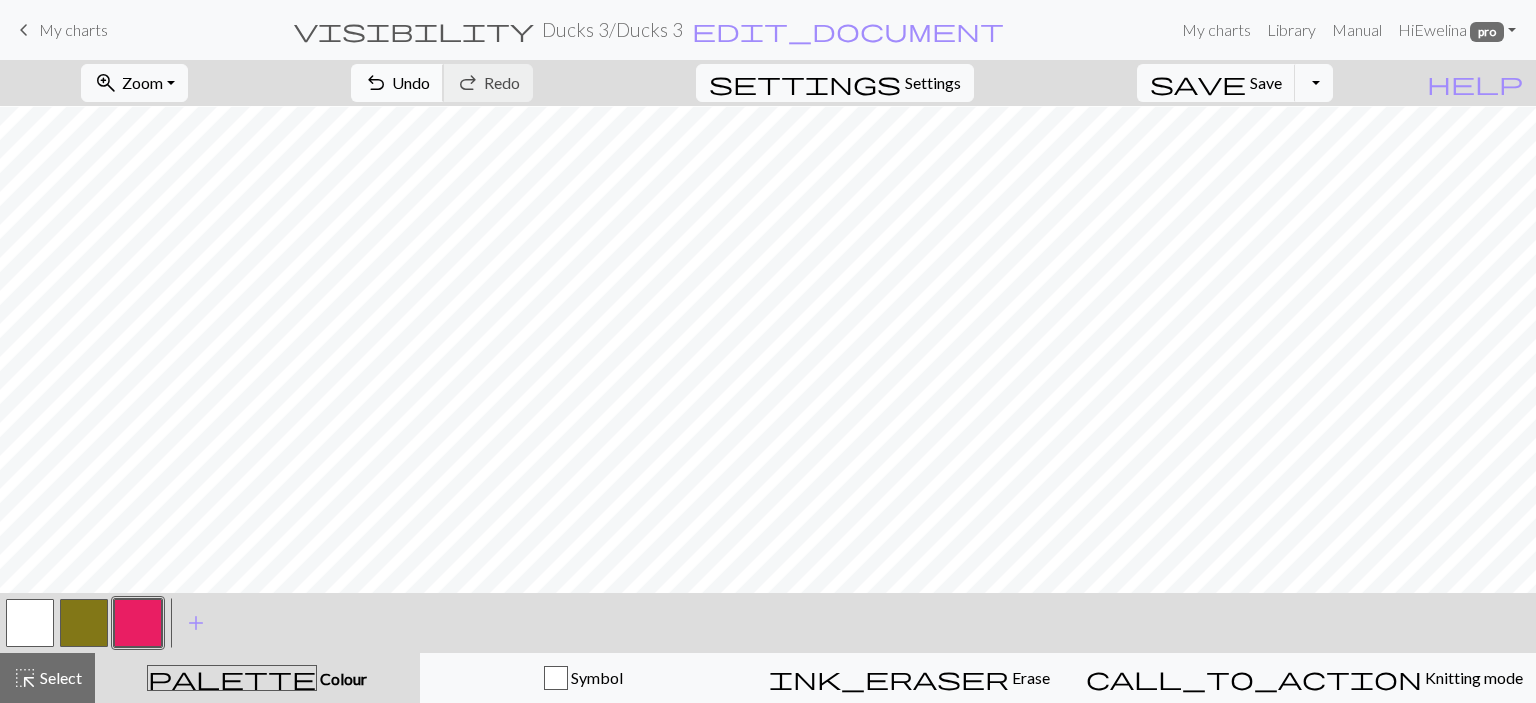 click on "undo Undo Undo" at bounding box center (397, 83) 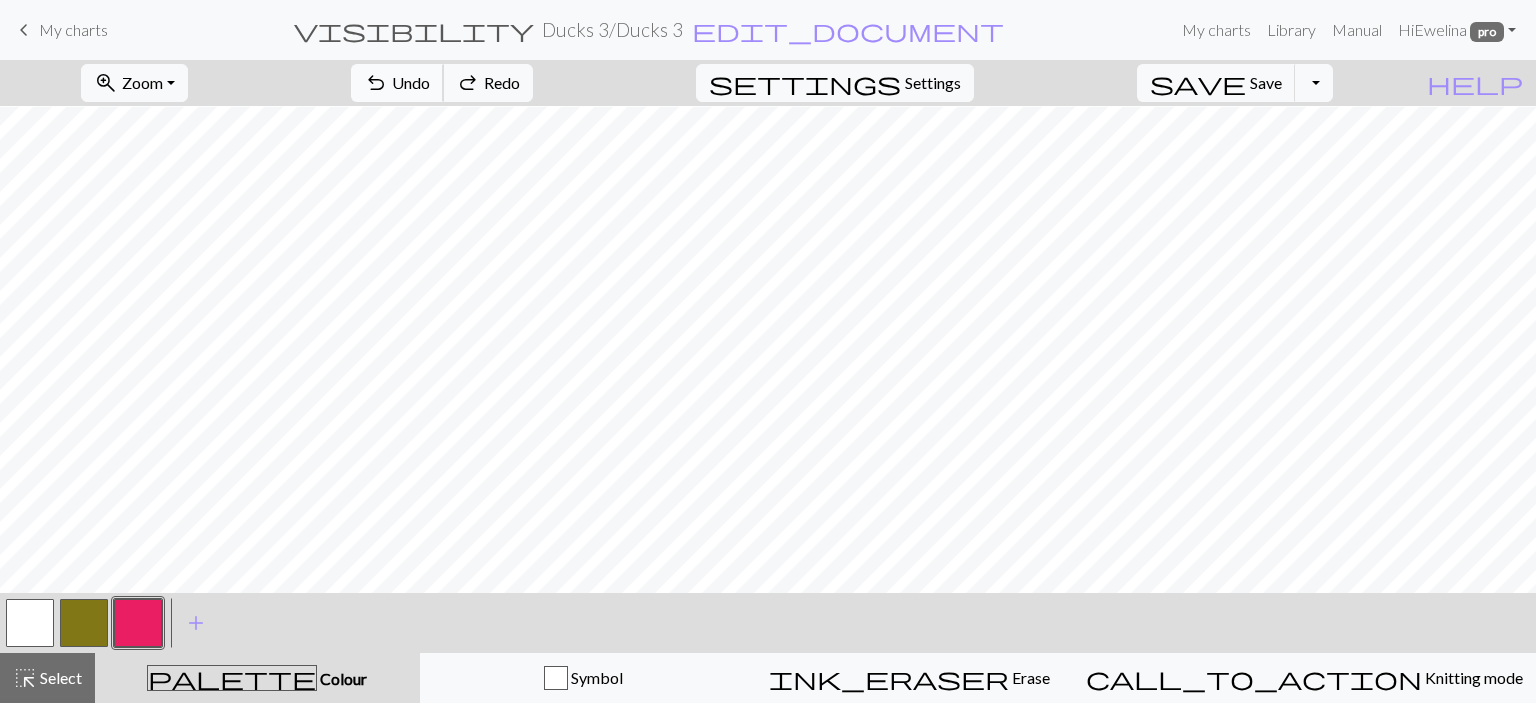 click on "undo" at bounding box center [376, 83] 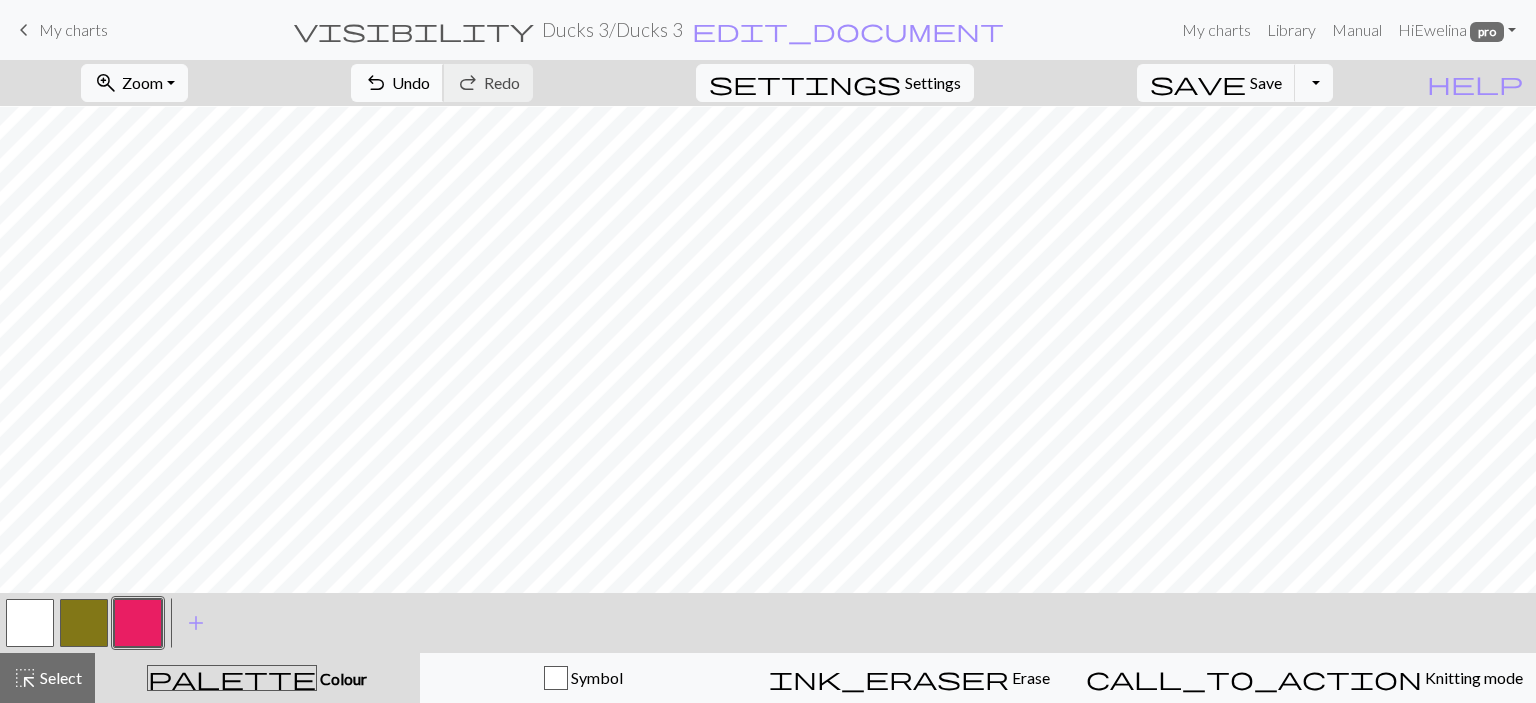 click on "Undo" at bounding box center (411, 82) 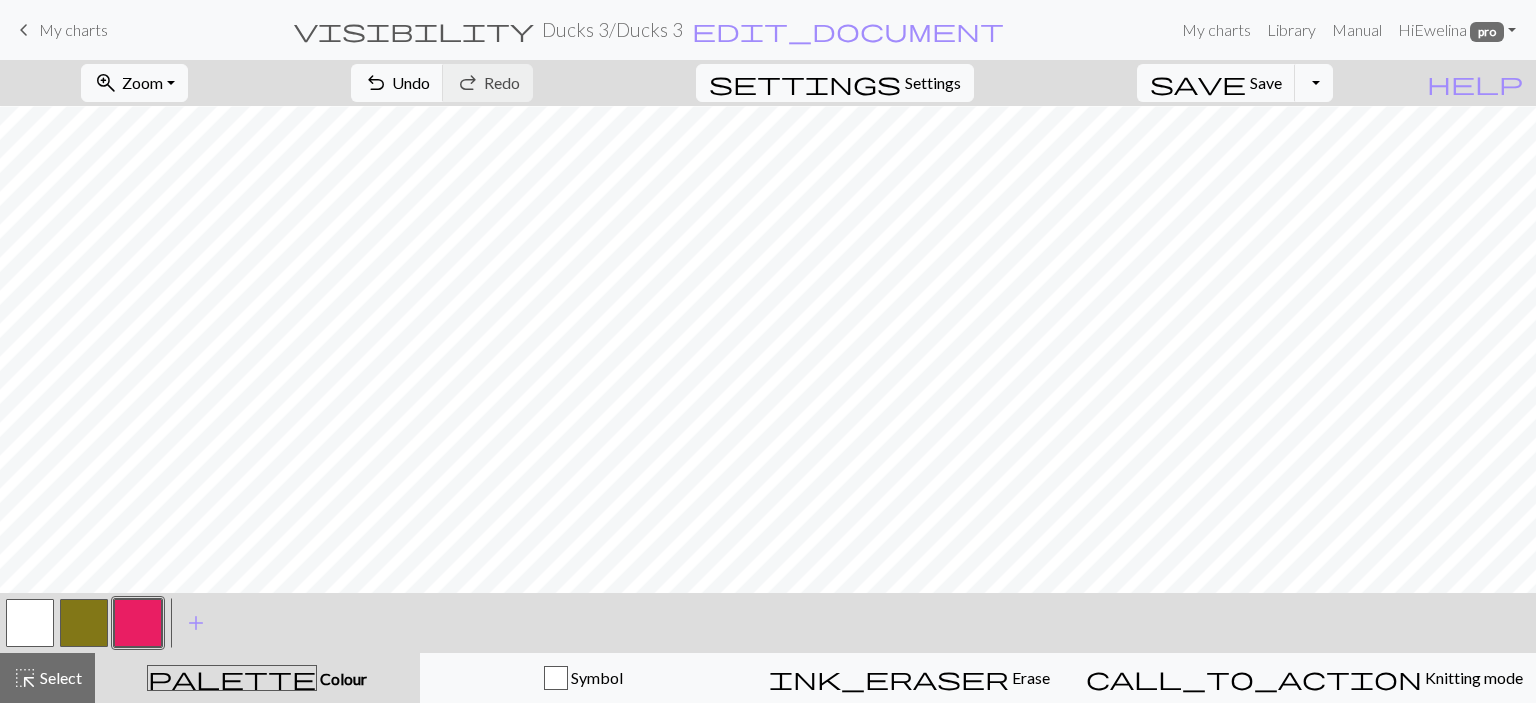scroll, scrollTop: 0, scrollLeft: 0, axis: both 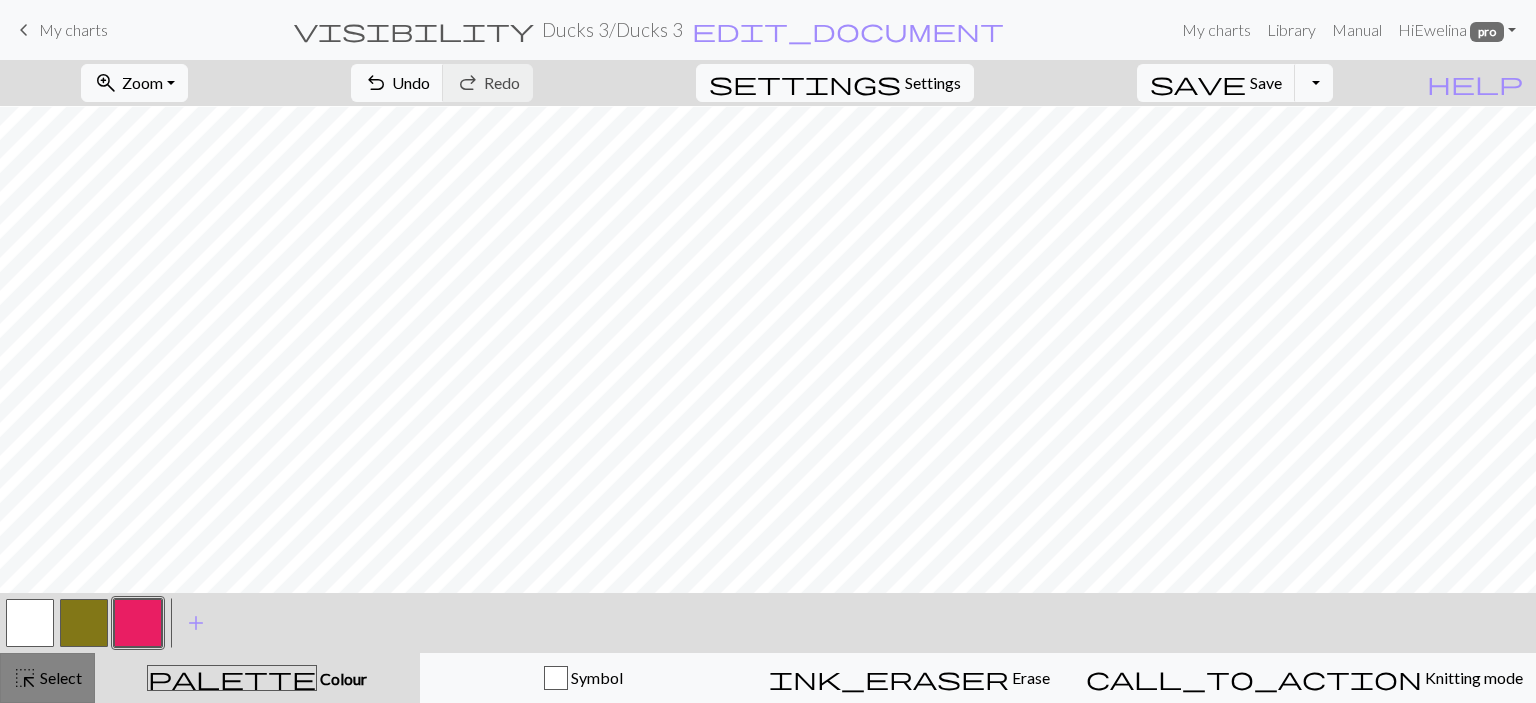 click on "highlight_alt   Select   Select" at bounding box center (47, 678) 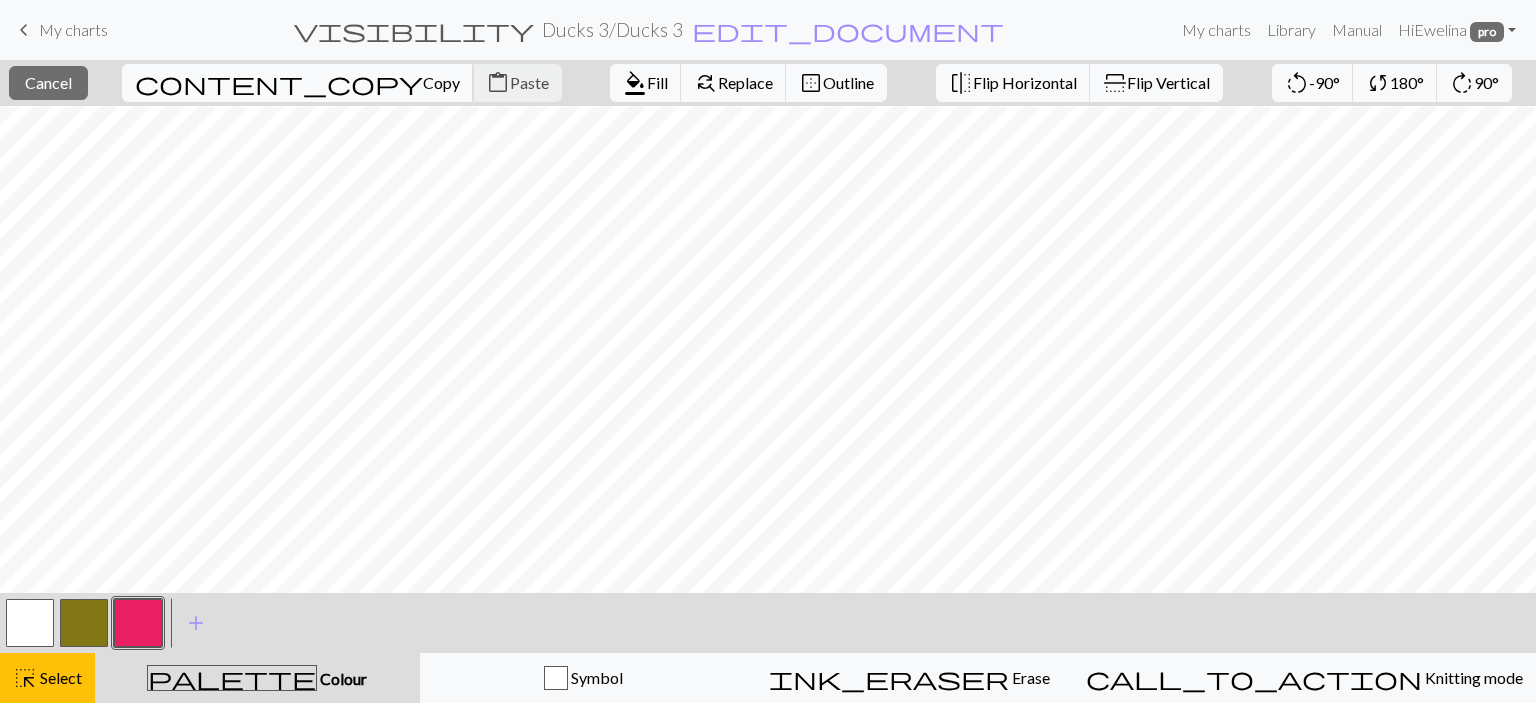 click on "Copy" at bounding box center [441, 82] 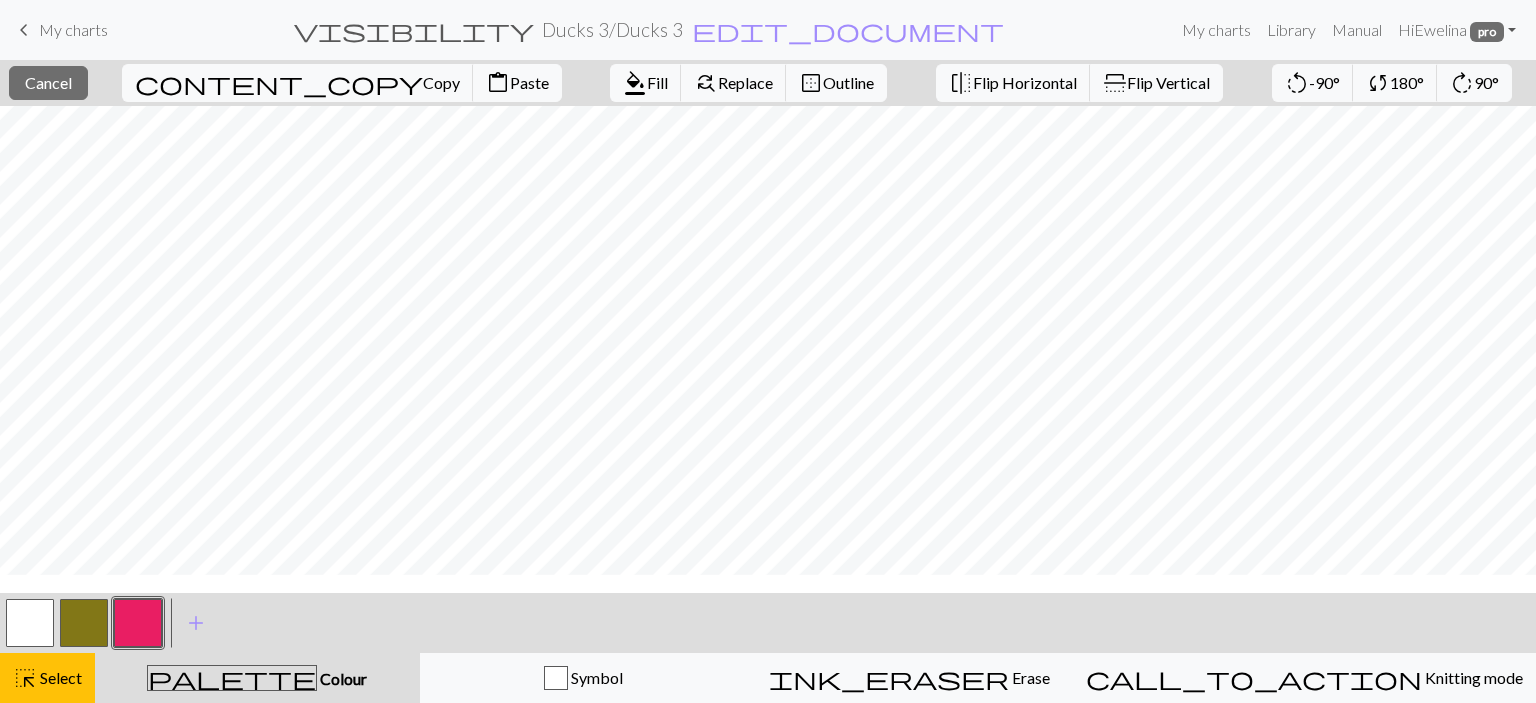 scroll, scrollTop: 172, scrollLeft: 0, axis: vertical 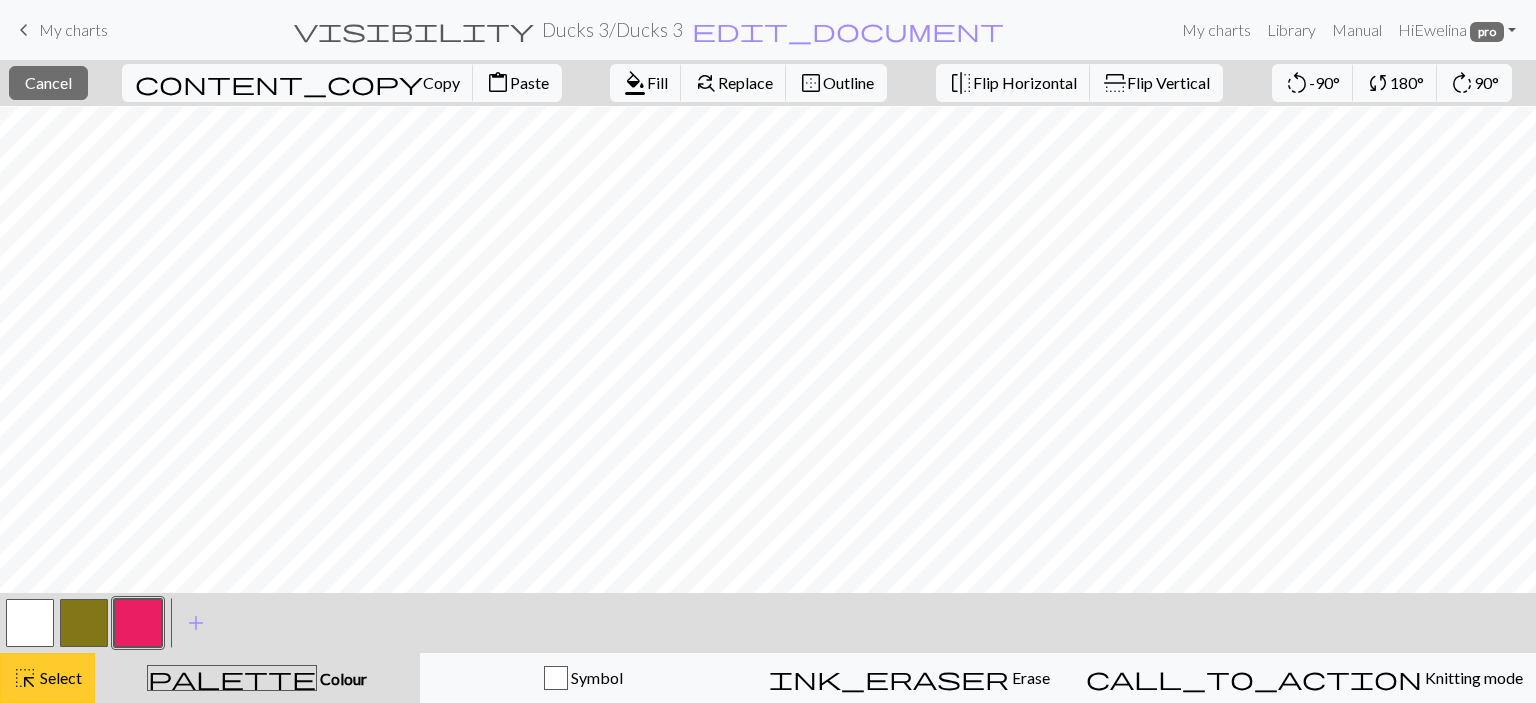 click on "Select" at bounding box center [59, 677] 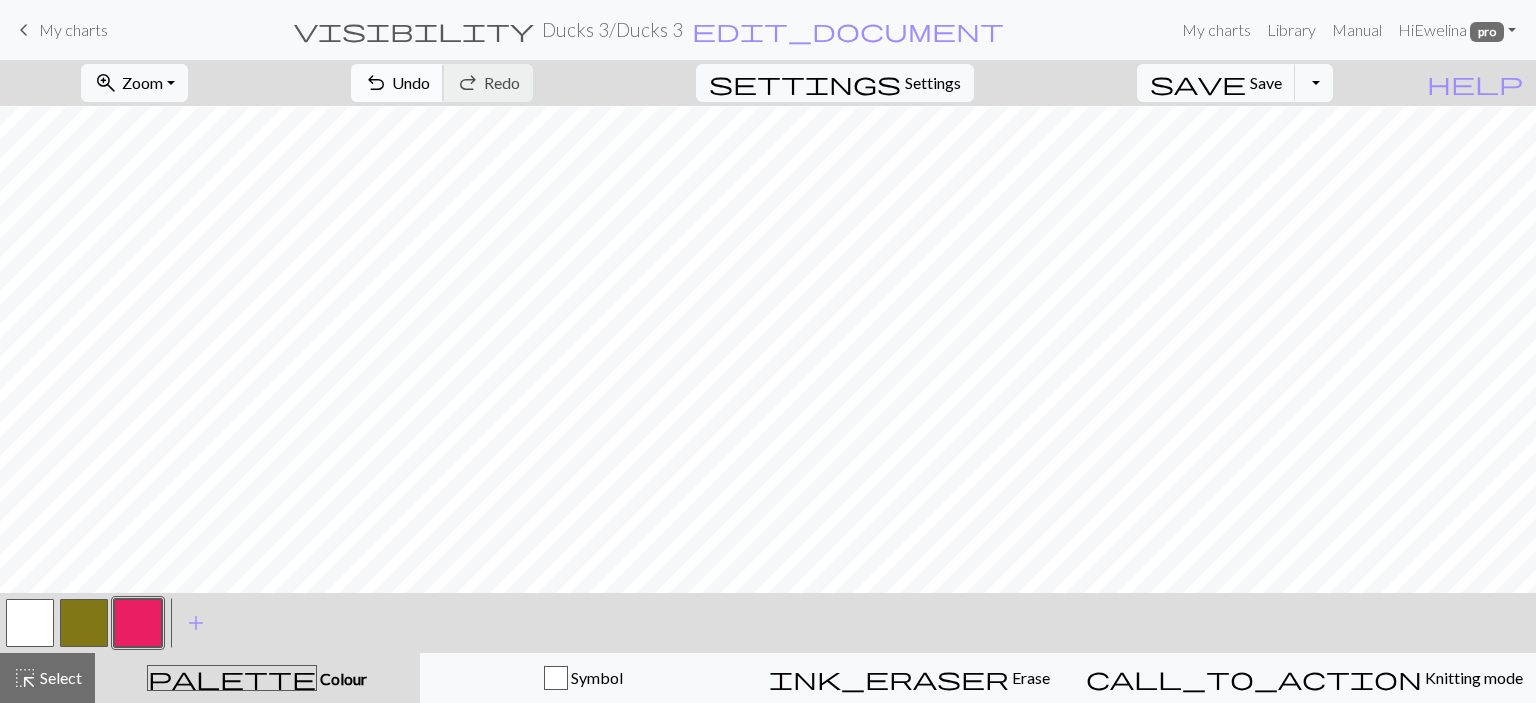 click on "Undo" at bounding box center [411, 82] 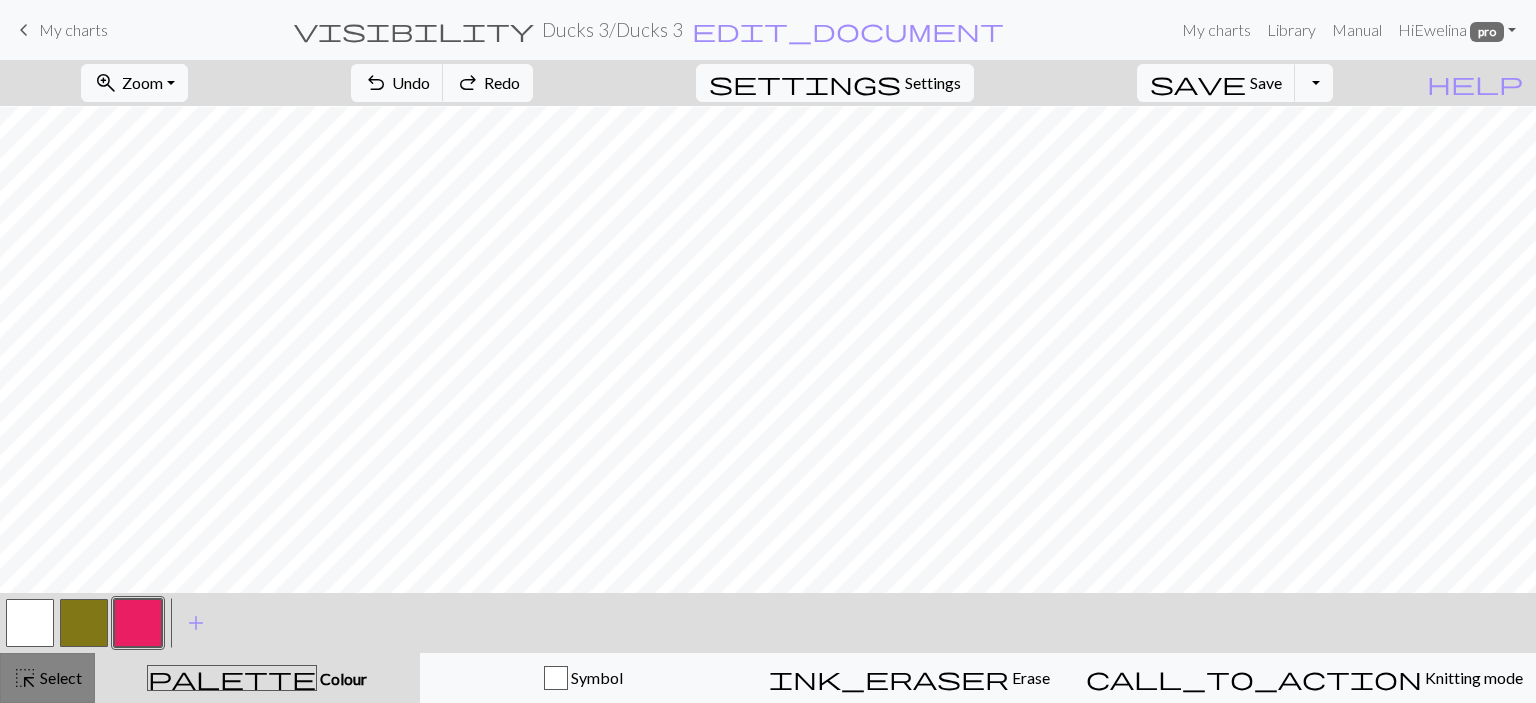 click on "highlight_alt" at bounding box center (25, 678) 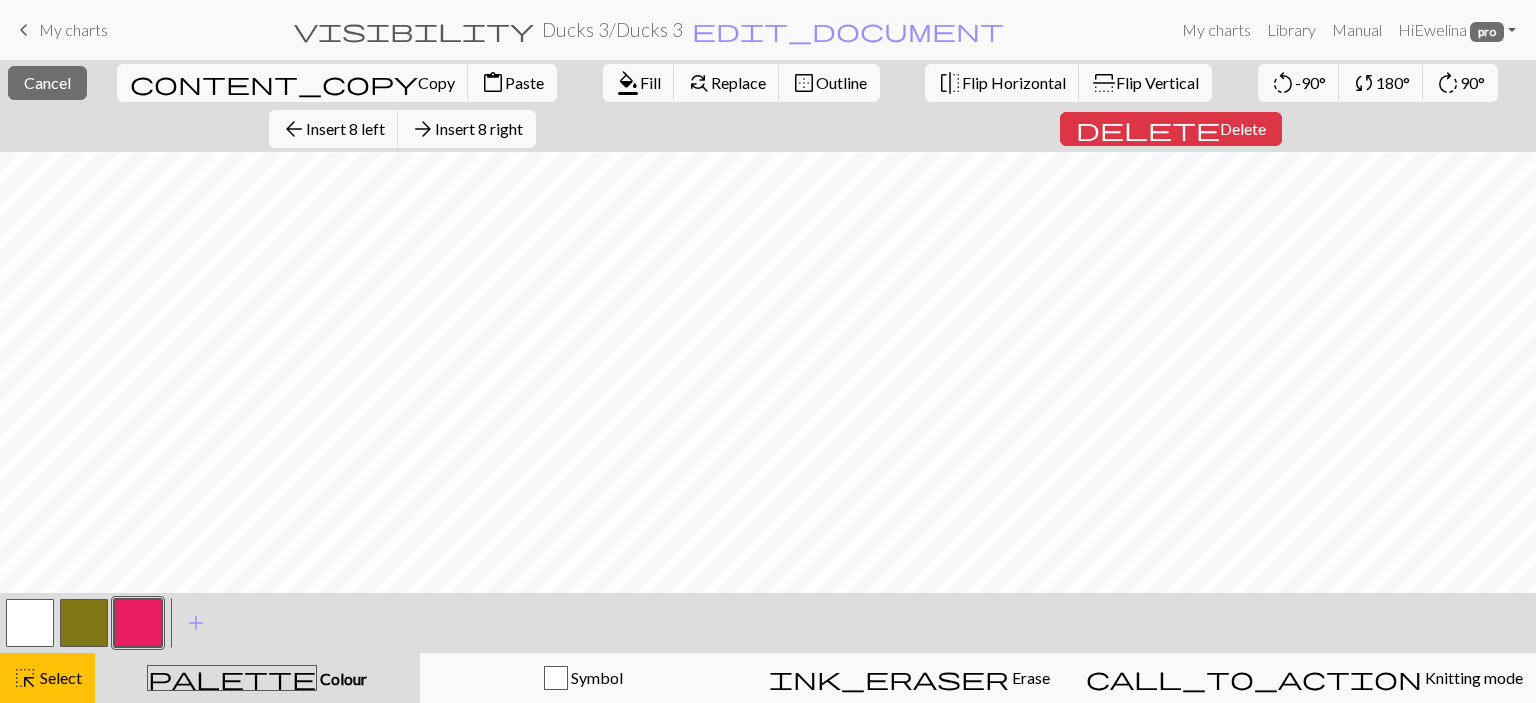 scroll, scrollTop: 242, scrollLeft: 0, axis: vertical 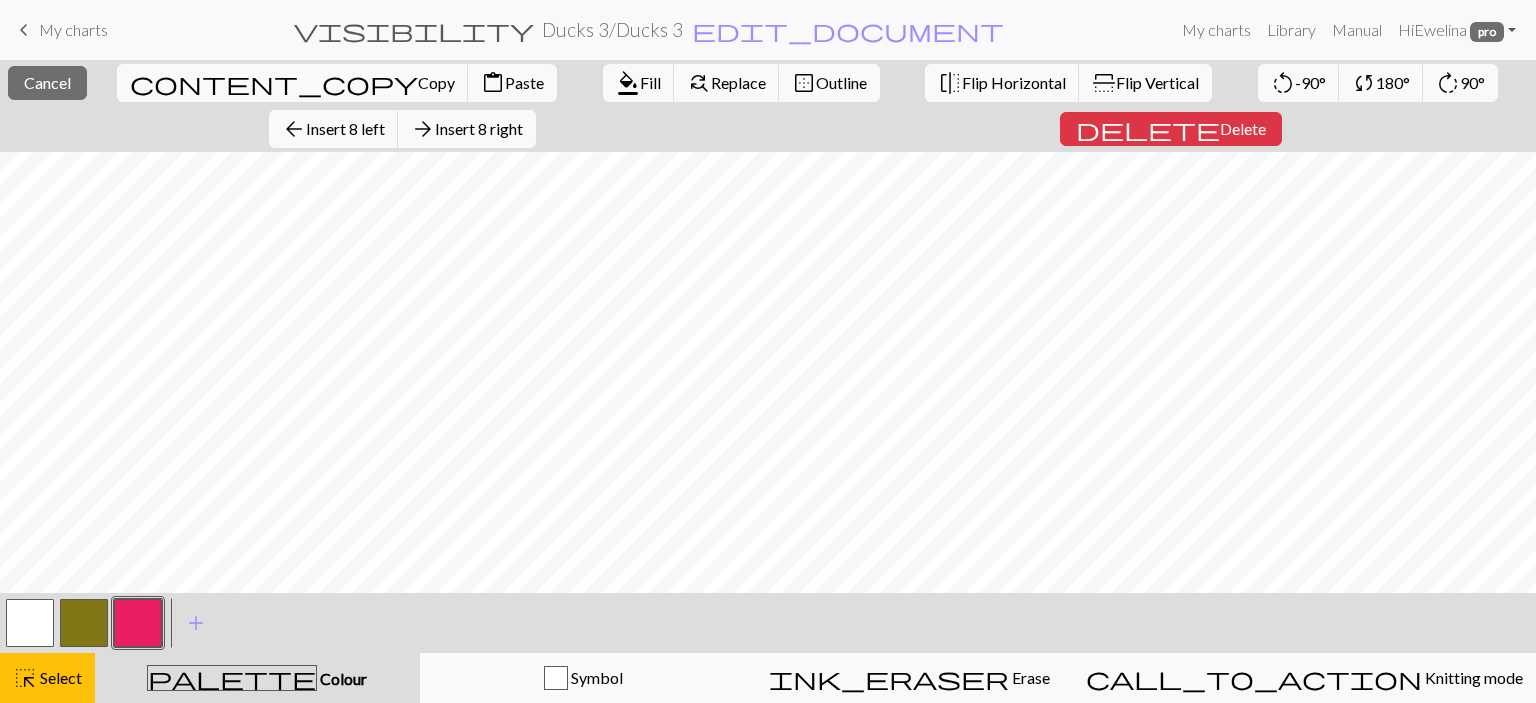 drag, startPoint x: 1535, startPoint y: 520, endPoint x: 1534, endPoint y: 394, distance: 126.00397 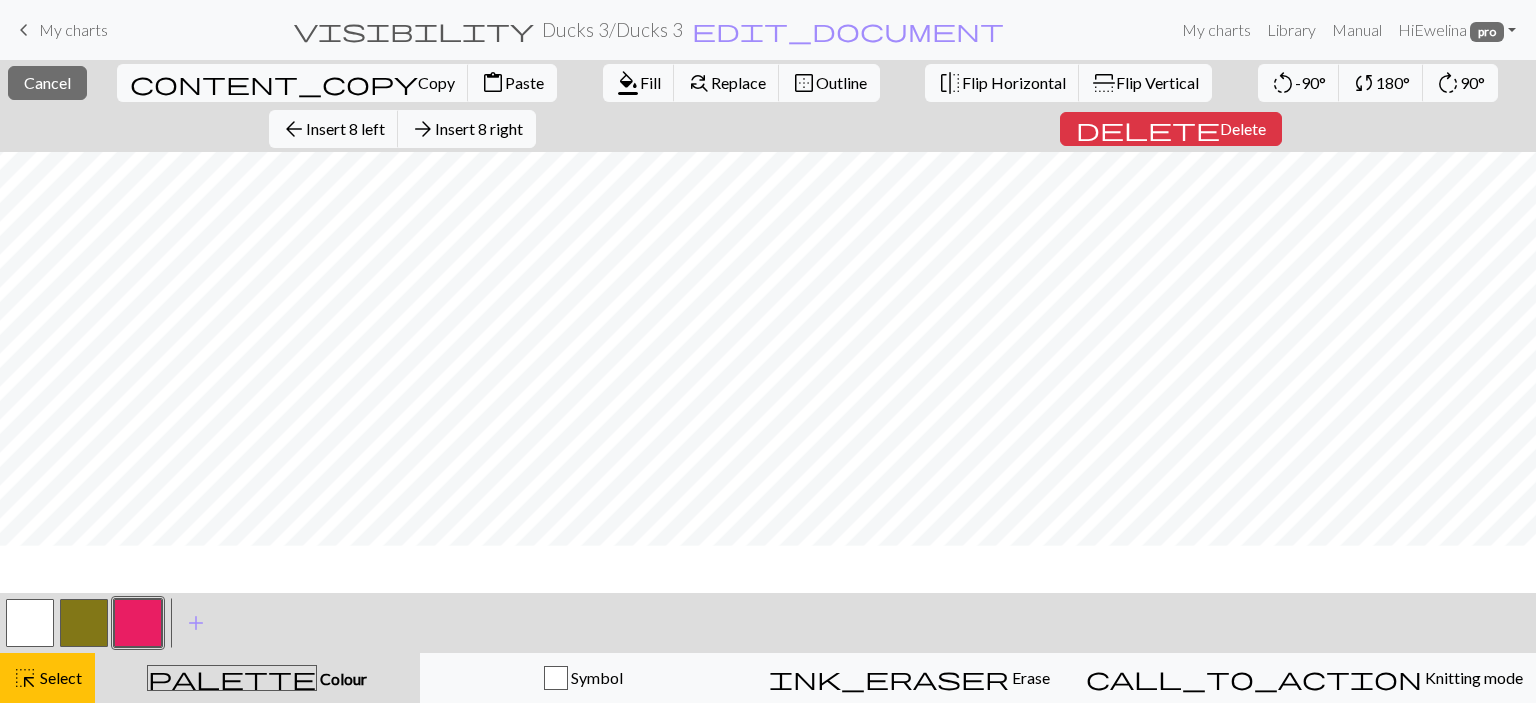 scroll, scrollTop: 0, scrollLeft: 0, axis: both 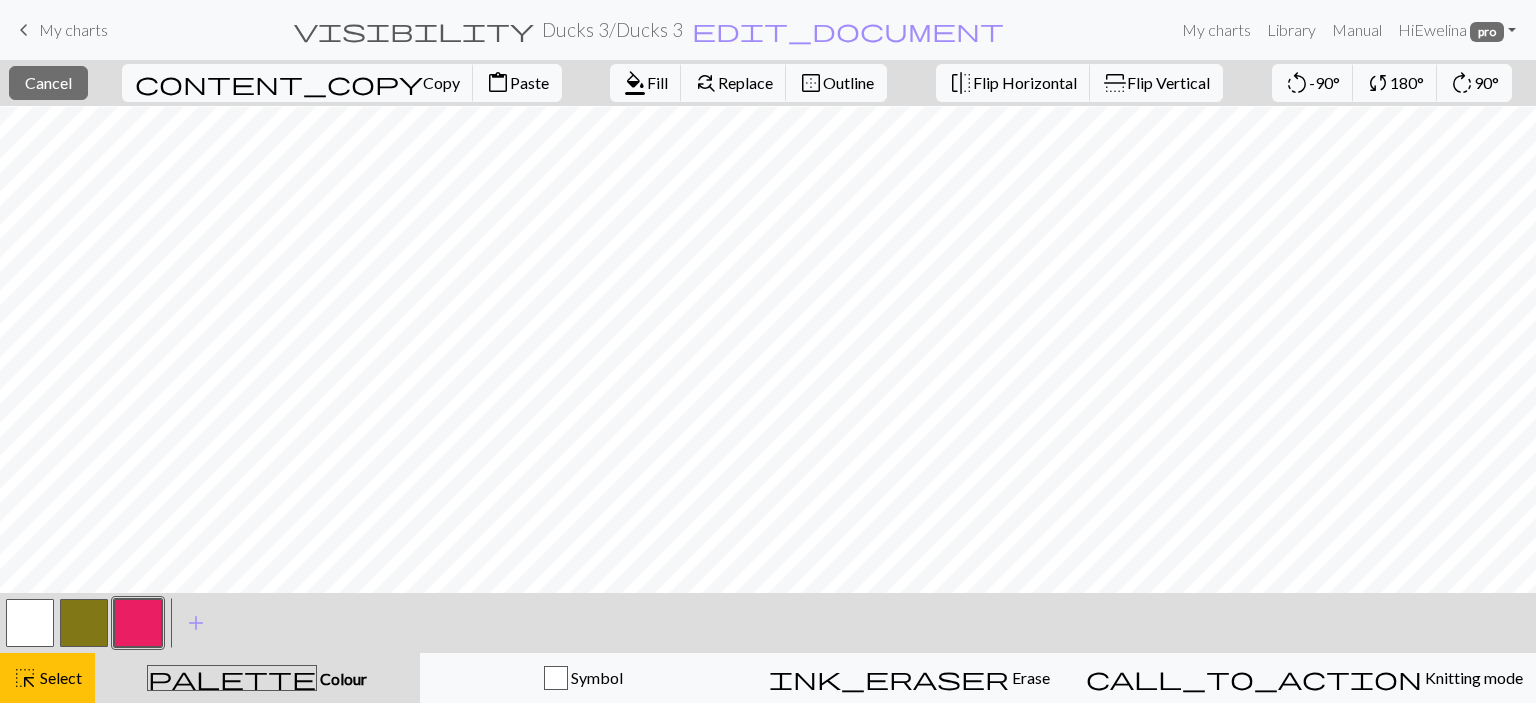 drag, startPoint x: 1534, startPoint y: 630, endPoint x: 1531, endPoint y: 732, distance: 102.044106 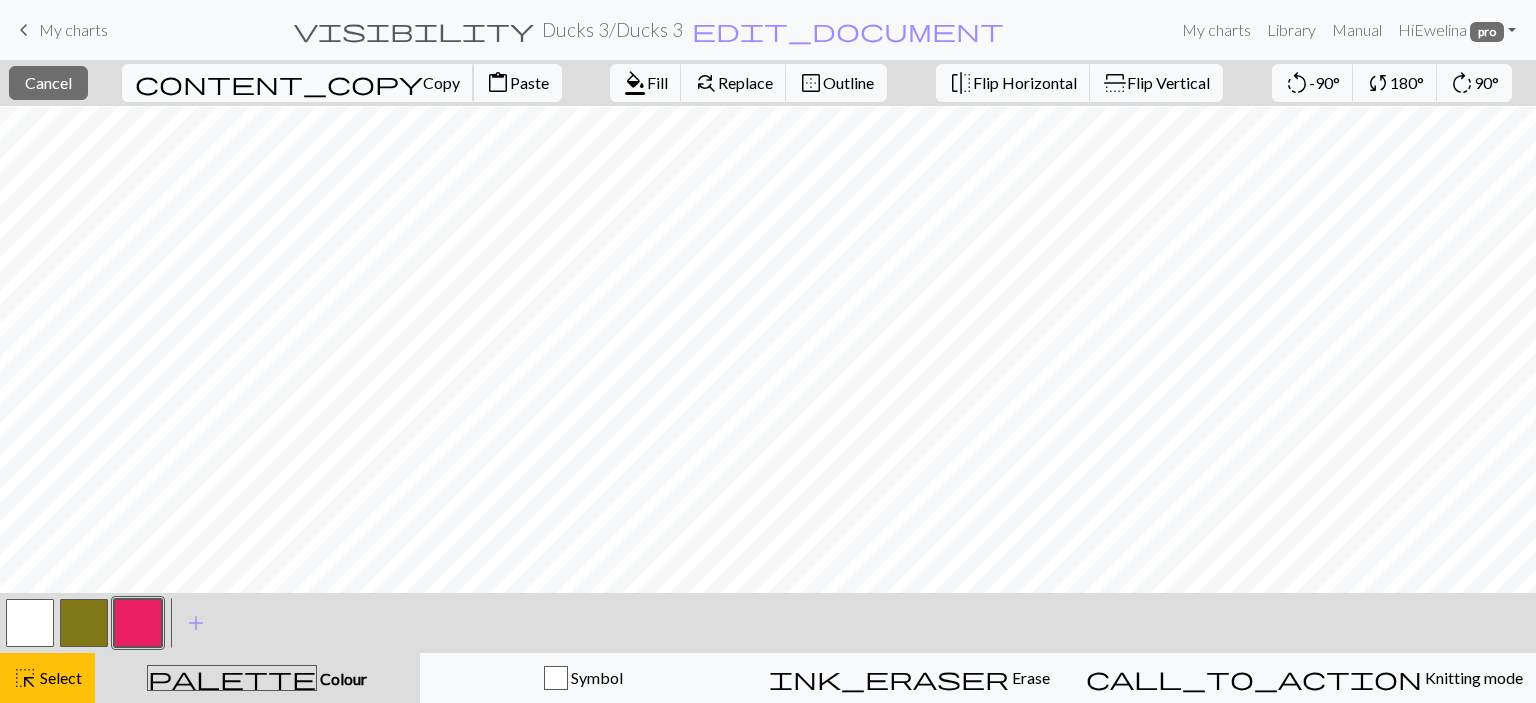 click on "Copy" at bounding box center [441, 82] 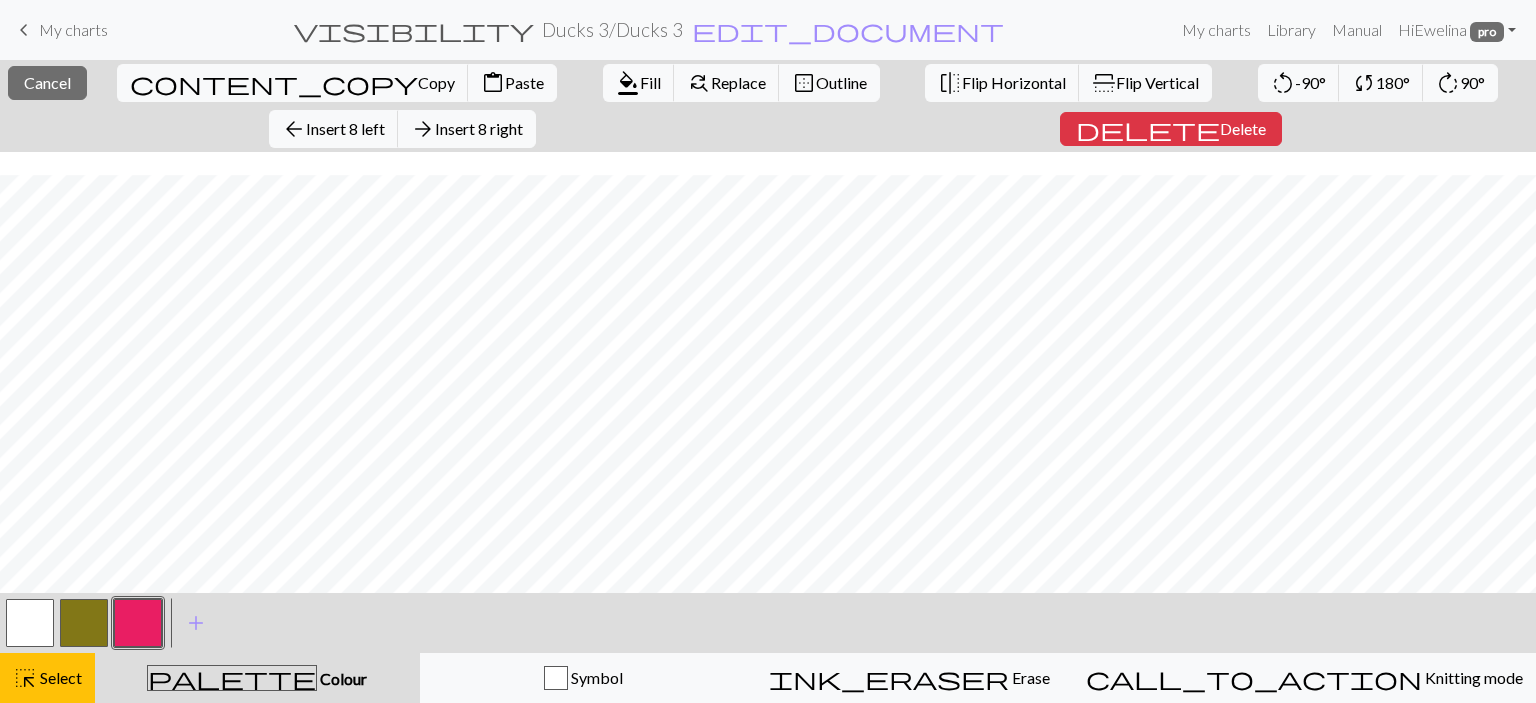 scroll, scrollTop: 242, scrollLeft: 0, axis: vertical 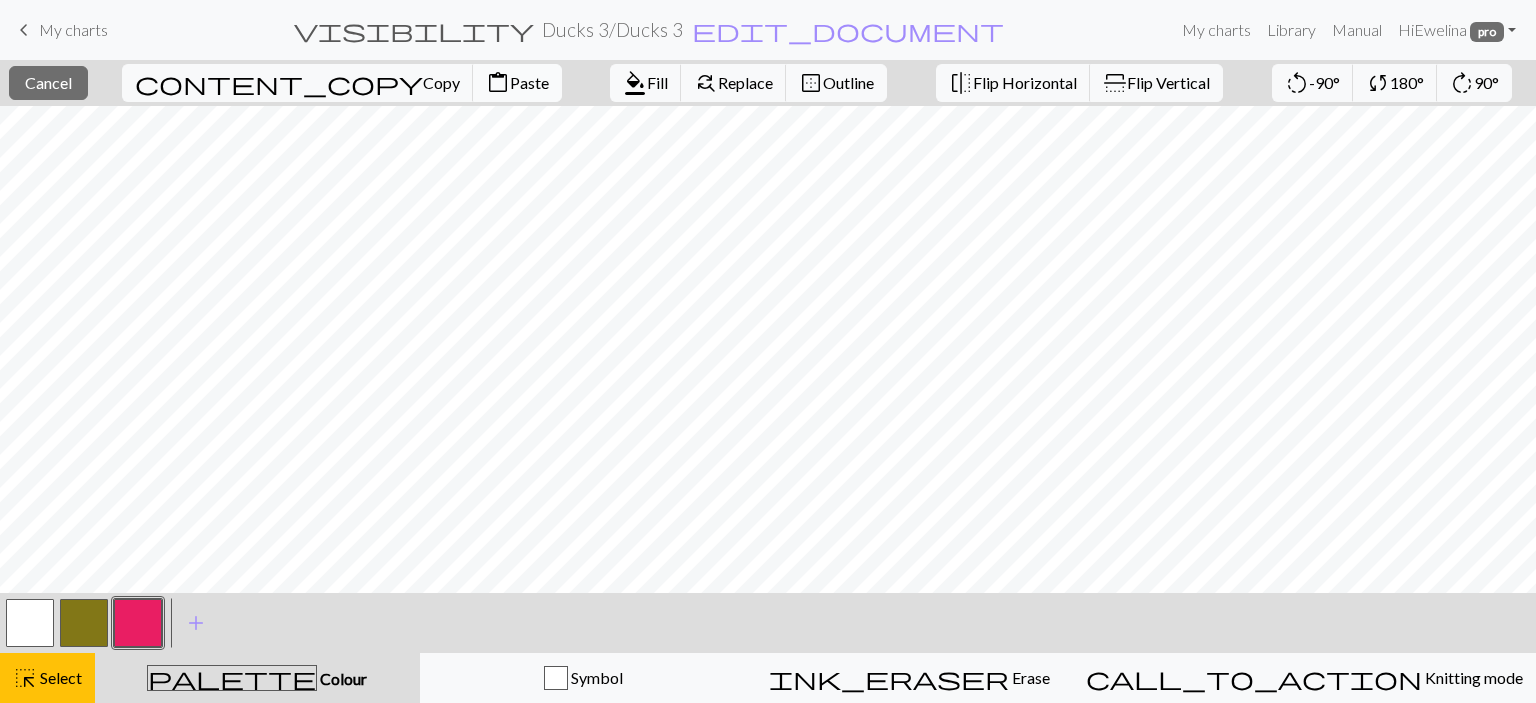 click on "Paste" at bounding box center (529, 82) 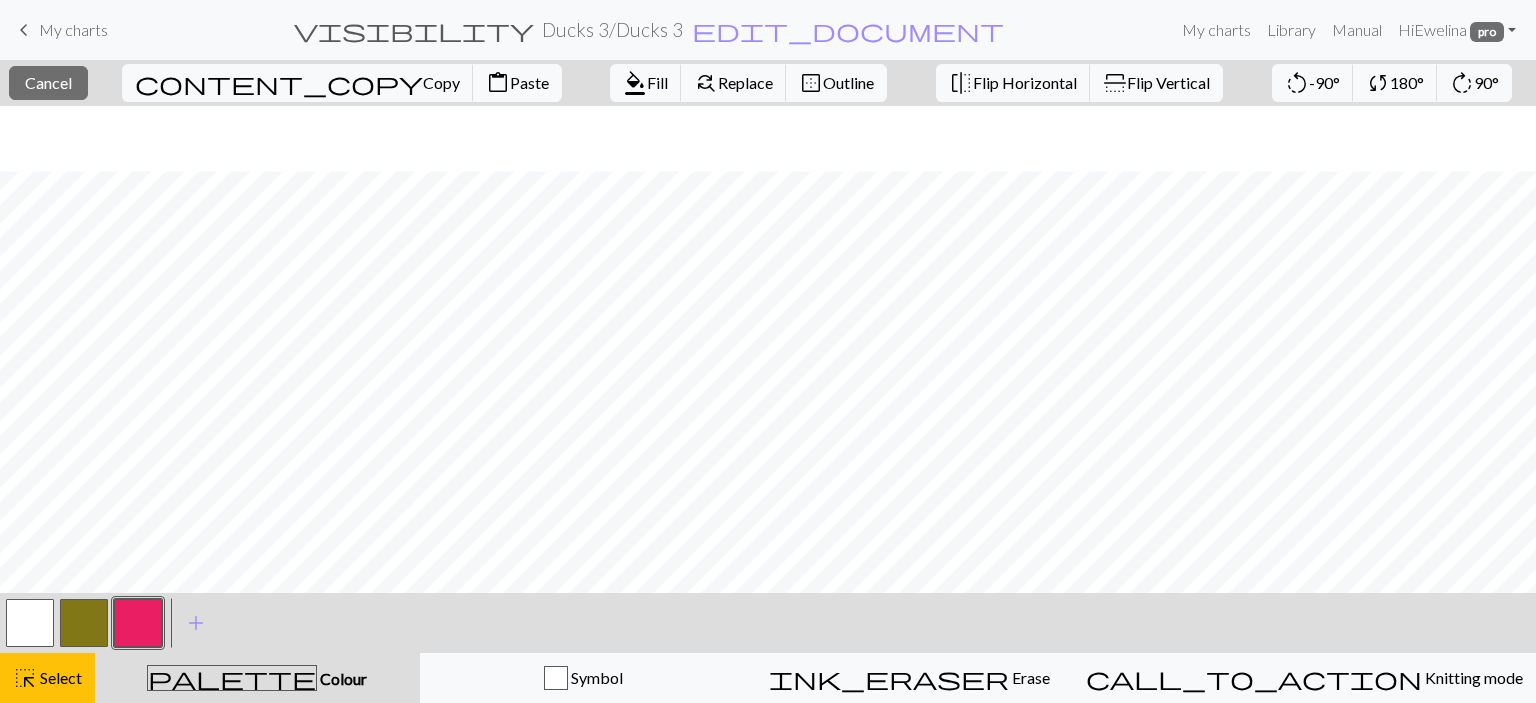 scroll, scrollTop: 196, scrollLeft: 0, axis: vertical 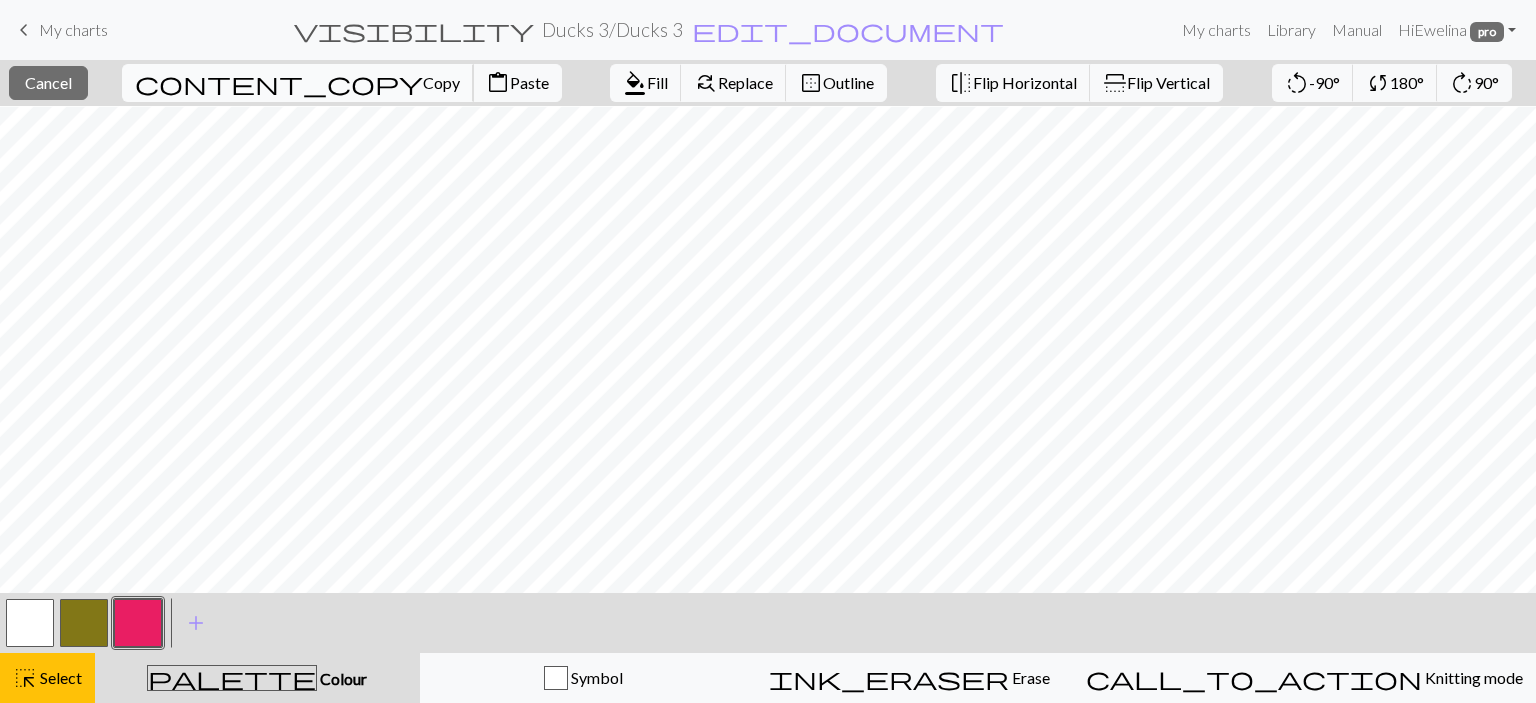 click on "Copy" at bounding box center [441, 82] 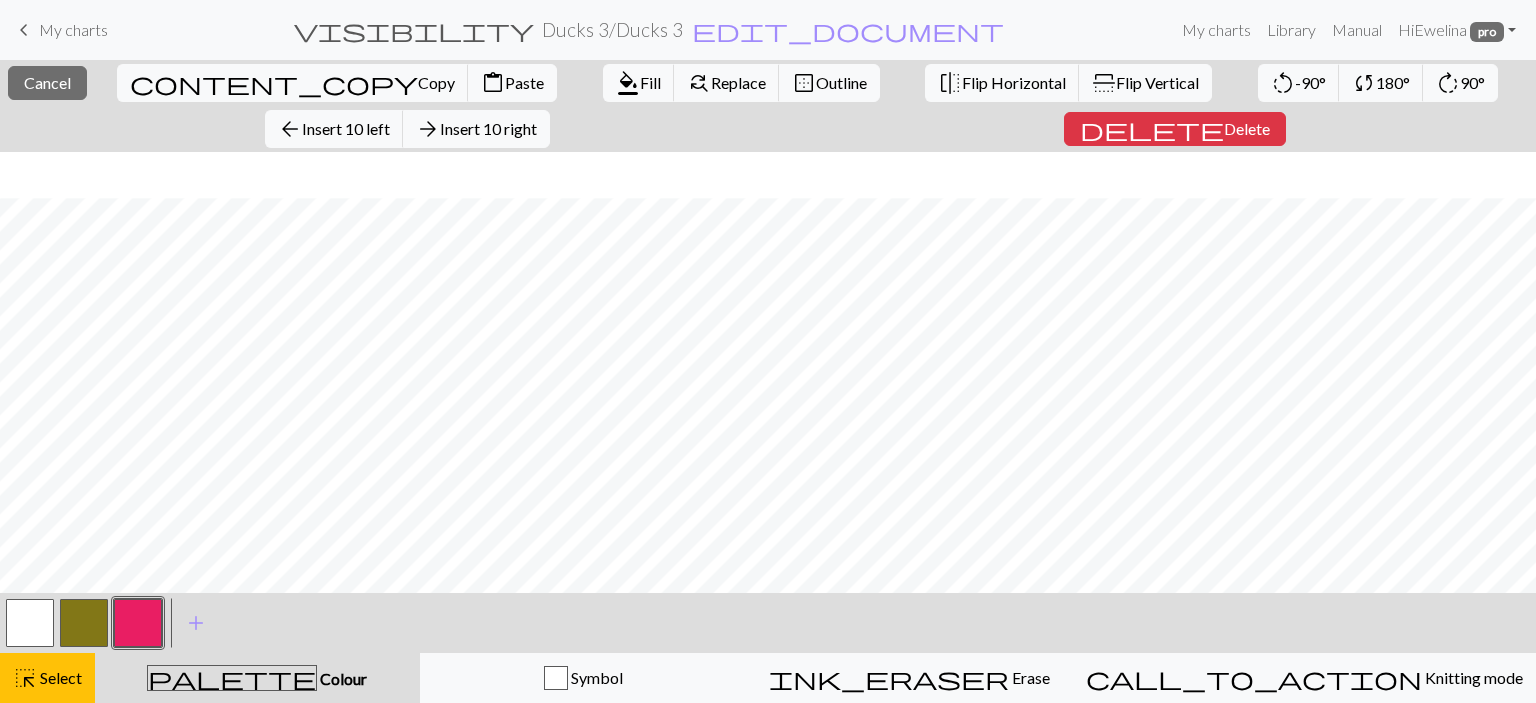scroll, scrollTop: 242, scrollLeft: 0, axis: vertical 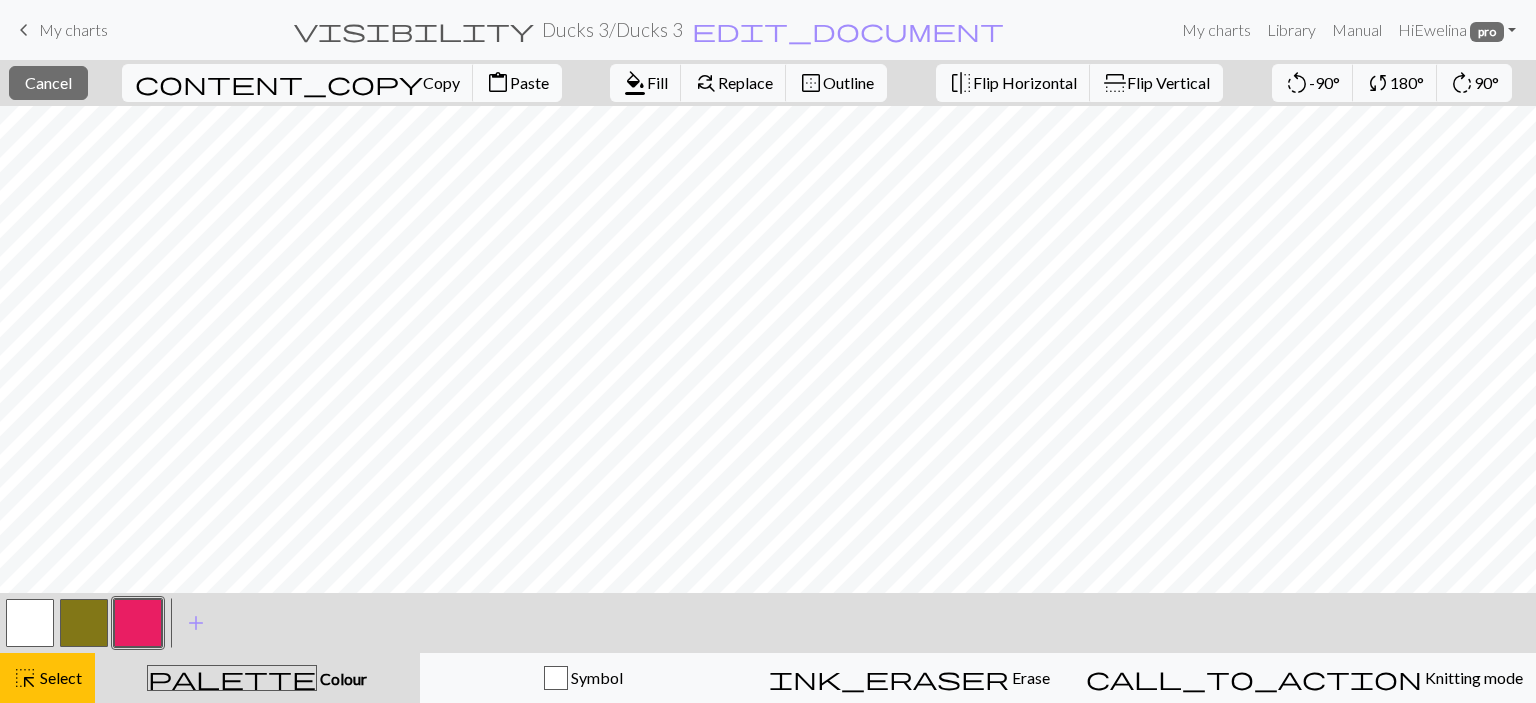 click on "content_paste  Paste" at bounding box center (517, 83) 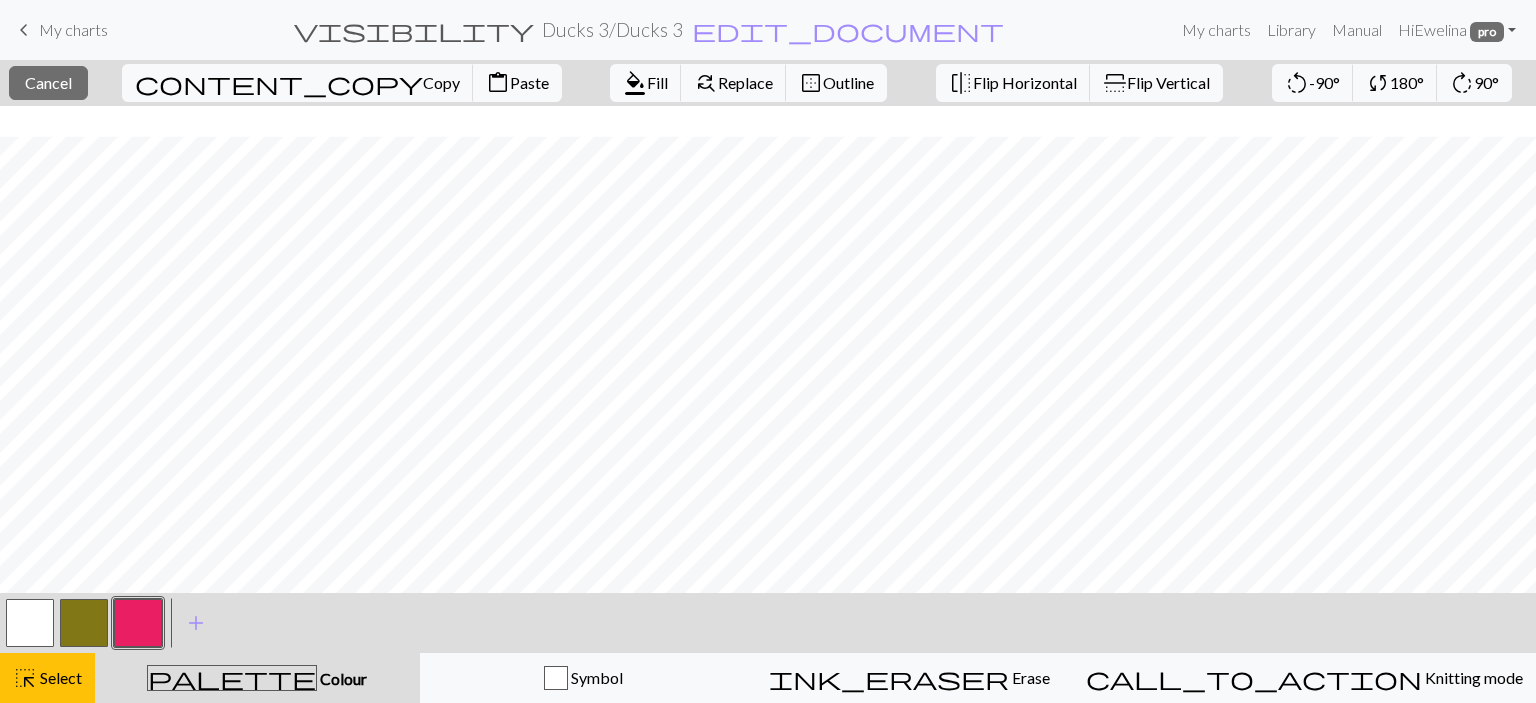 scroll, scrollTop: 117, scrollLeft: 0, axis: vertical 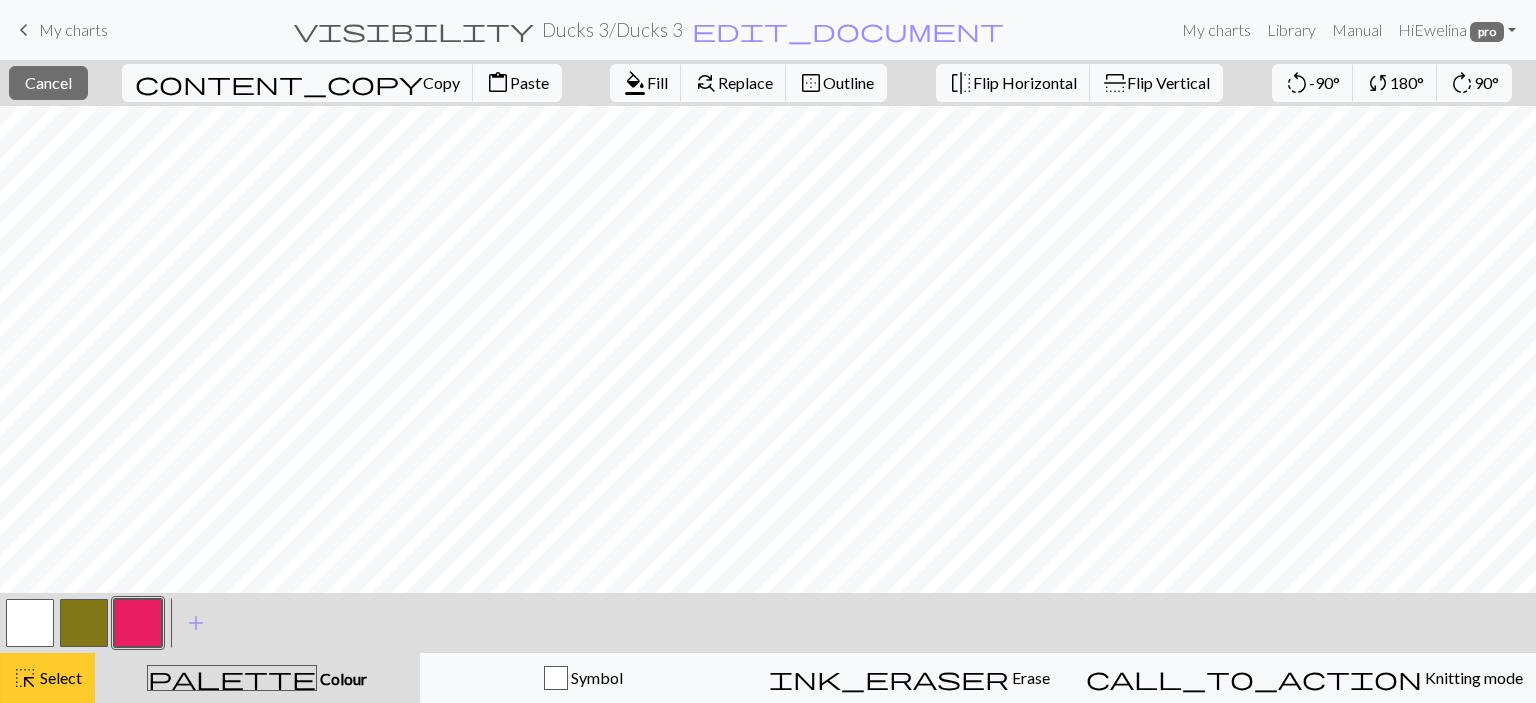 click on "Select" at bounding box center [59, 677] 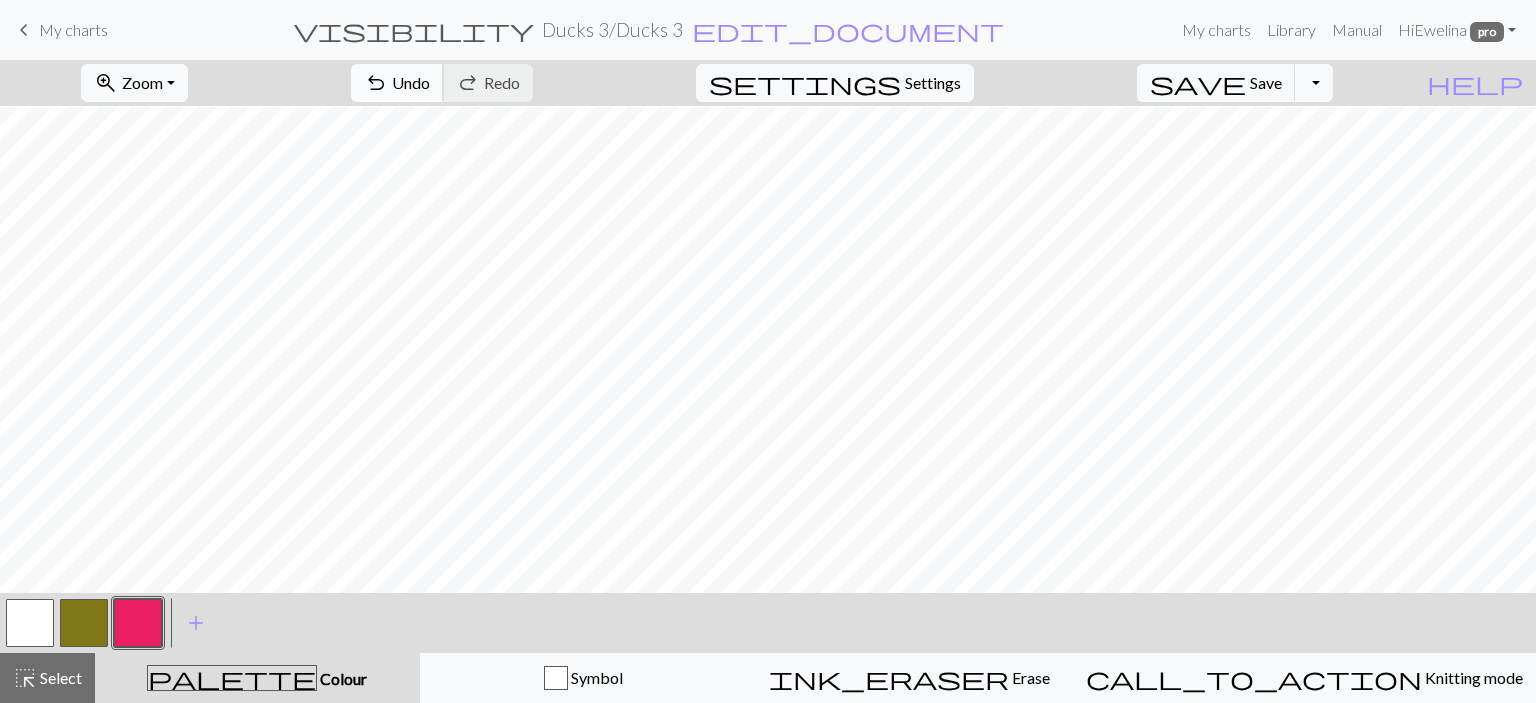 click on "Undo" at bounding box center (411, 82) 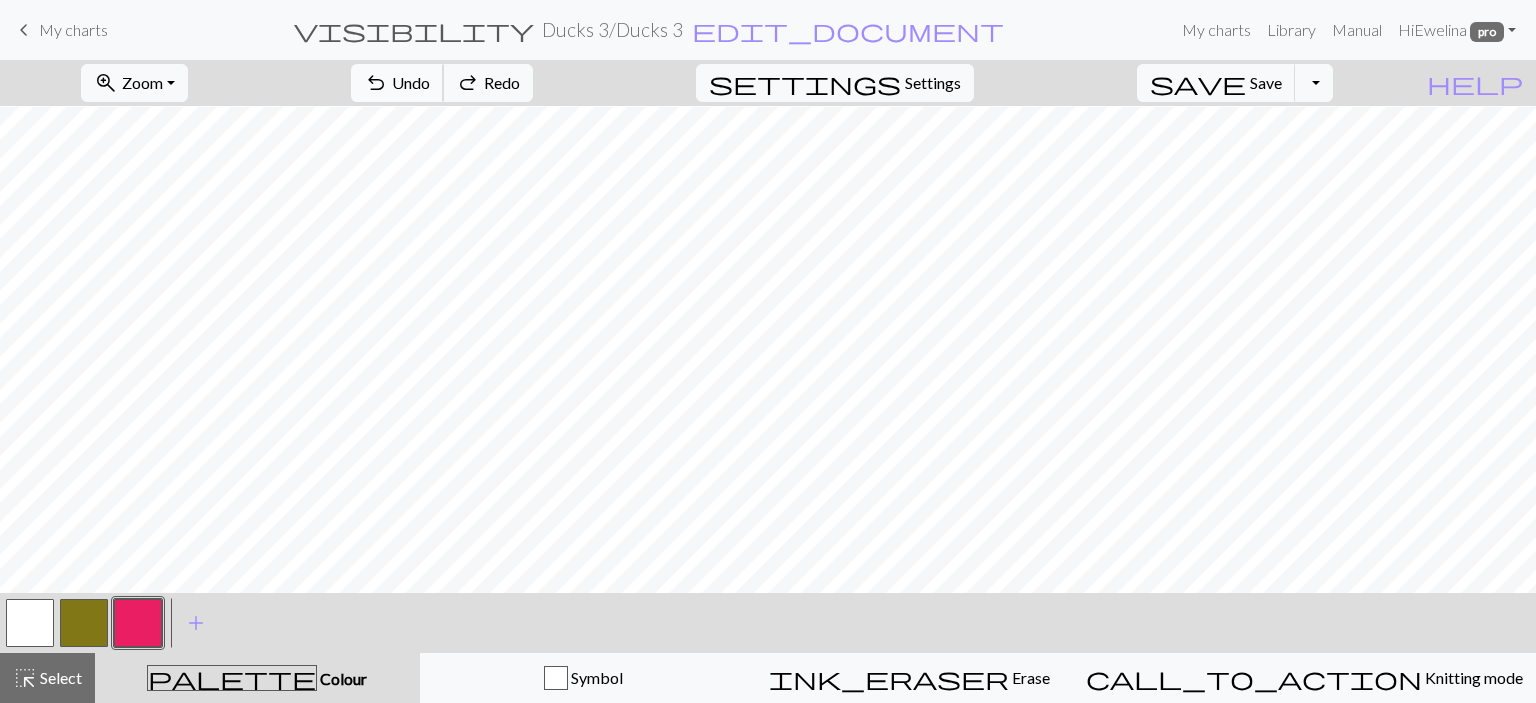 click on "Undo" at bounding box center [411, 82] 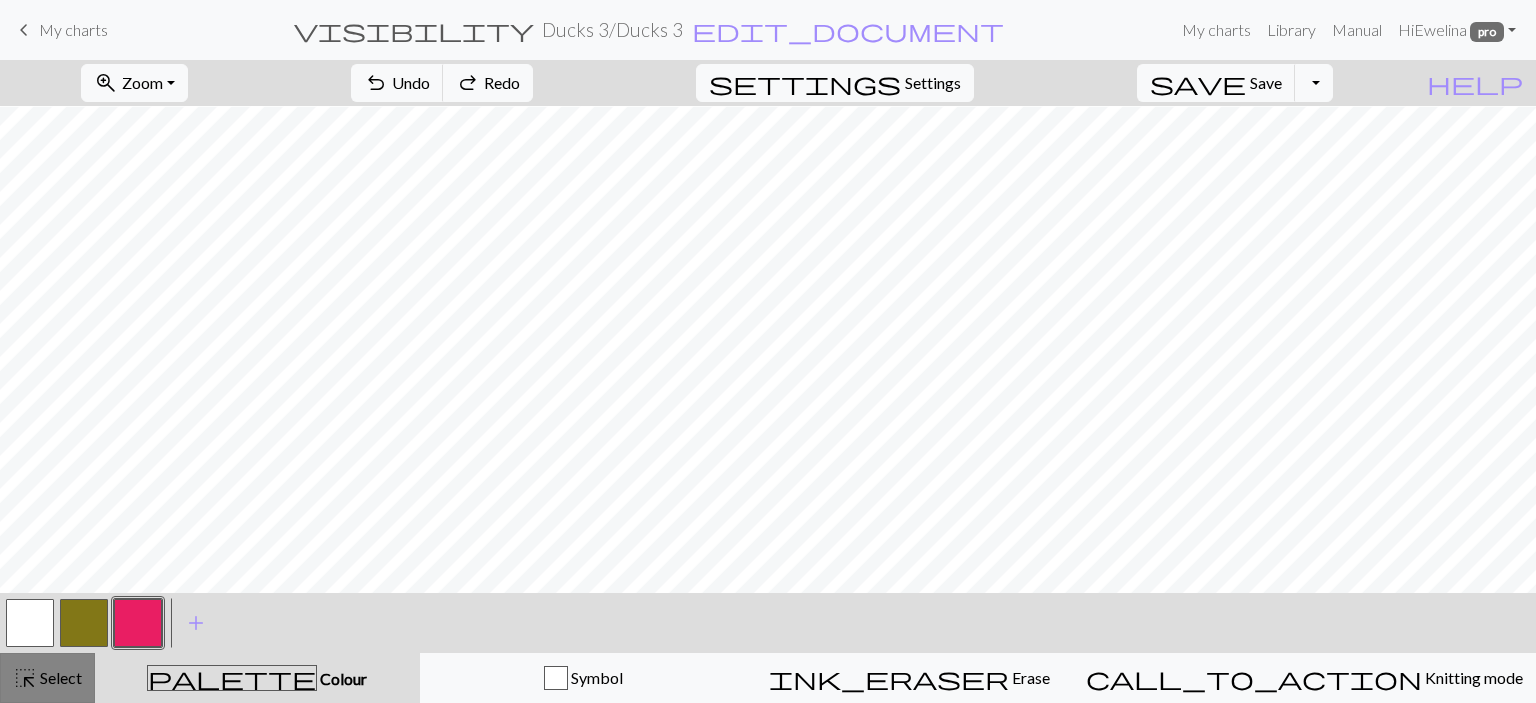 click on "highlight_alt   Select   Select" at bounding box center [47, 678] 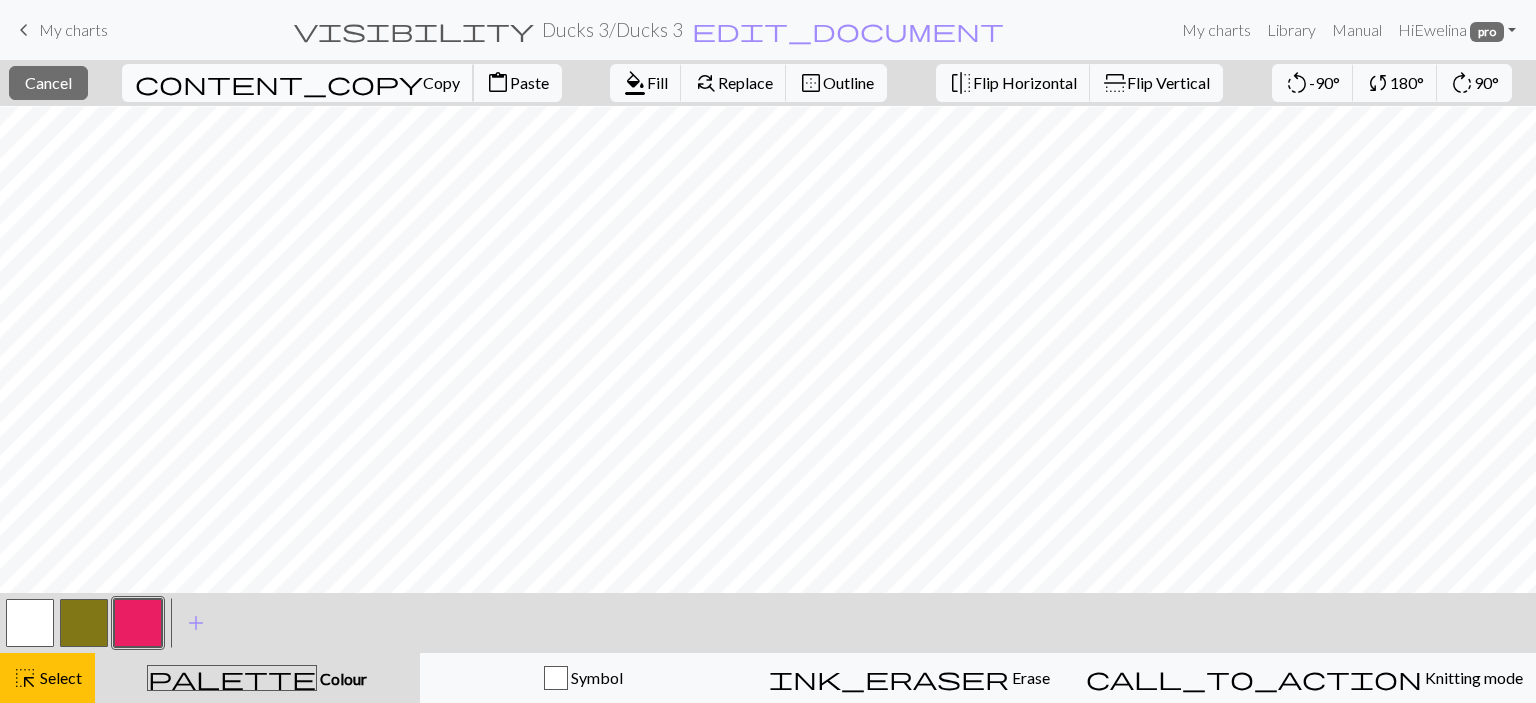 click on "Copy" at bounding box center (441, 82) 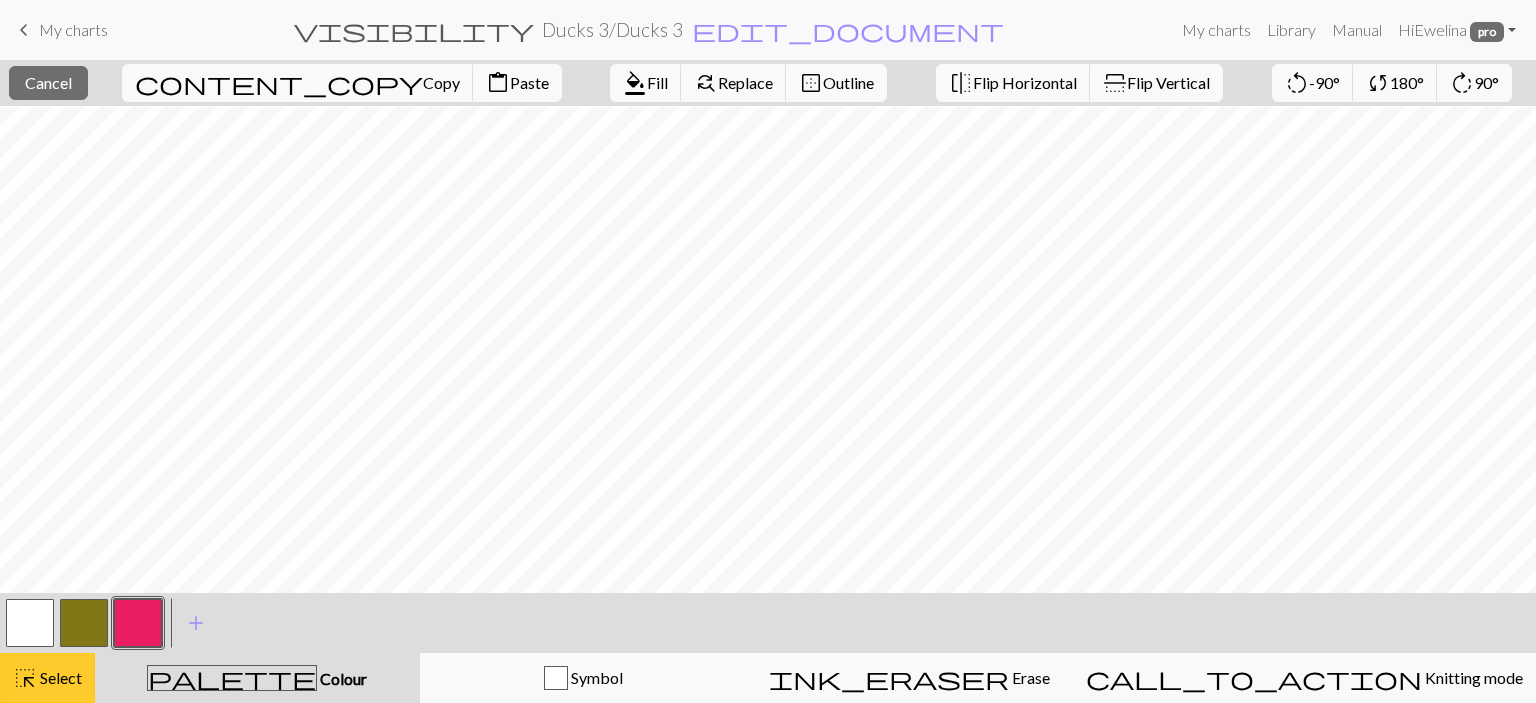 click on "highlight_alt   Select   Select" at bounding box center [47, 678] 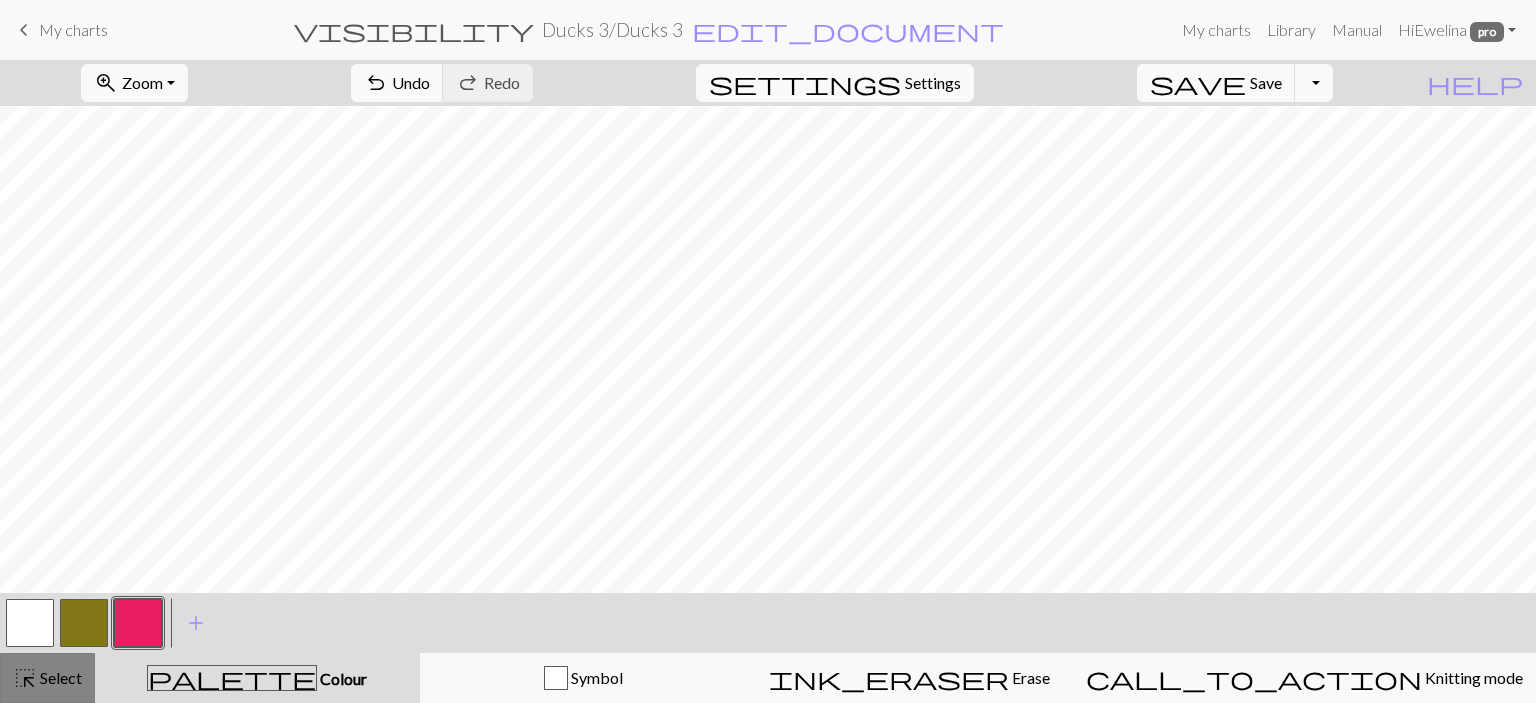 click on "highlight_alt   Select   Select" at bounding box center (47, 678) 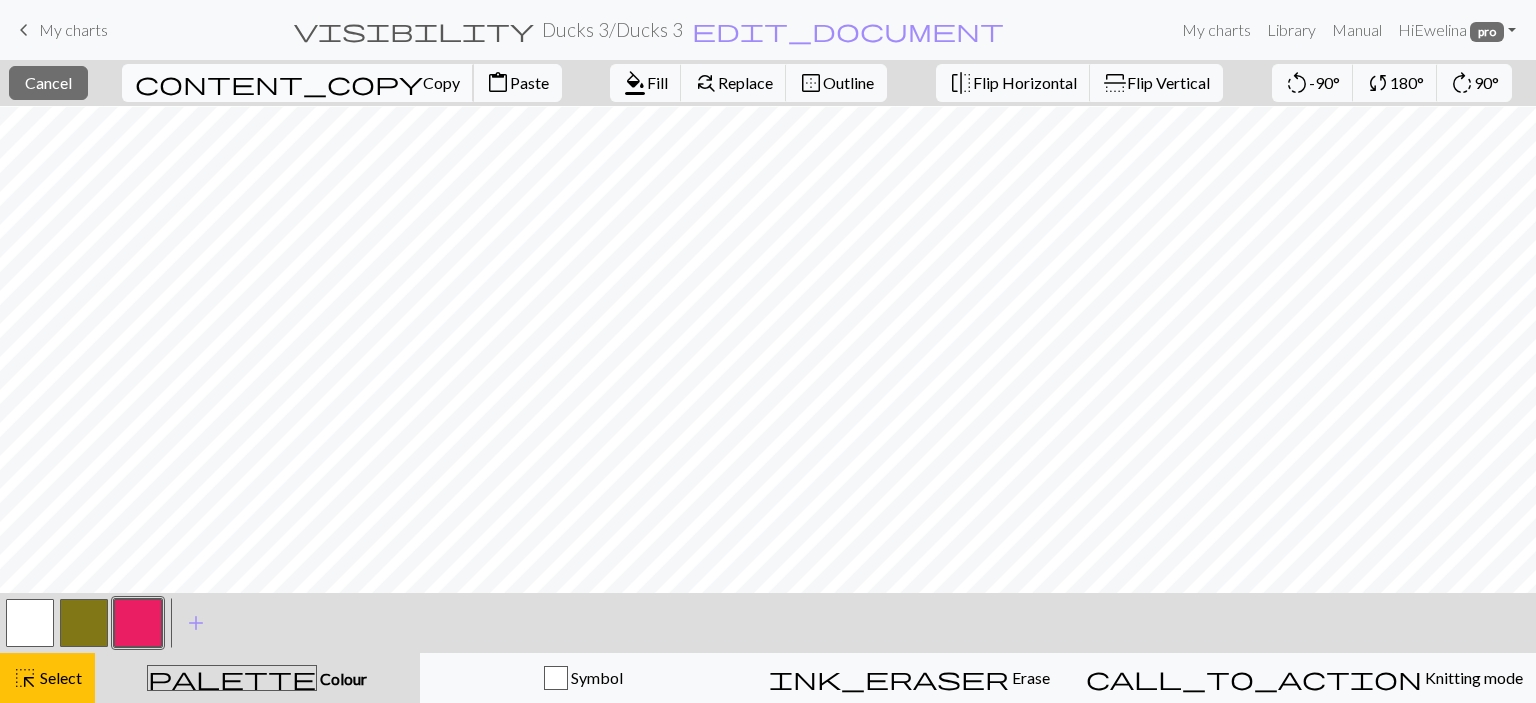 click on "Copy" at bounding box center [441, 82] 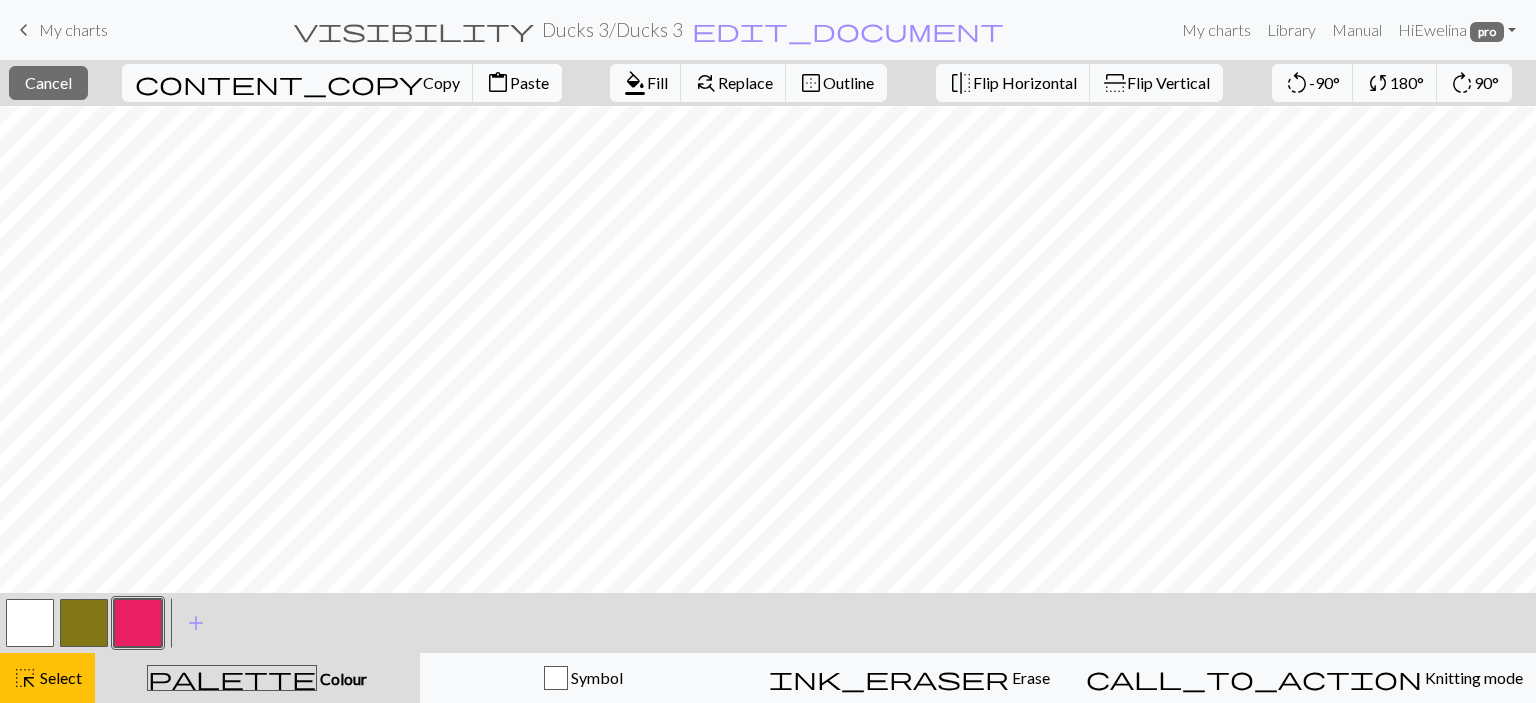click on "Paste" at bounding box center [529, 82] 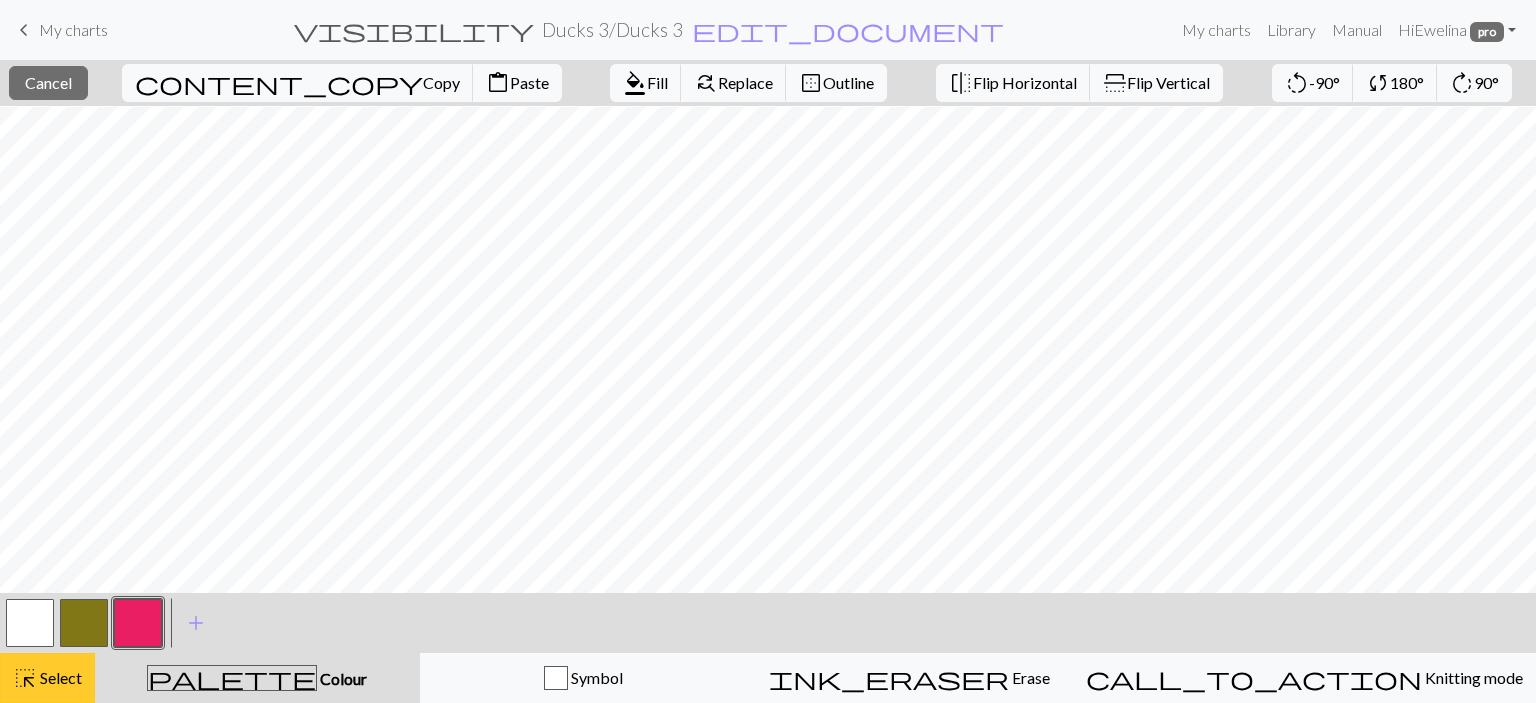 click on "highlight_alt" at bounding box center (25, 678) 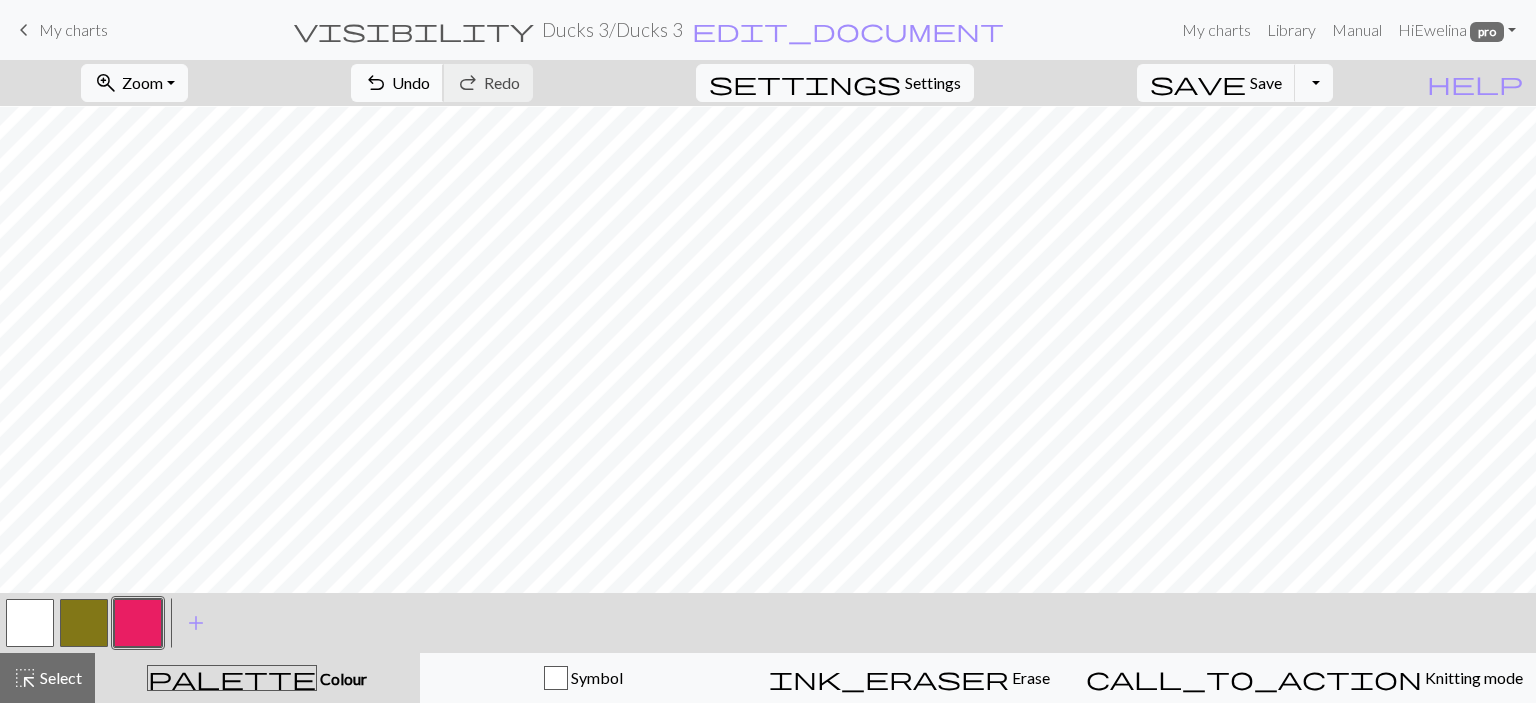click on "undo Undo Undo" at bounding box center (397, 83) 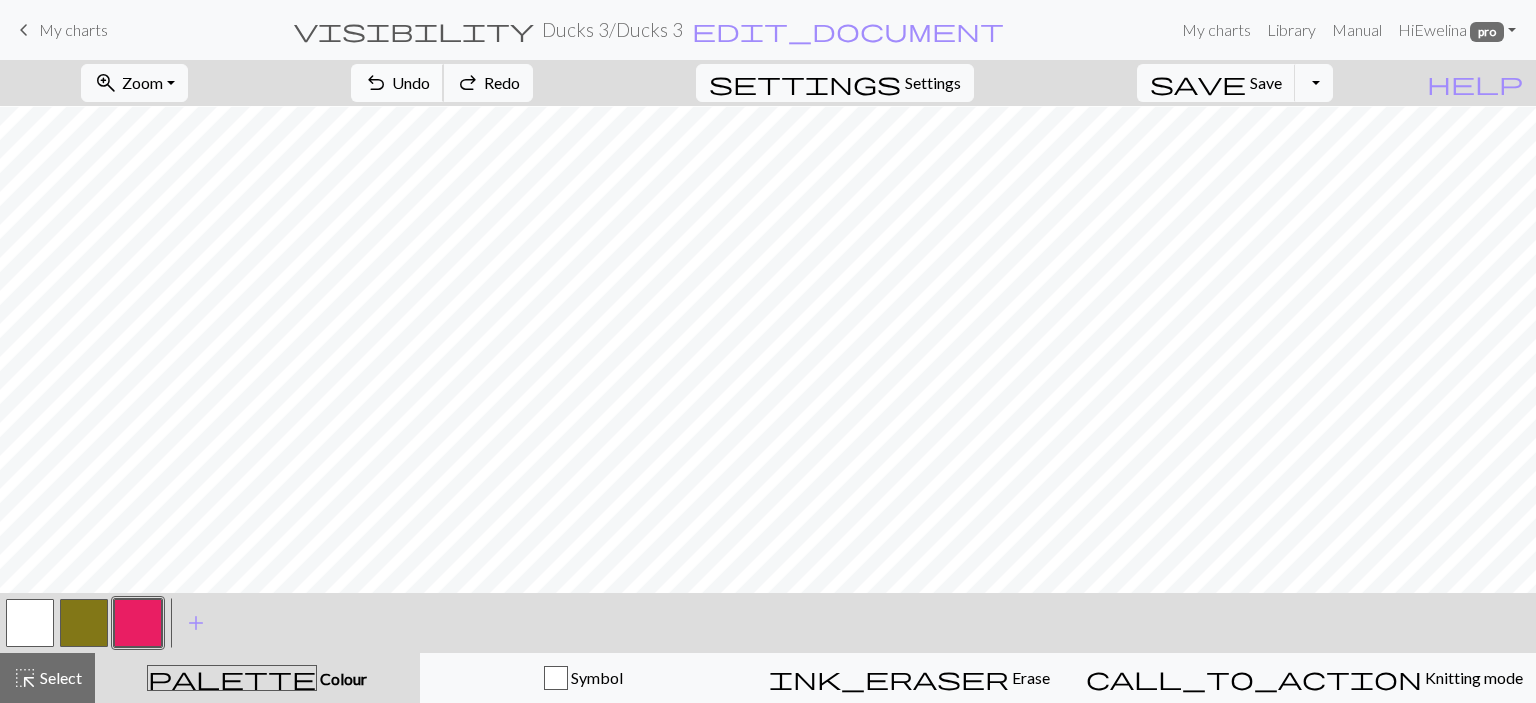 click on "undo Undo Undo" at bounding box center [397, 83] 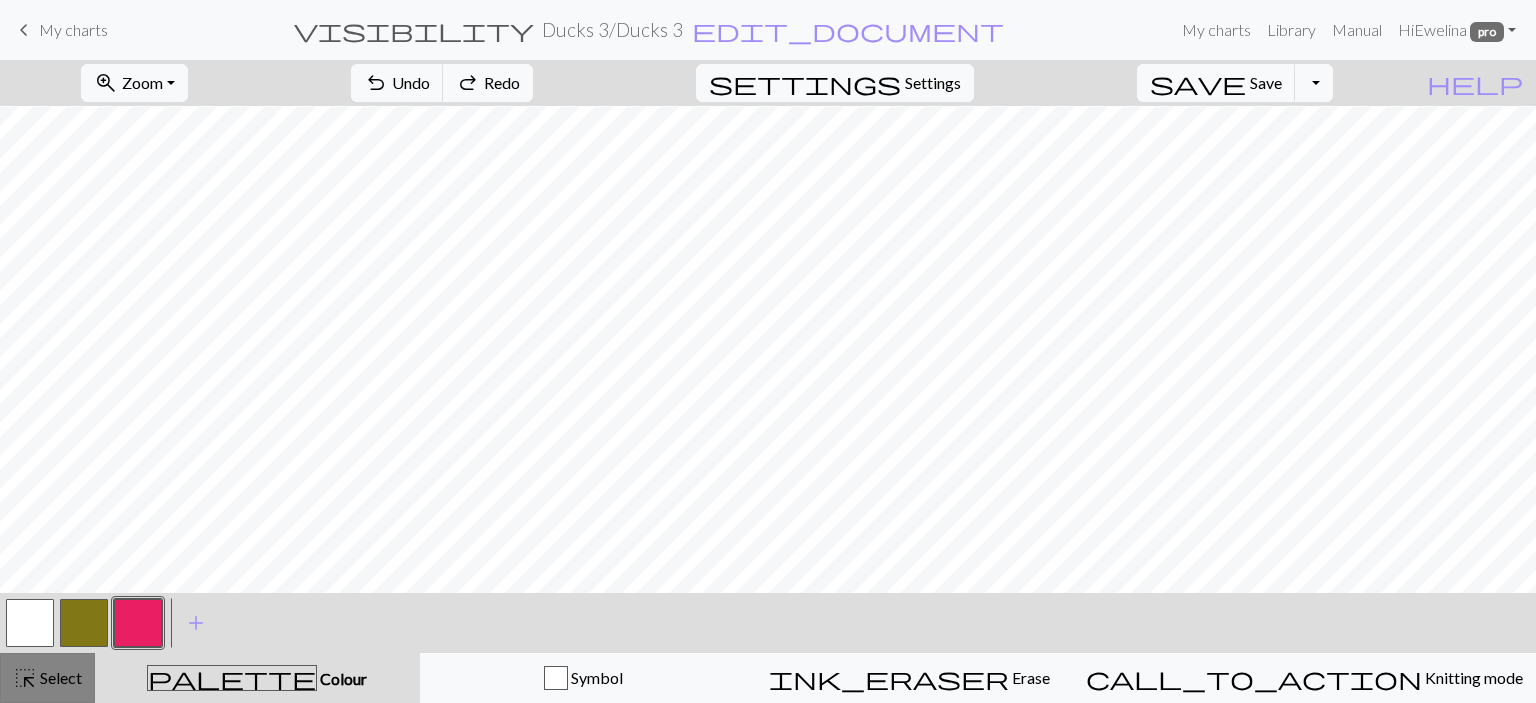 click on "Select" at bounding box center (59, 677) 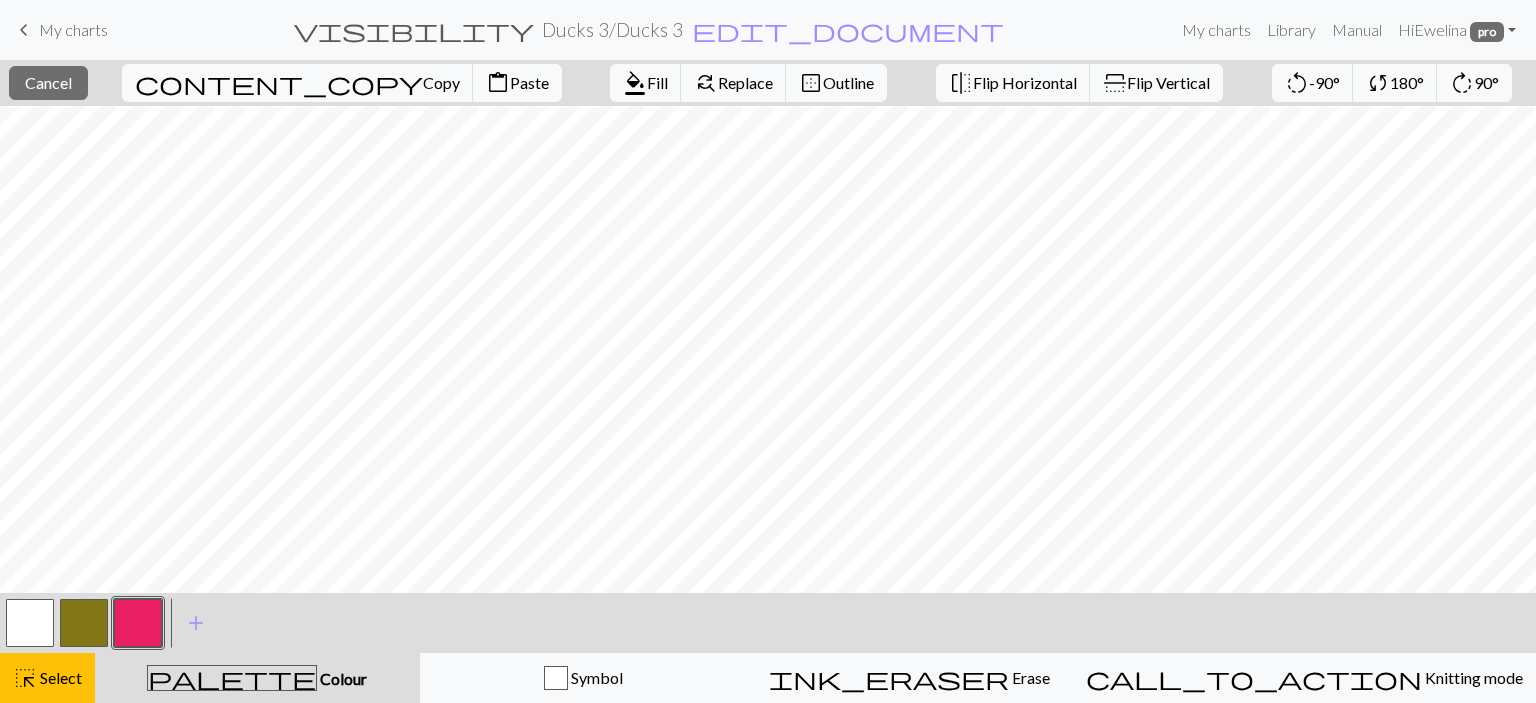 click on "content_copy  Copy content_paste  Paste" at bounding box center (342, 83) 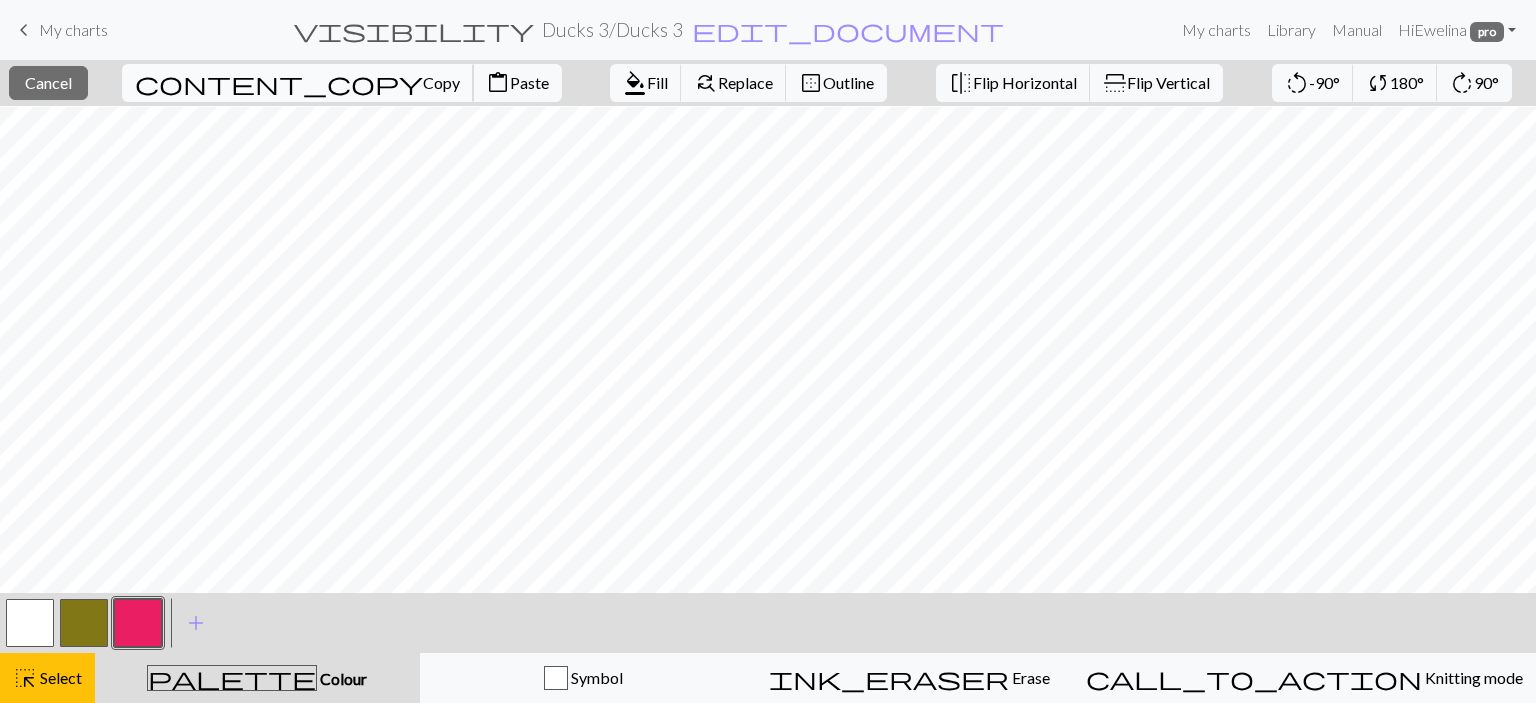 click on "content_copy" at bounding box center [279, 83] 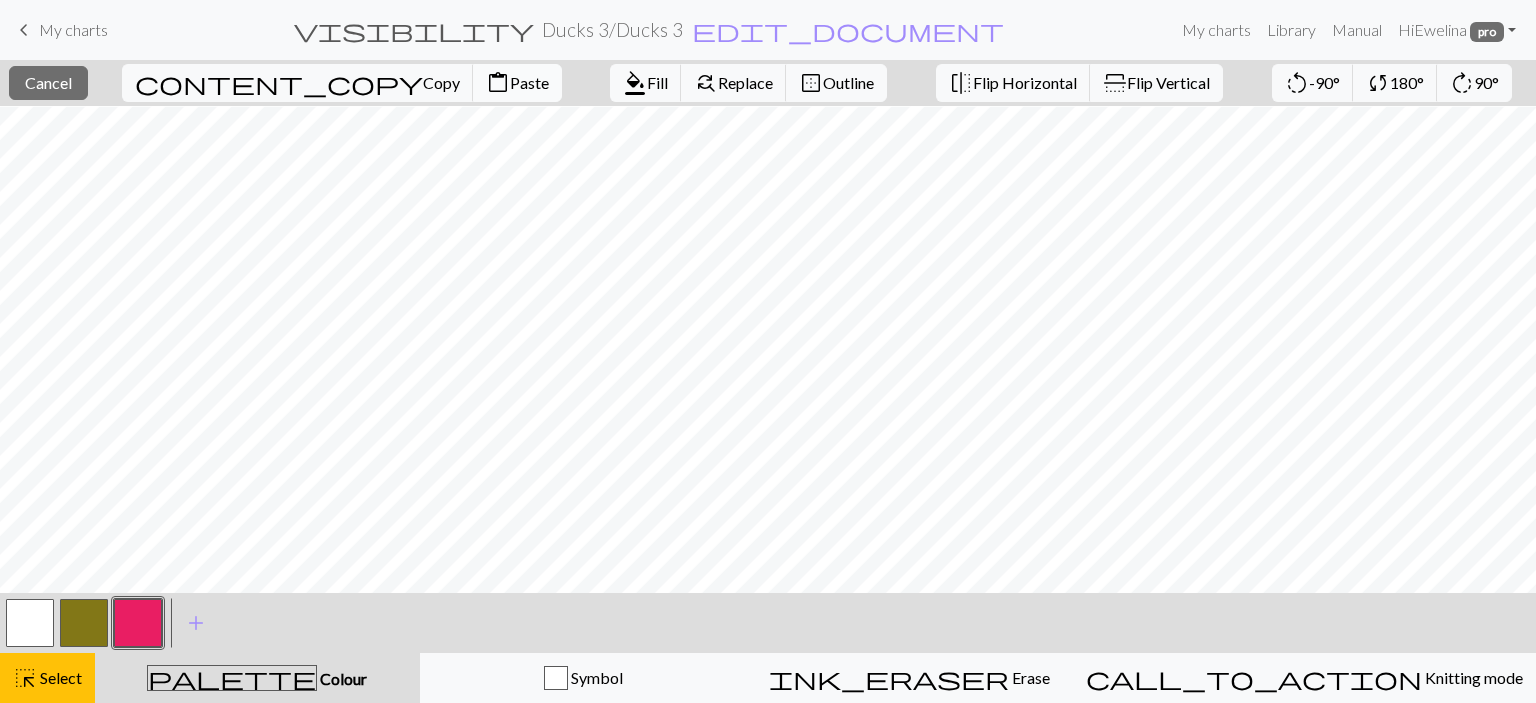 click on "Paste" at bounding box center (529, 82) 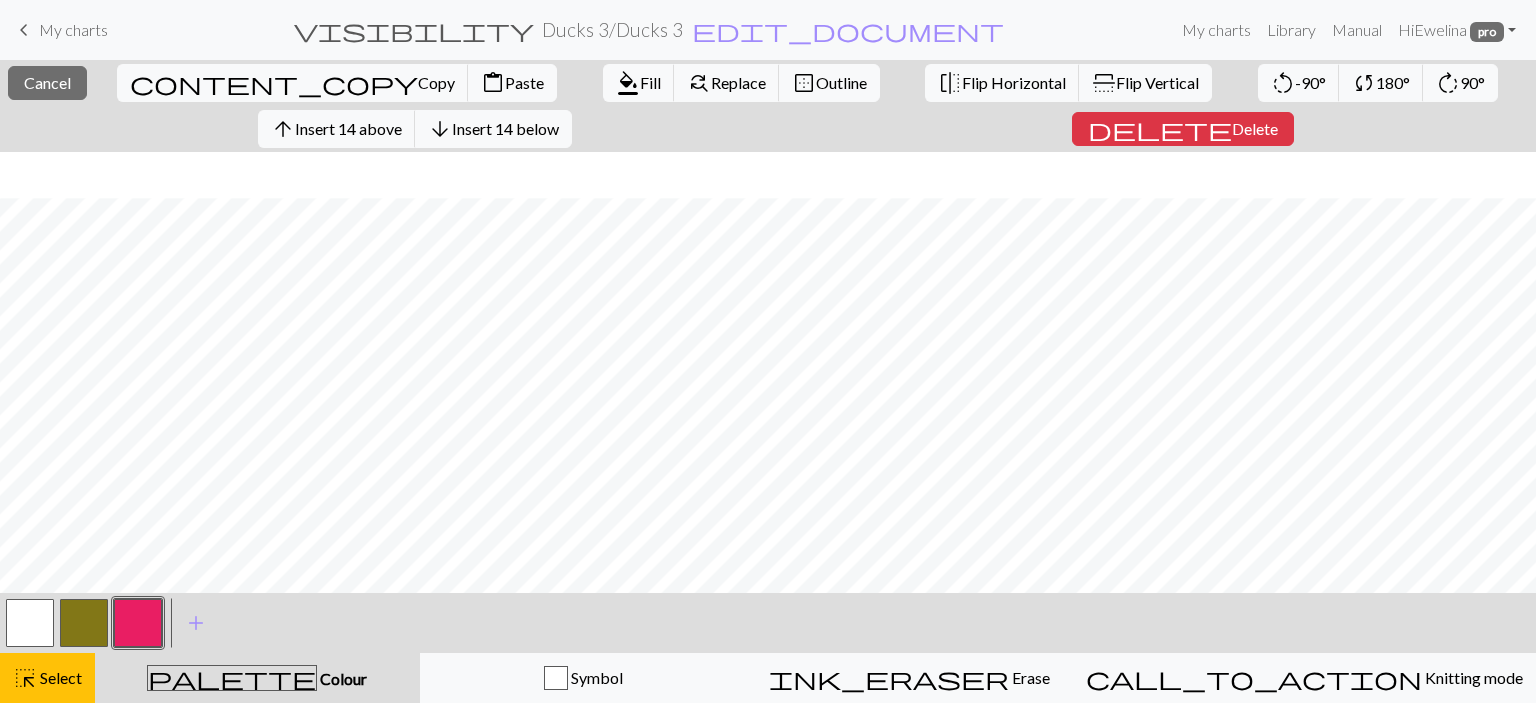 scroll, scrollTop: 242, scrollLeft: 0, axis: vertical 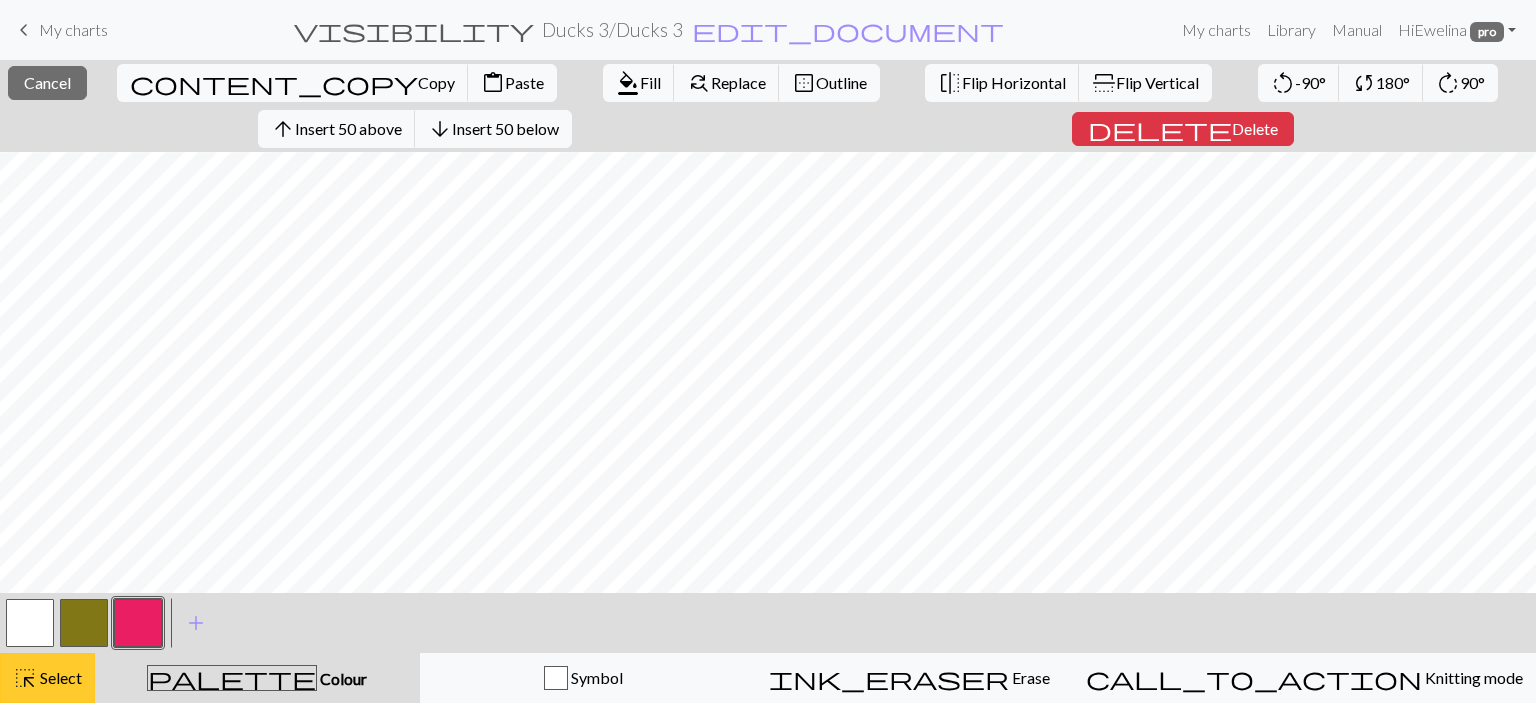 click on "highlight_alt" at bounding box center [25, 678] 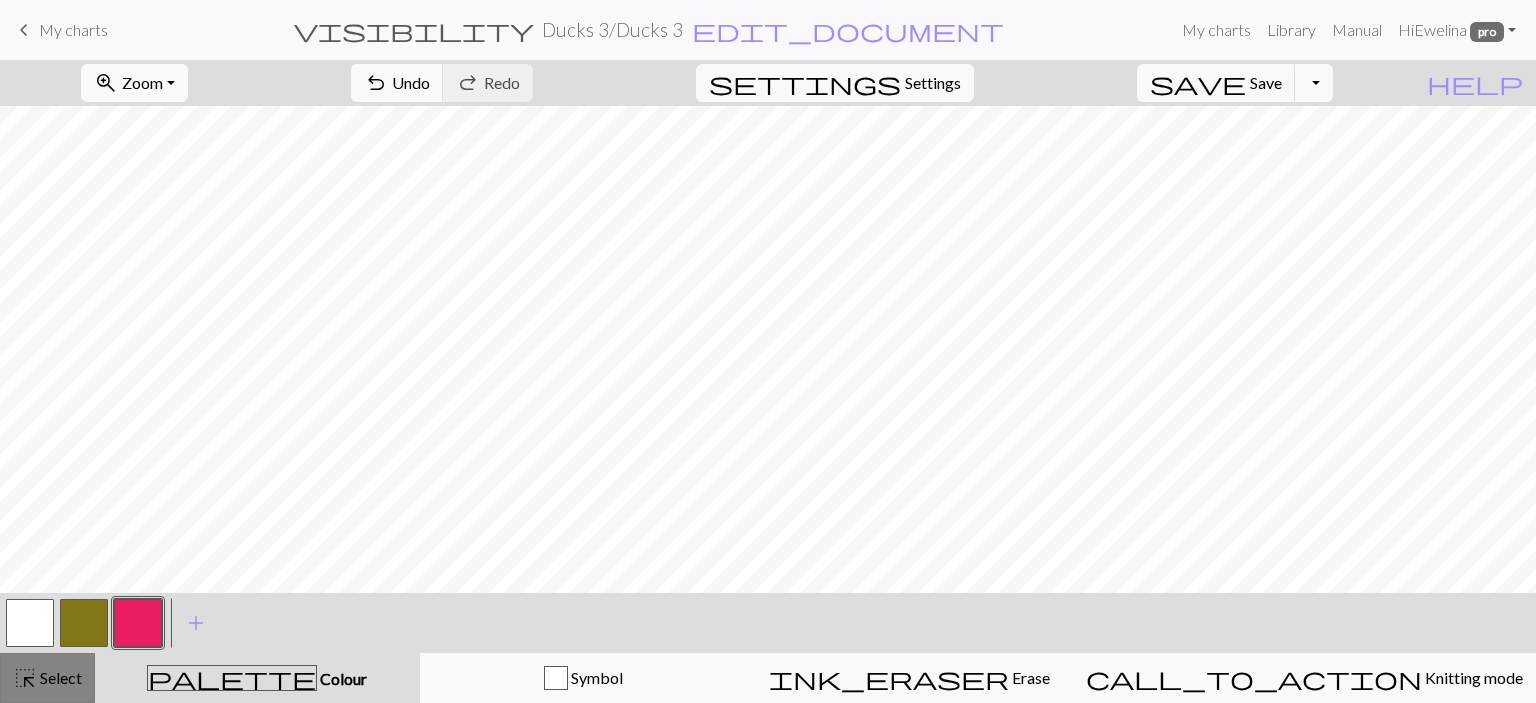scroll, scrollTop: 196, scrollLeft: 0, axis: vertical 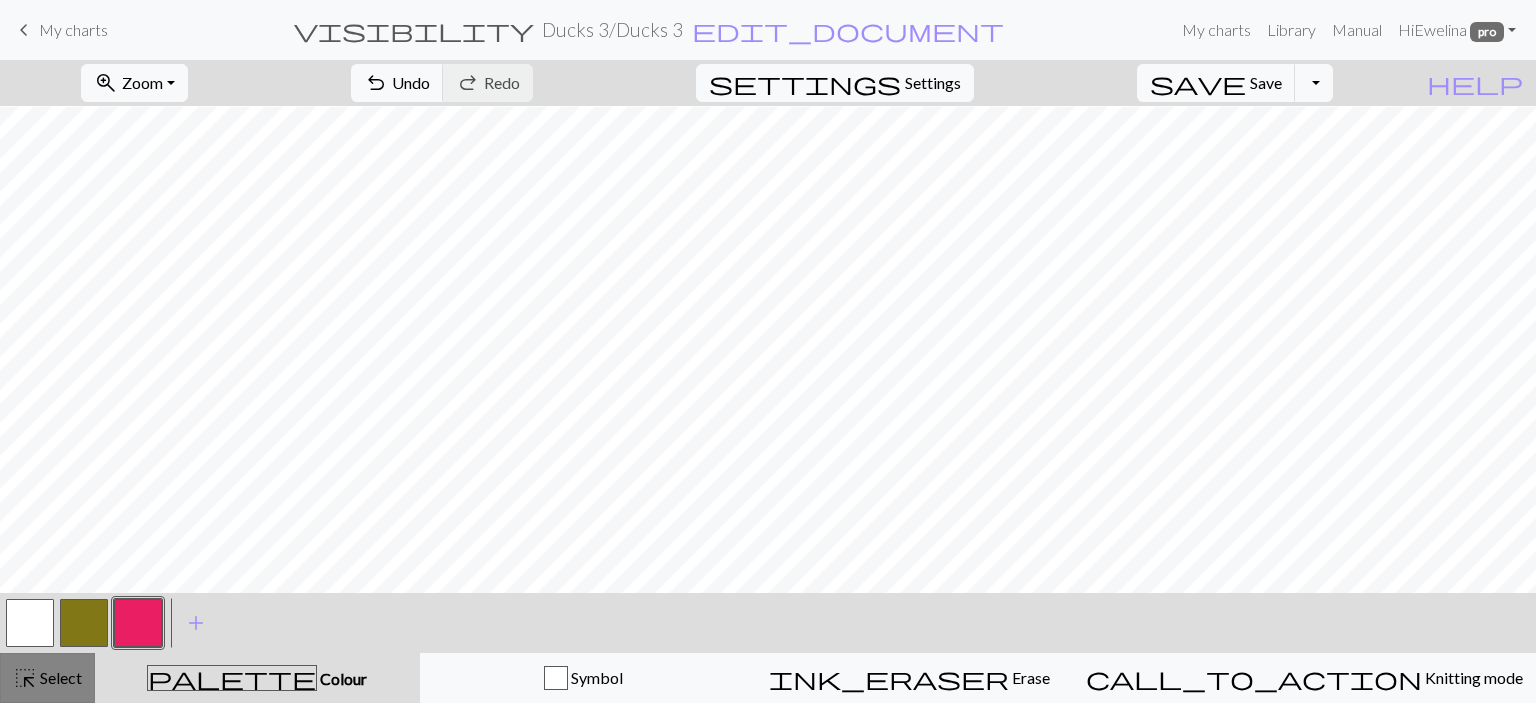 click on "Select" at bounding box center [59, 677] 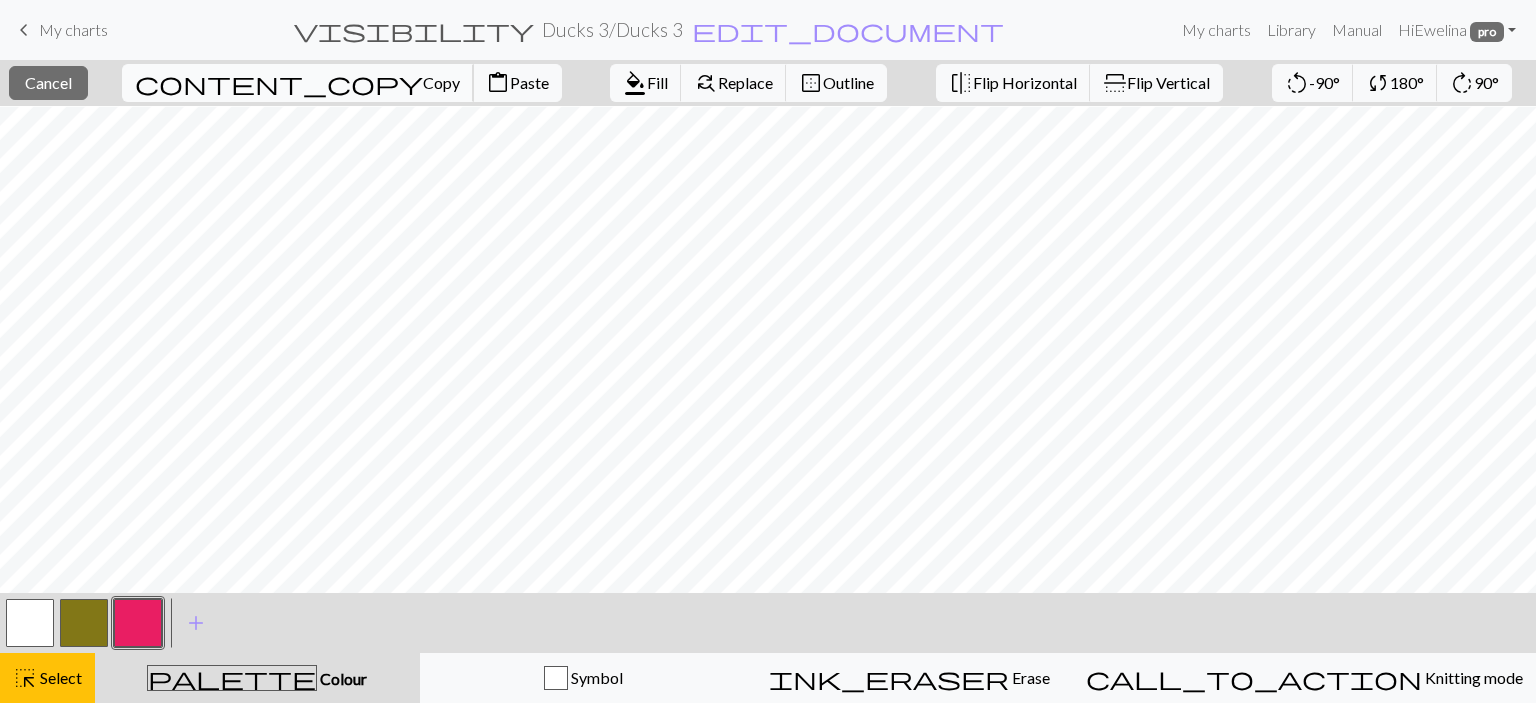 click on "content_copy  Copy" at bounding box center [298, 83] 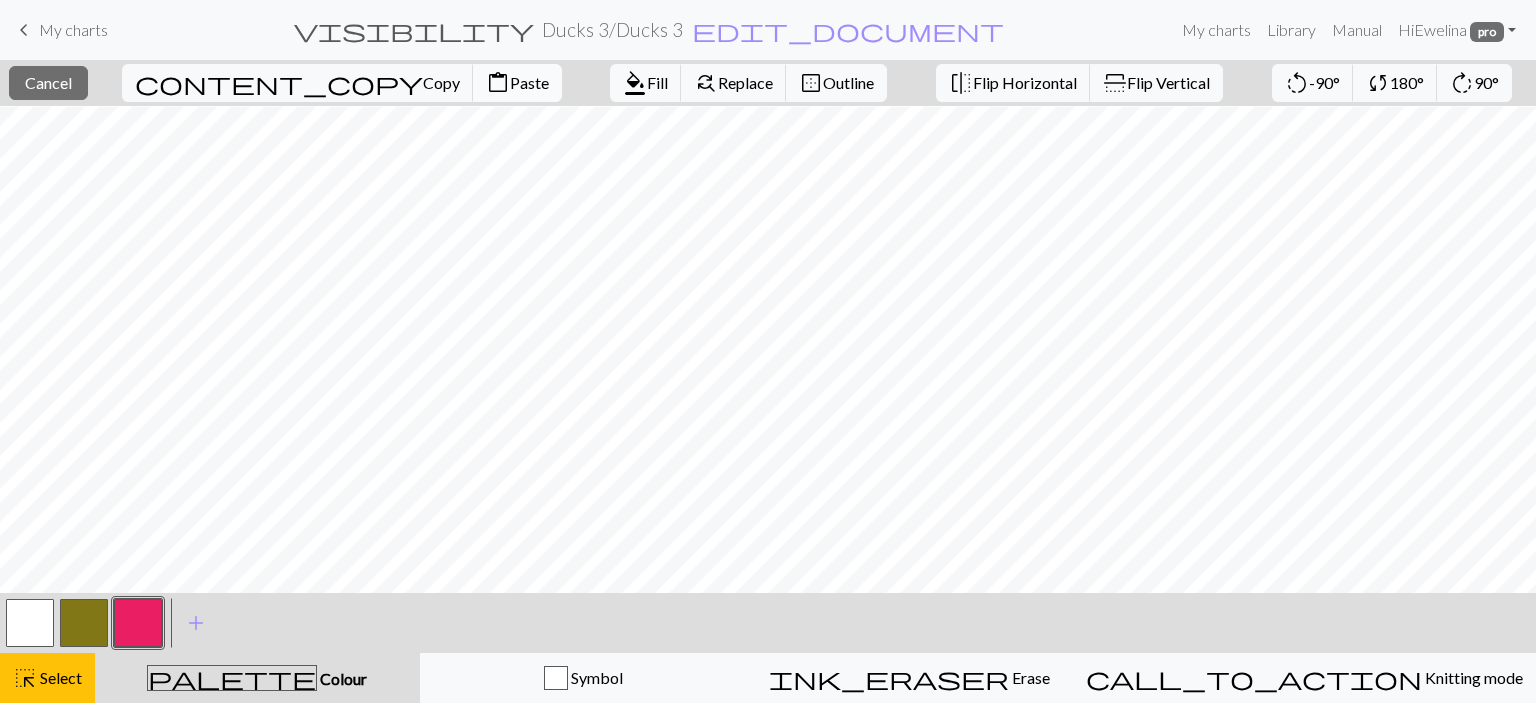 click on "Paste" at bounding box center (529, 82) 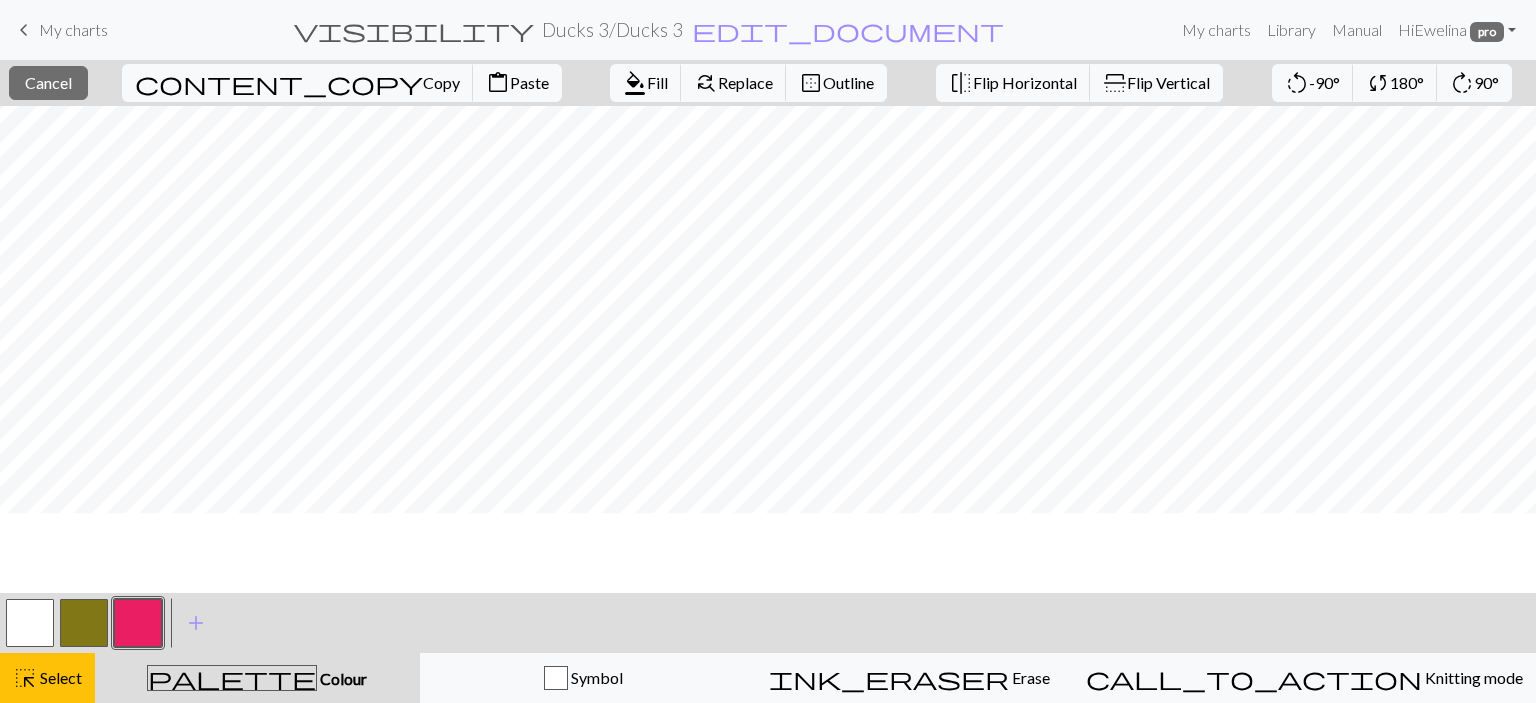 scroll, scrollTop: 112, scrollLeft: 0, axis: vertical 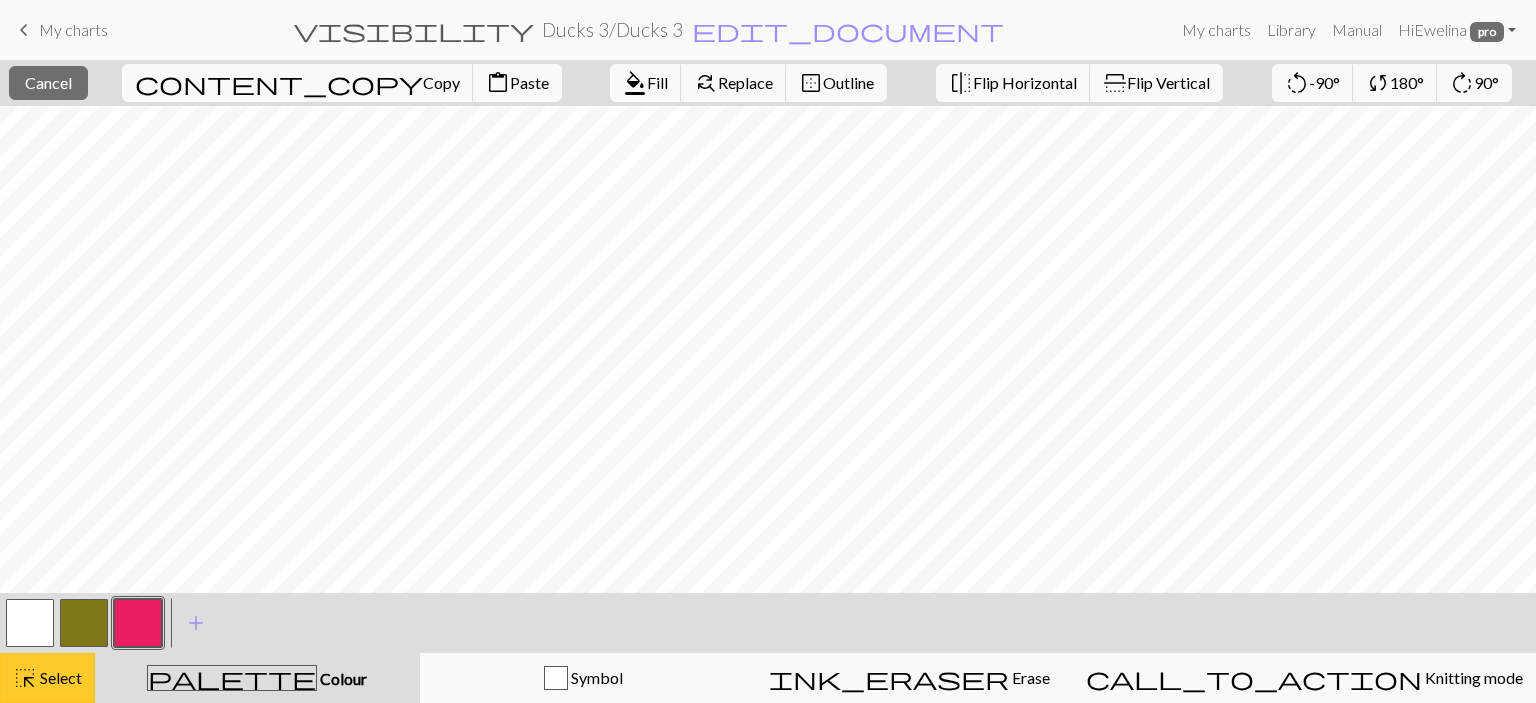 click on "highlight_alt   Select   Select" at bounding box center (47, 678) 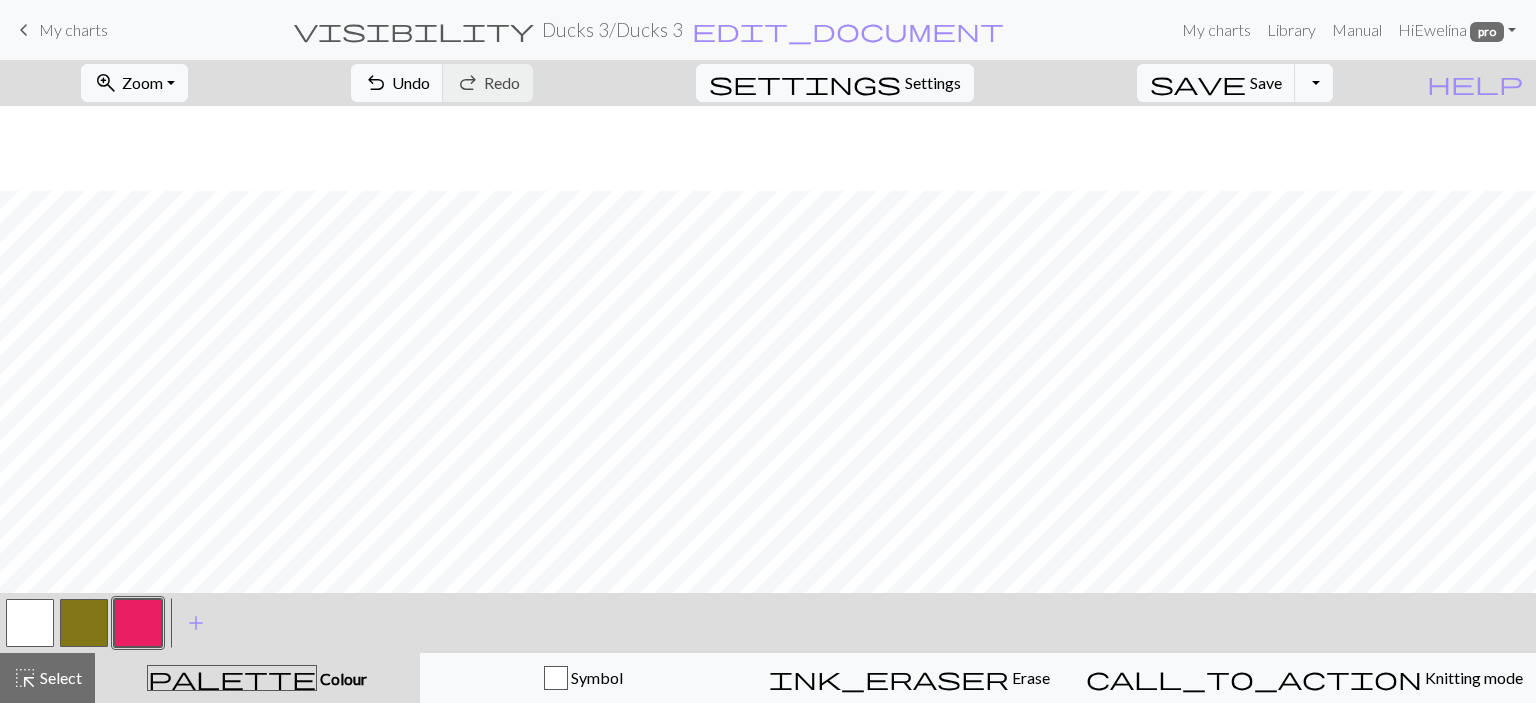 scroll, scrollTop: 196, scrollLeft: 0, axis: vertical 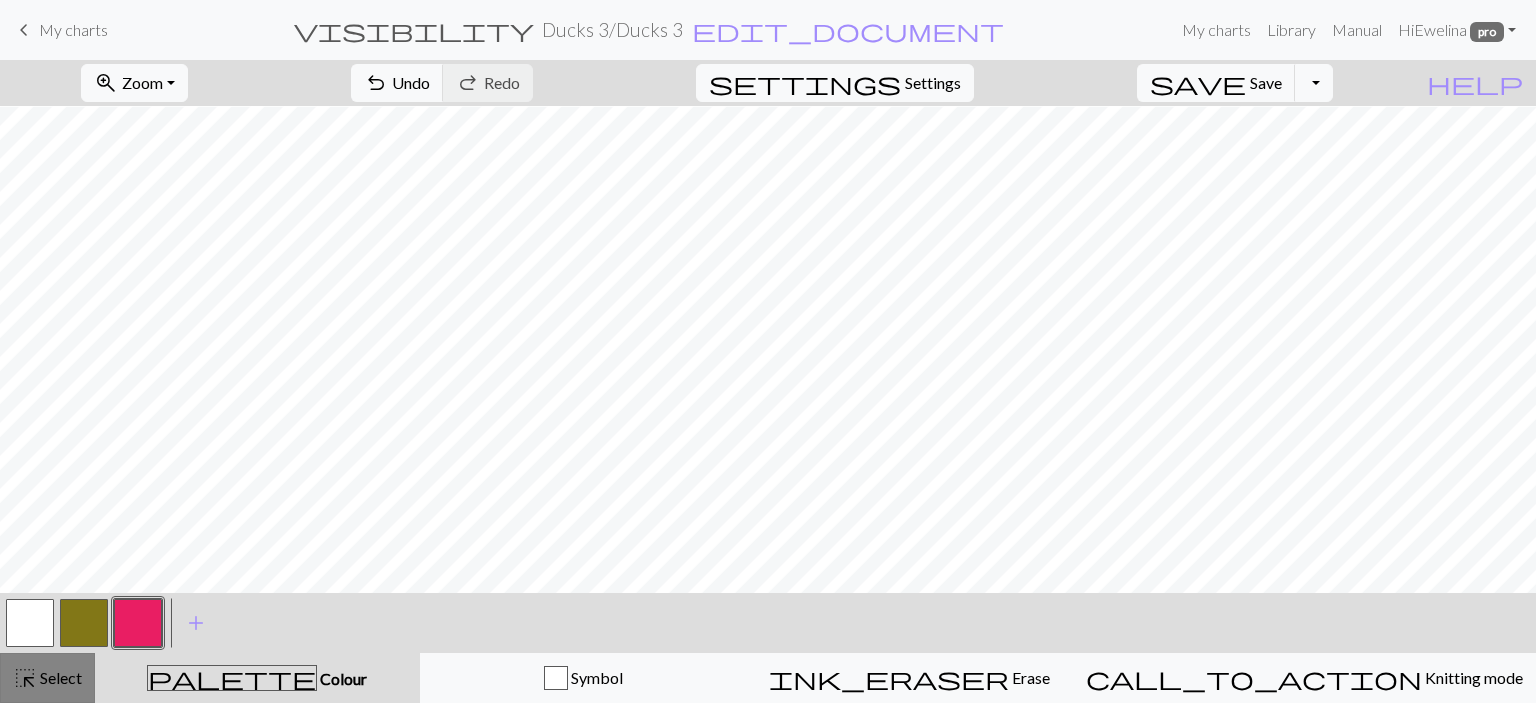 click on "Select" at bounding box center [59, 677] 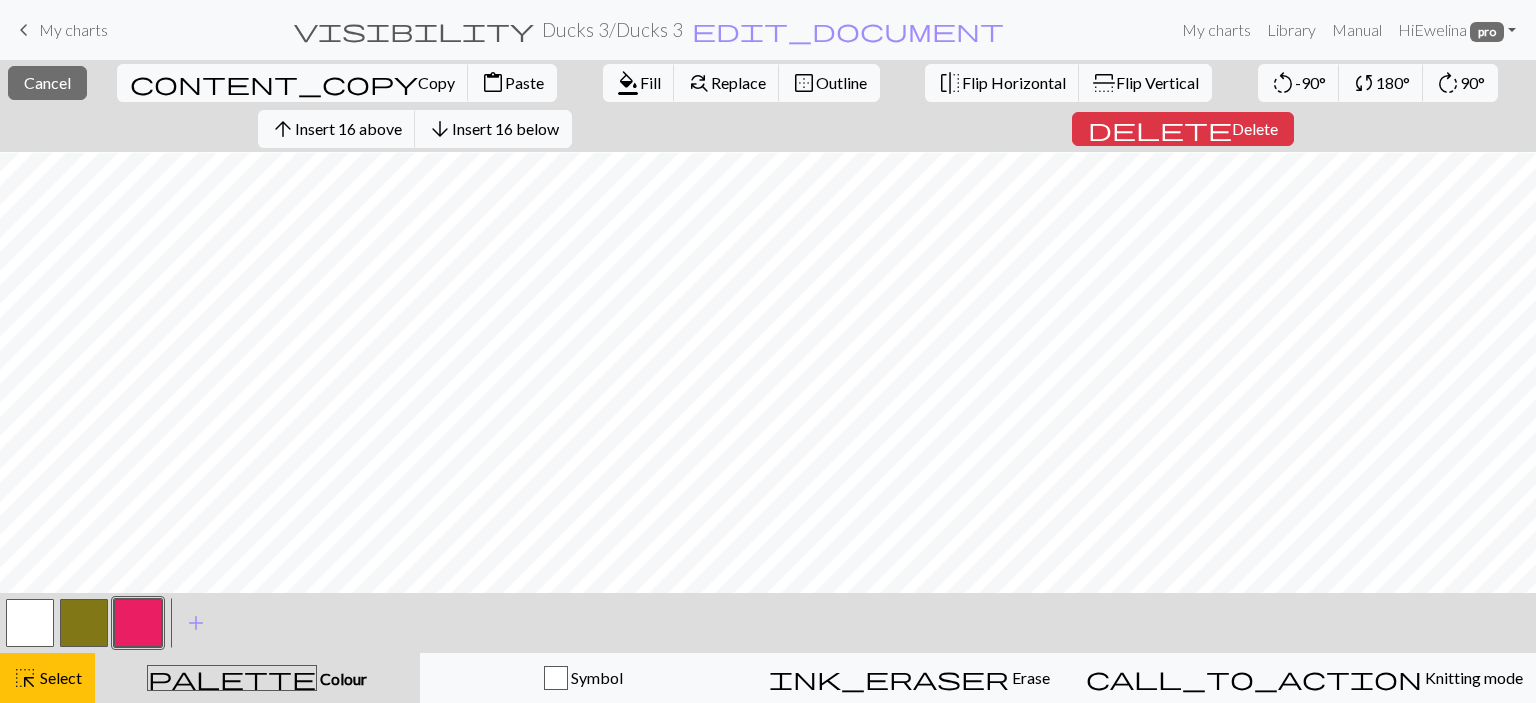 scroll, scrollTop: 242, scrollLeft: 0, axis: vertical 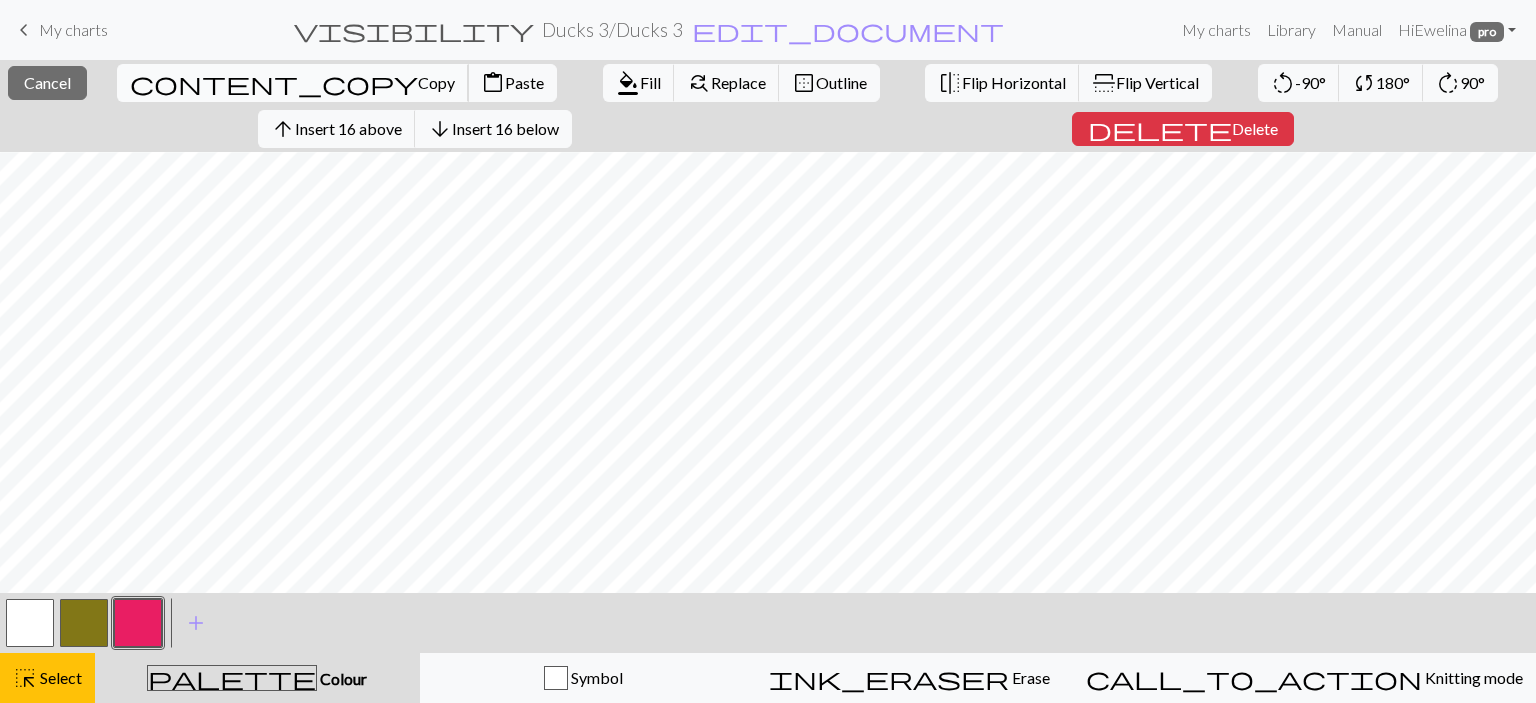click on "content_copy  Copy" at bounding box center (293, 83) 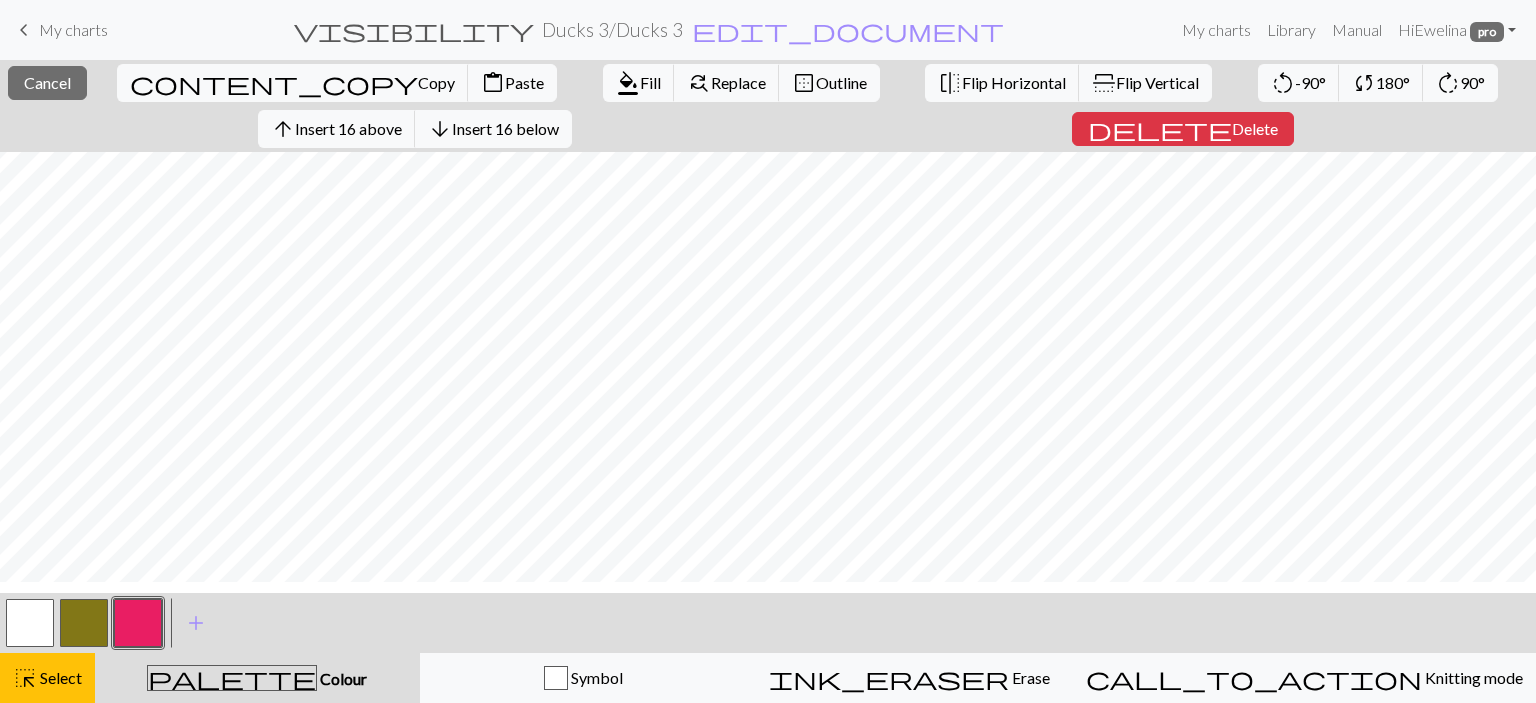 scroll, scrollTop: 0, scrollLeft: 0, axis: both 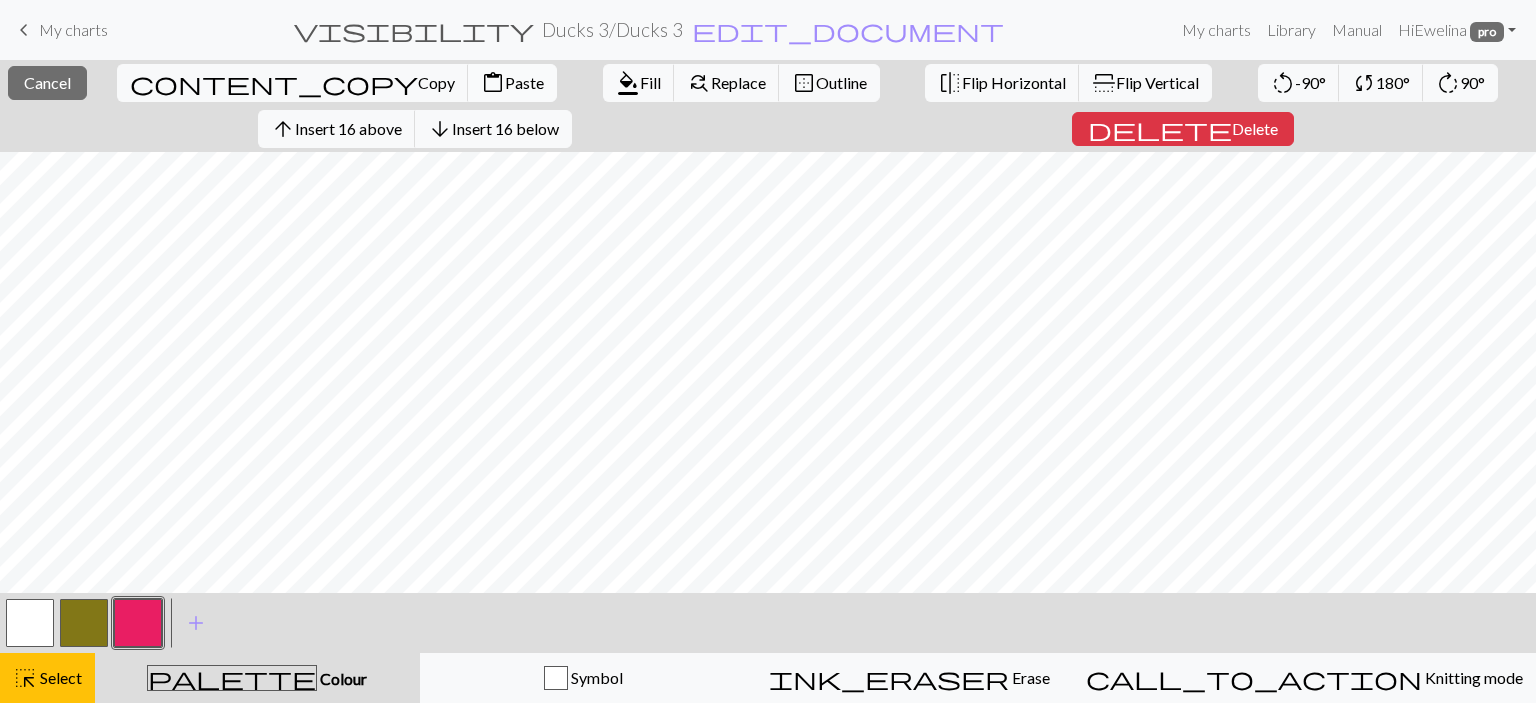 click on "Paste" at bounding box center (524, 82) 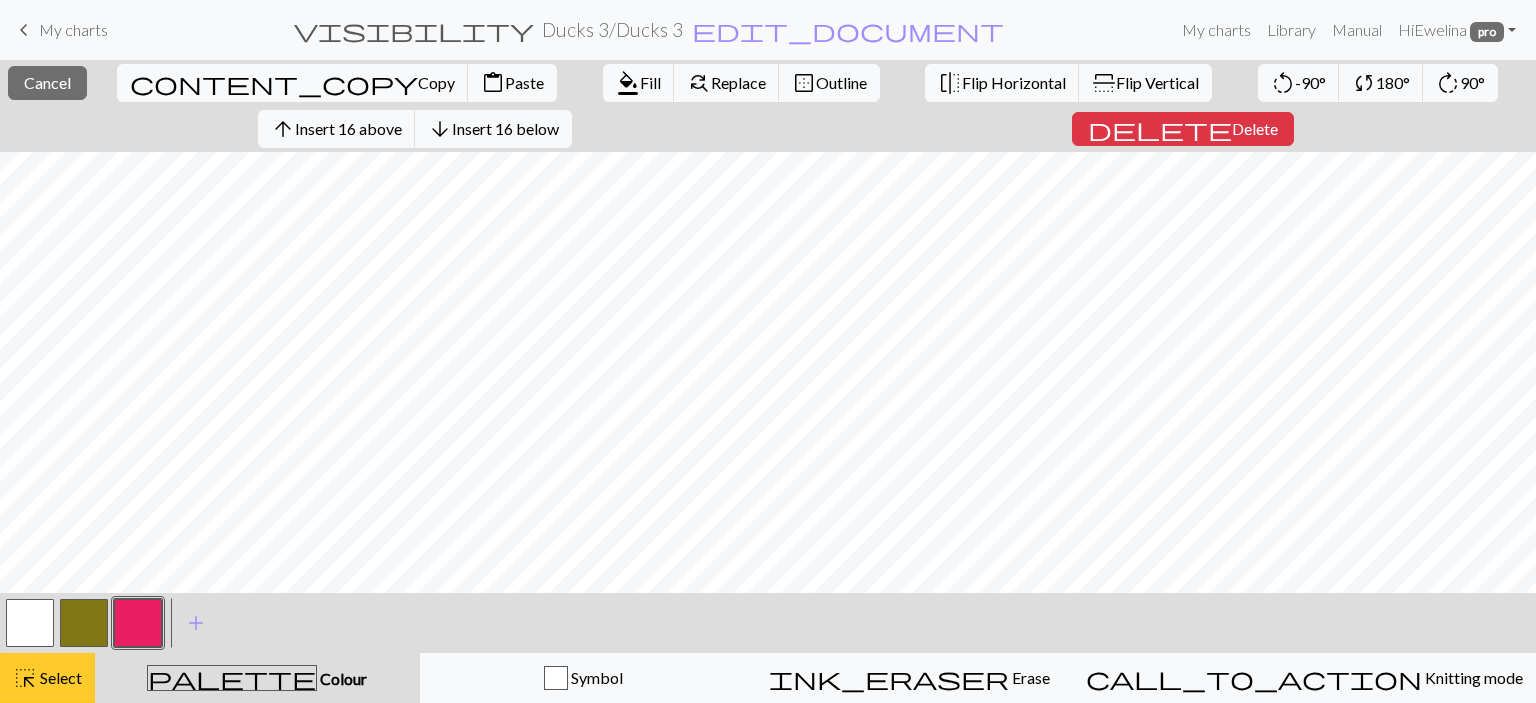 click on "Select" at bounding box center [59, 677] 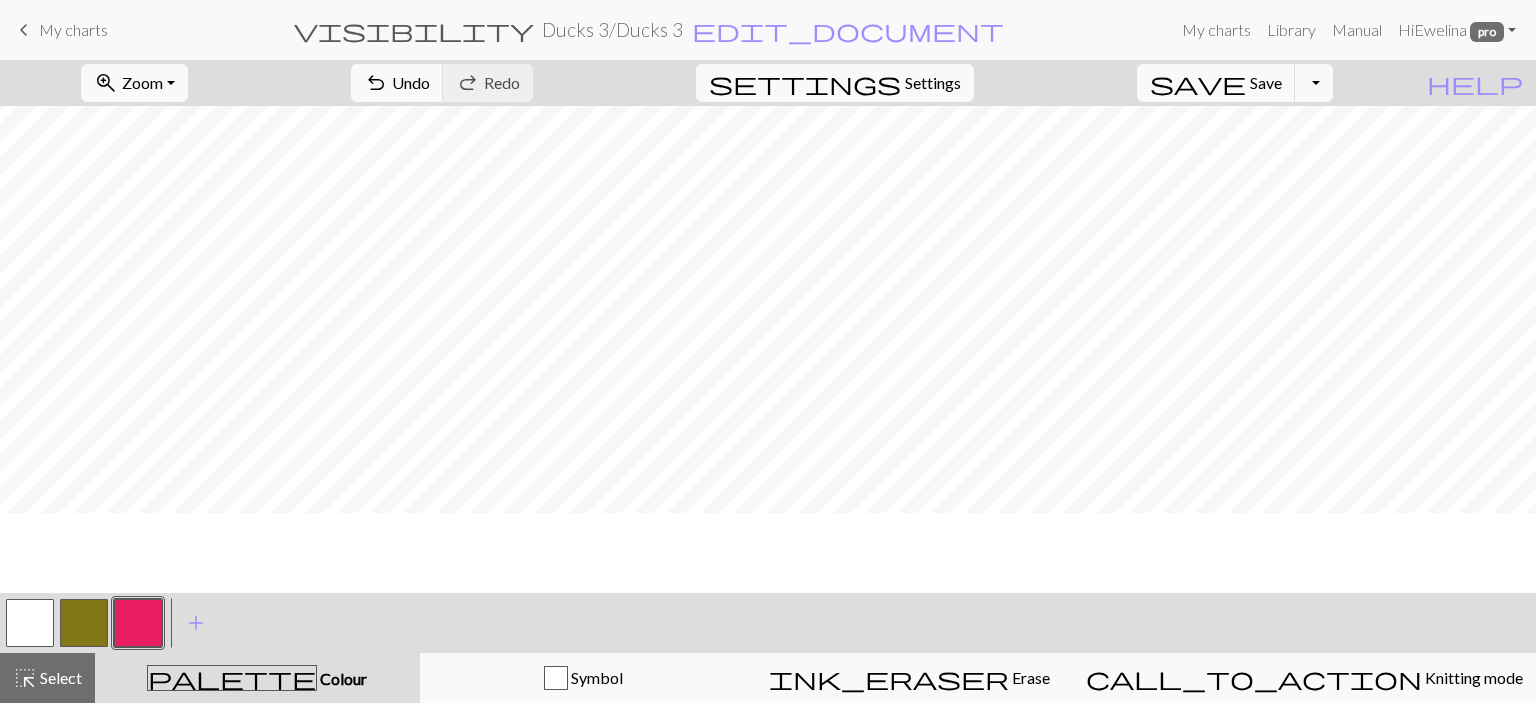 scroll, scrollTop: 0, scrollLeft: 0, axis: both 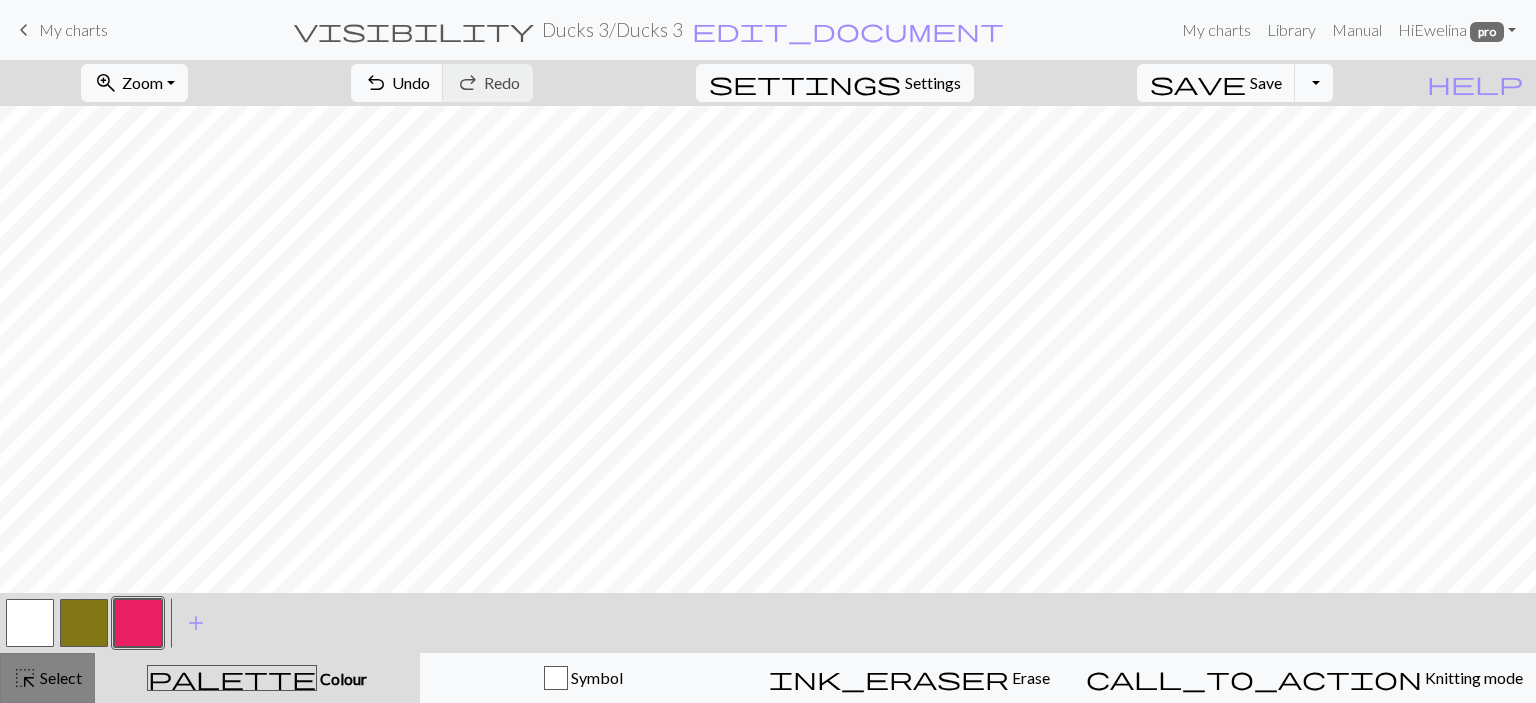 click on "Select" at bounding box center [59, 677] 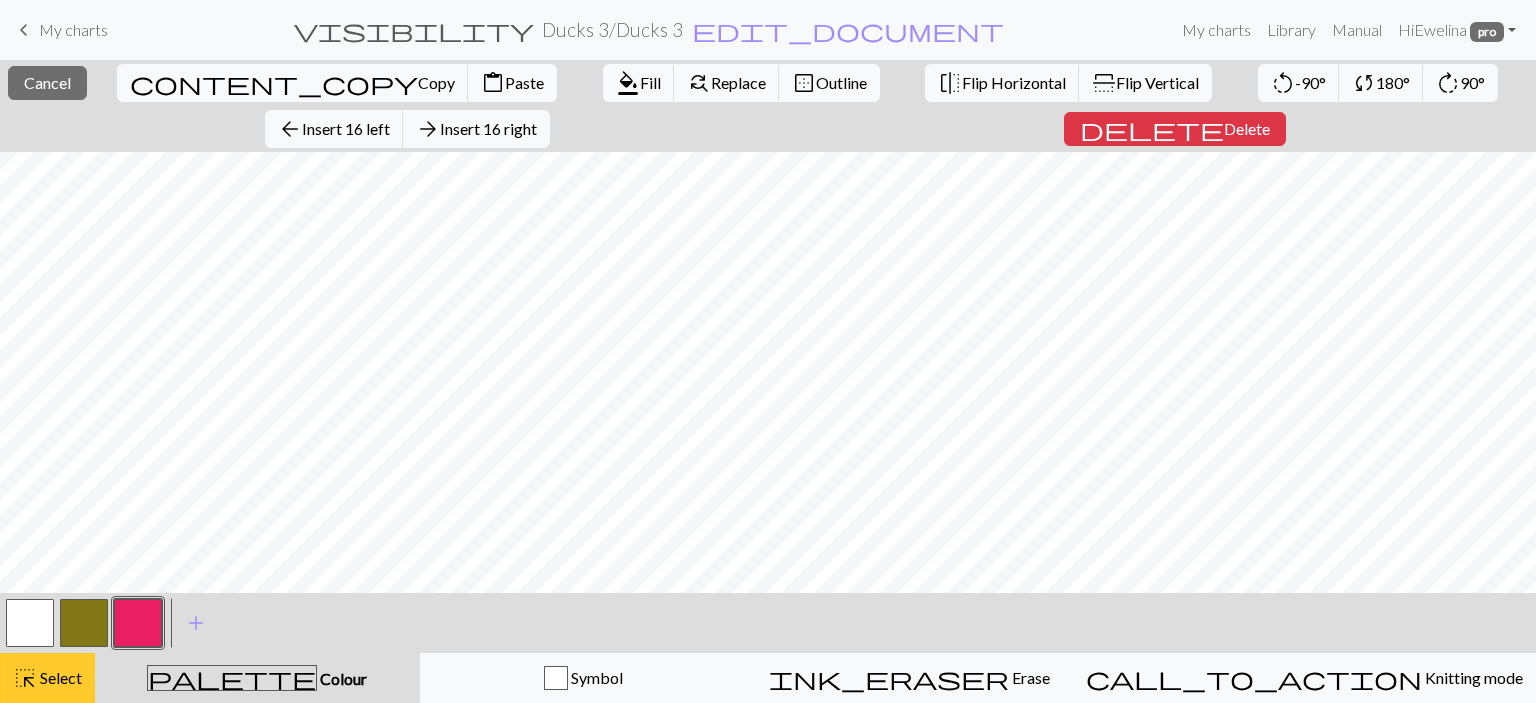 click on "Select" at bounding box center [59, 677] 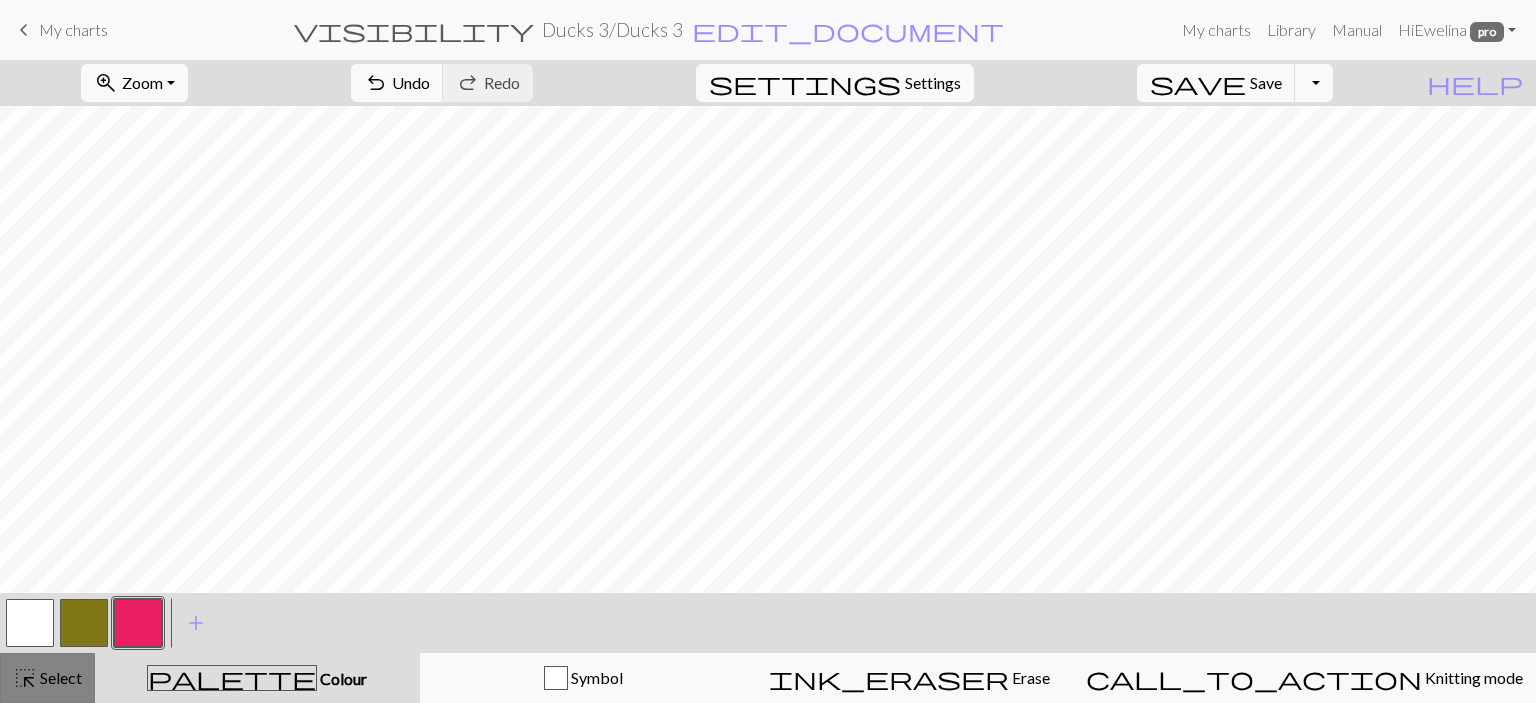 click on "Select" at bounding box center [59, 677] 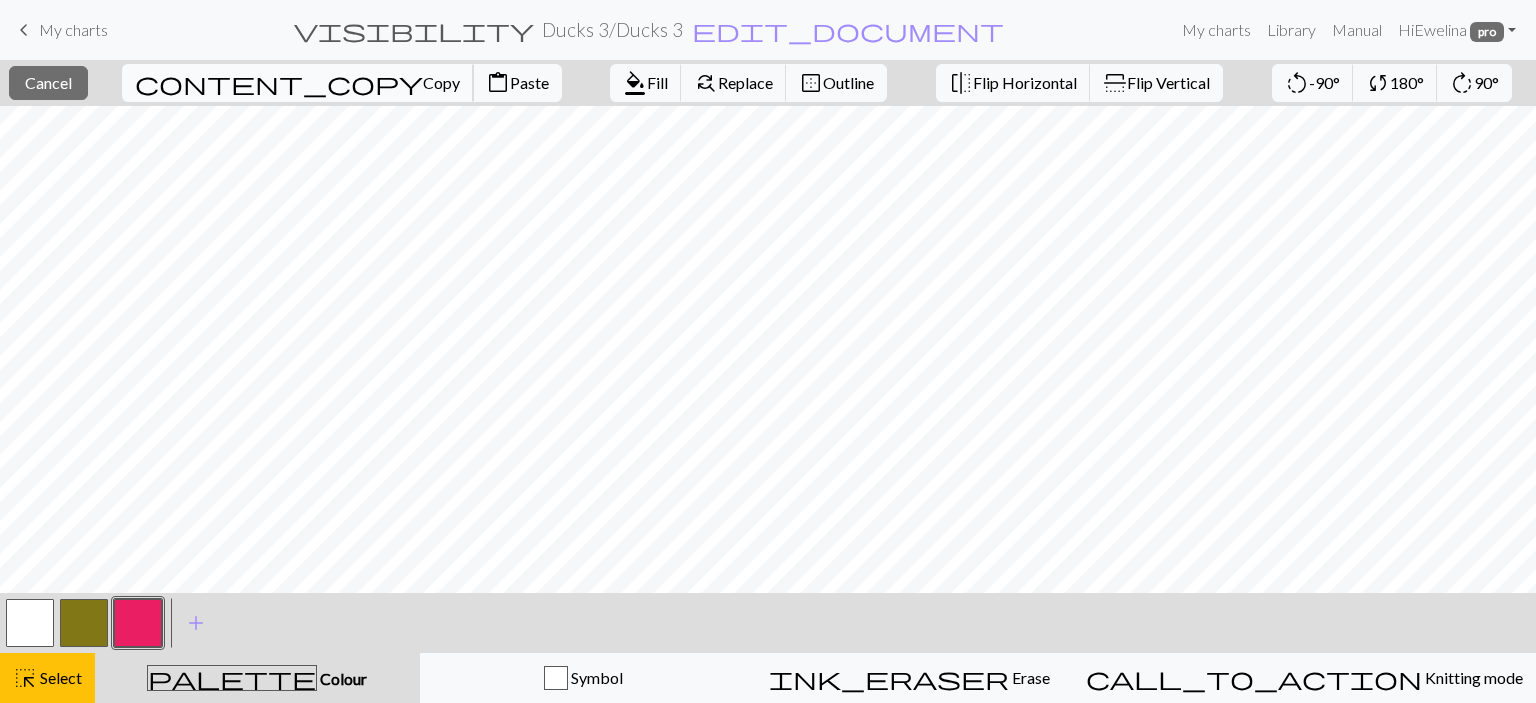 click on "content_copy" at bounding box center [279, 83] 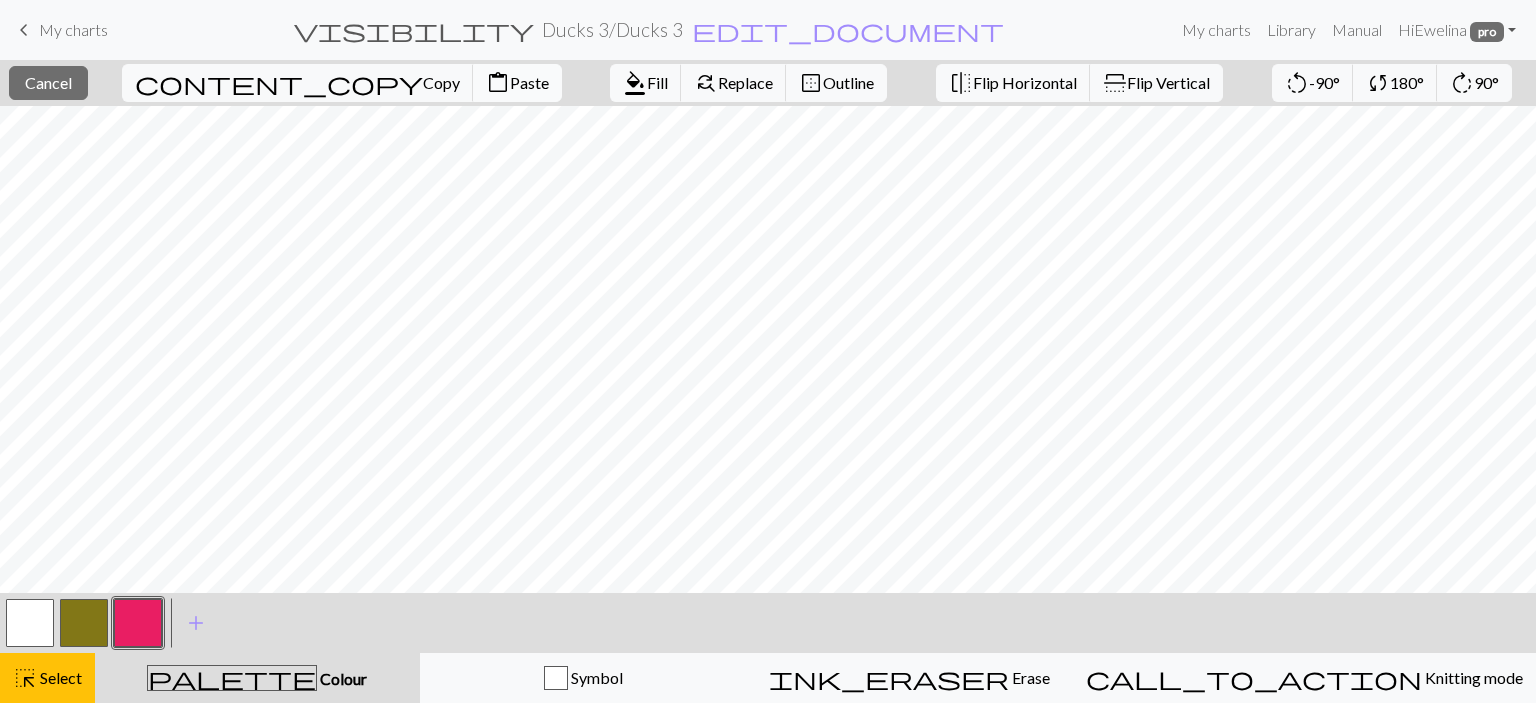 click on "content_paste  Paste" at bounding box center [517, 83] 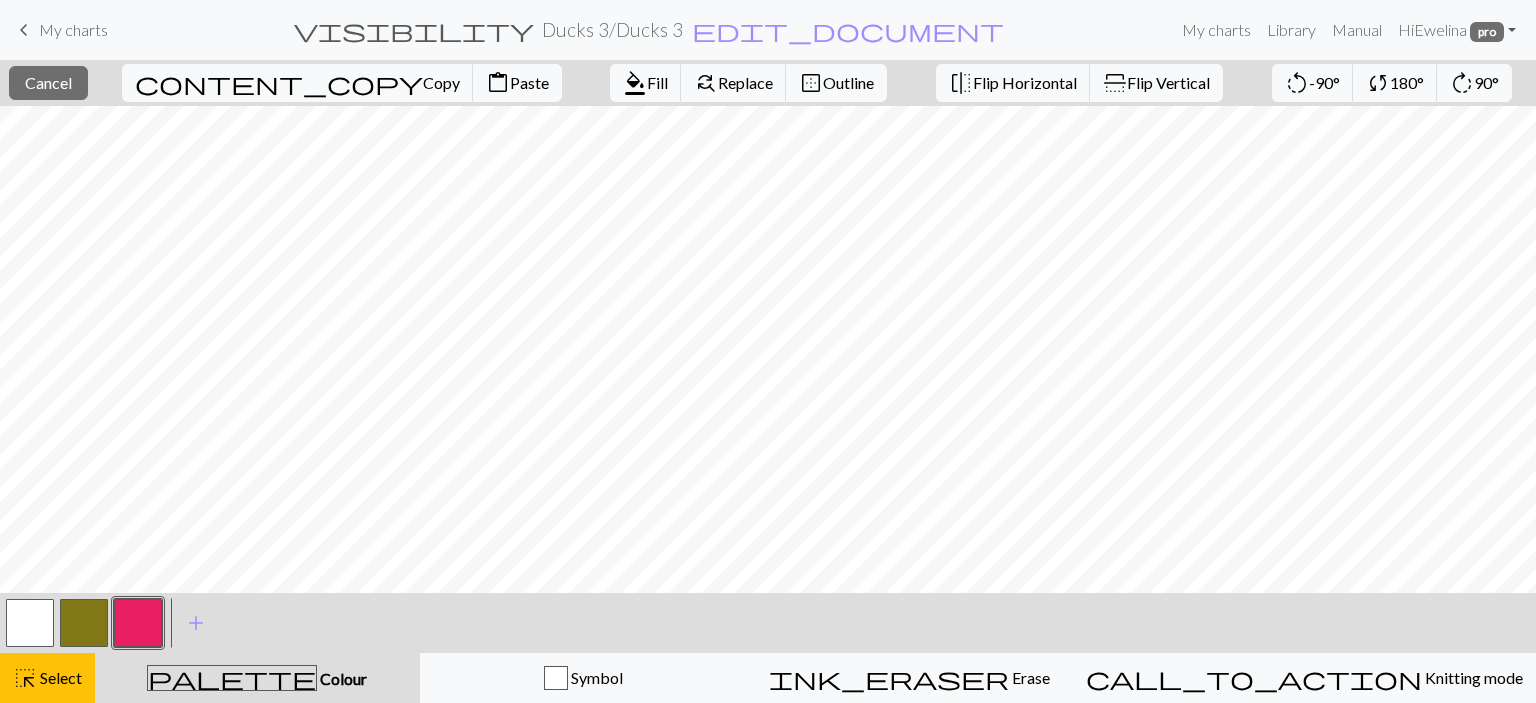 click at bounding box center (138, 623) 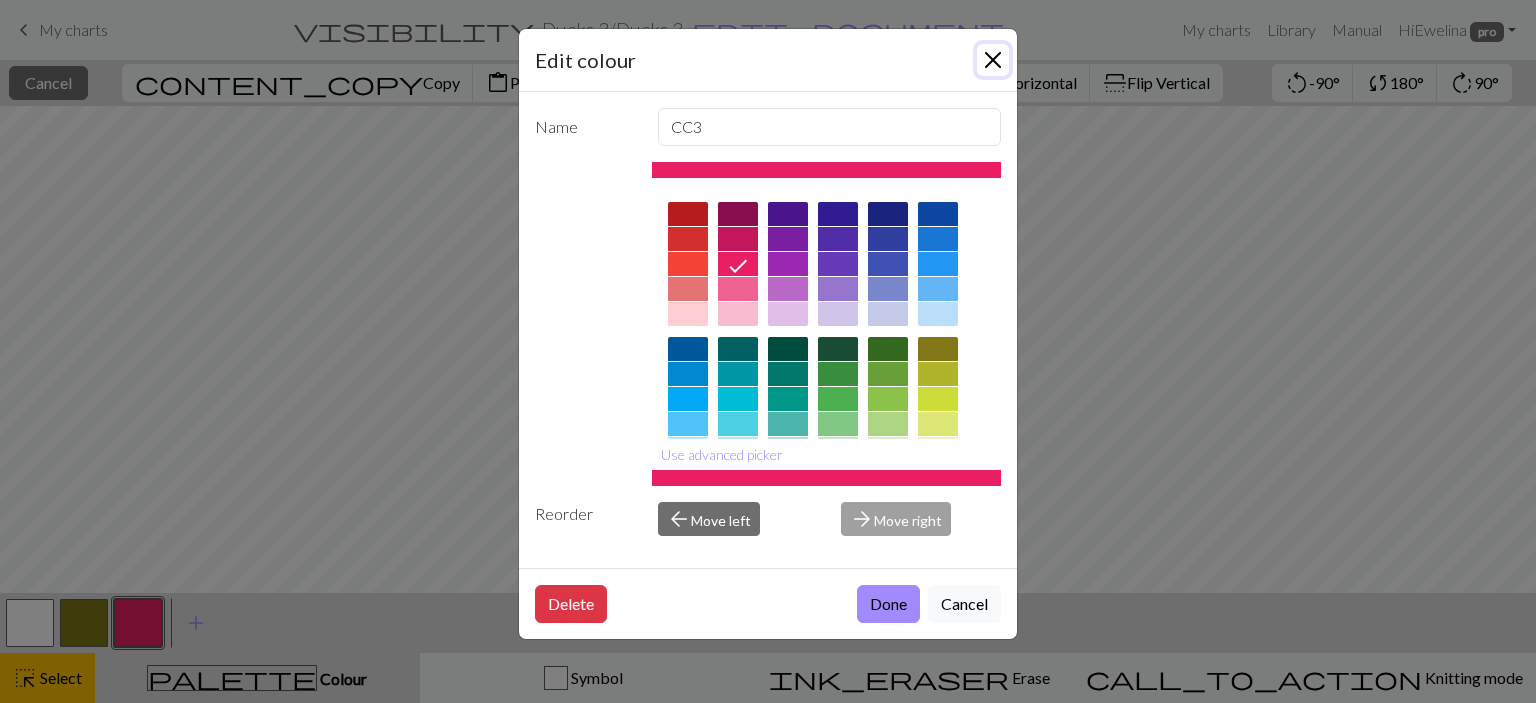 click at bounding box center (993, 60) 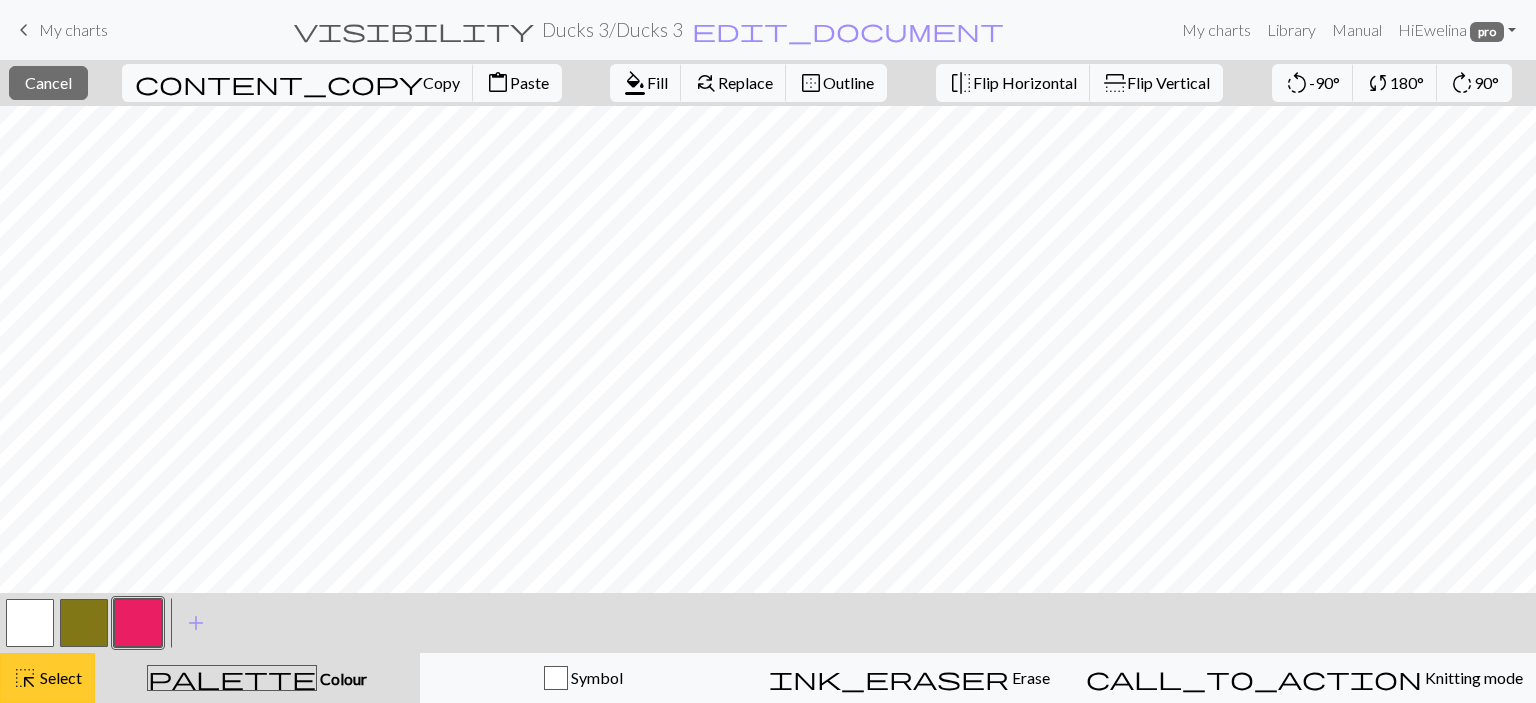 click on "Select" at bounding box center (59, 677) 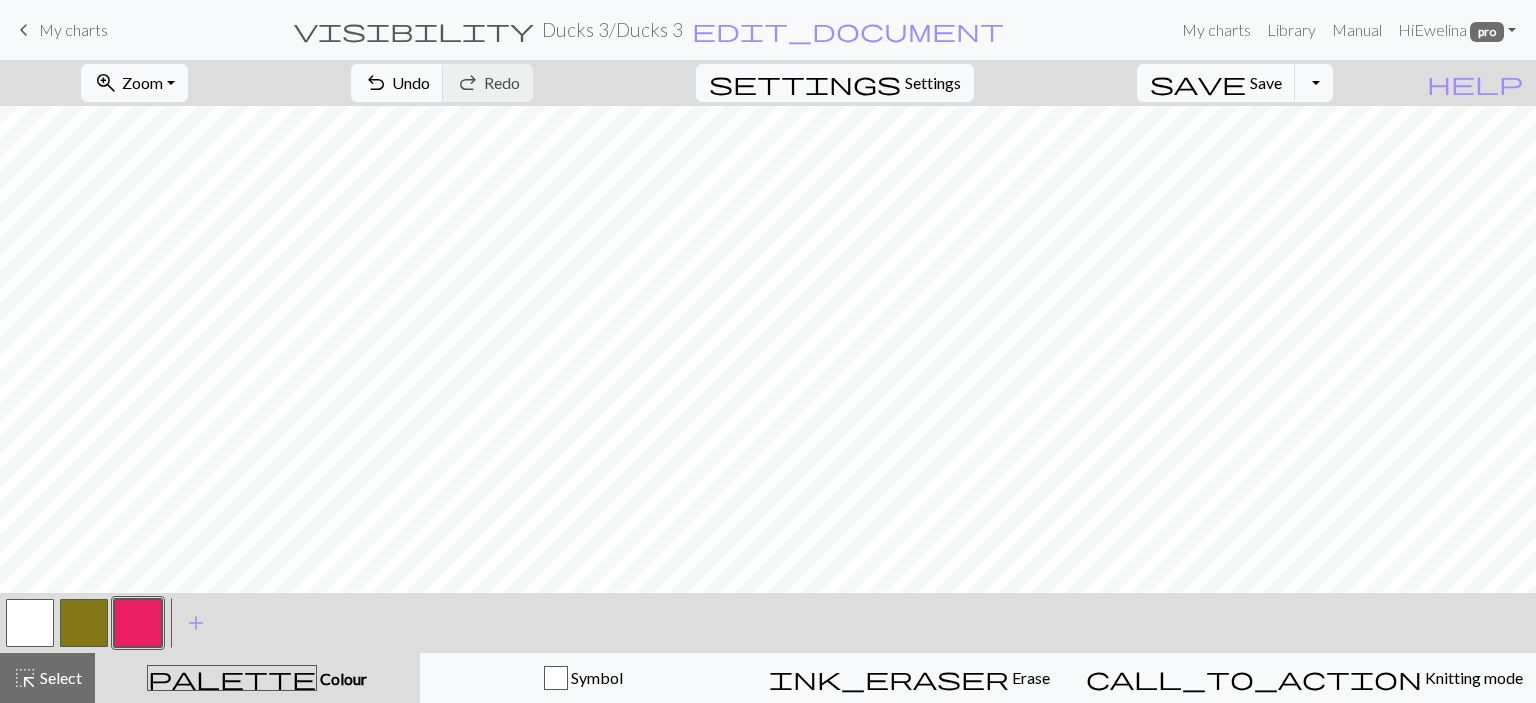 click at bounding box center (138, 623) 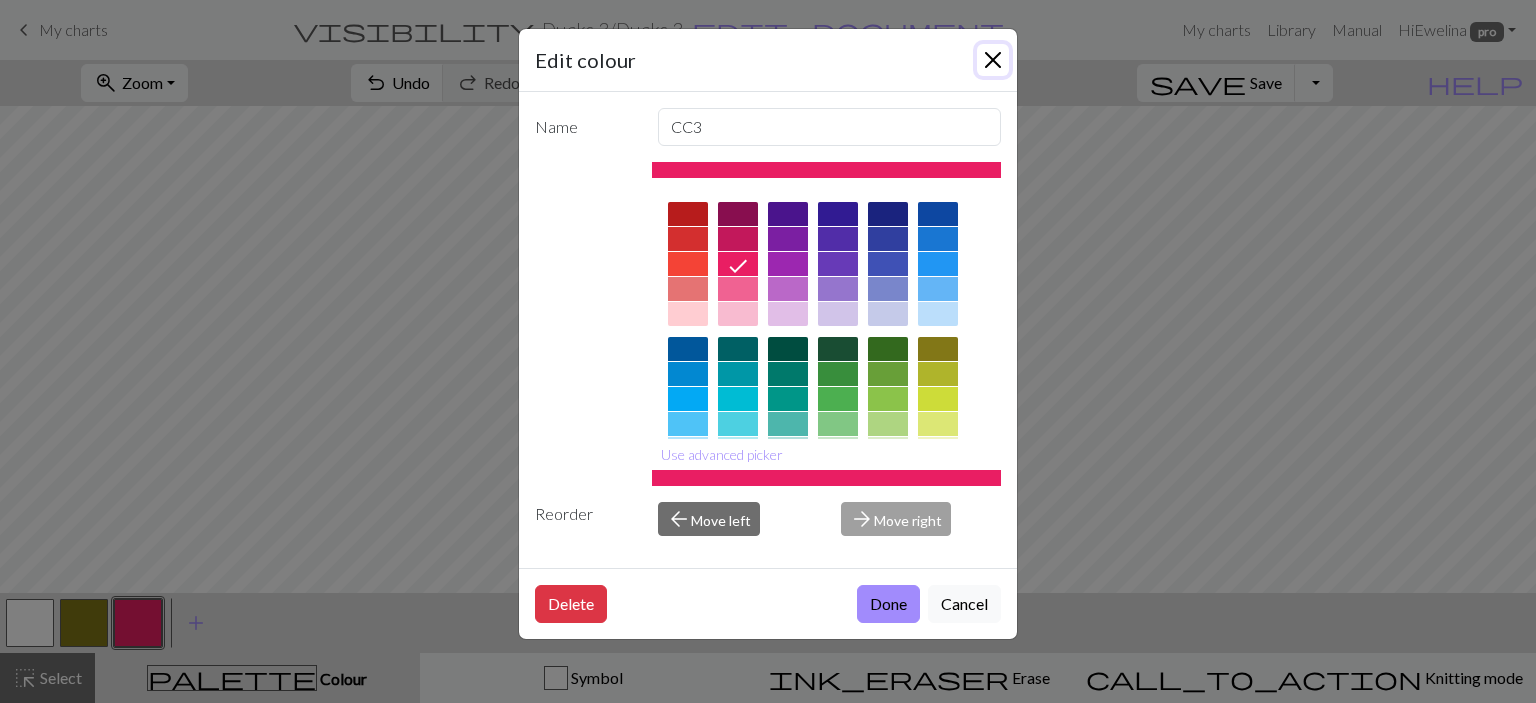 click at bounding box center (993, 60) 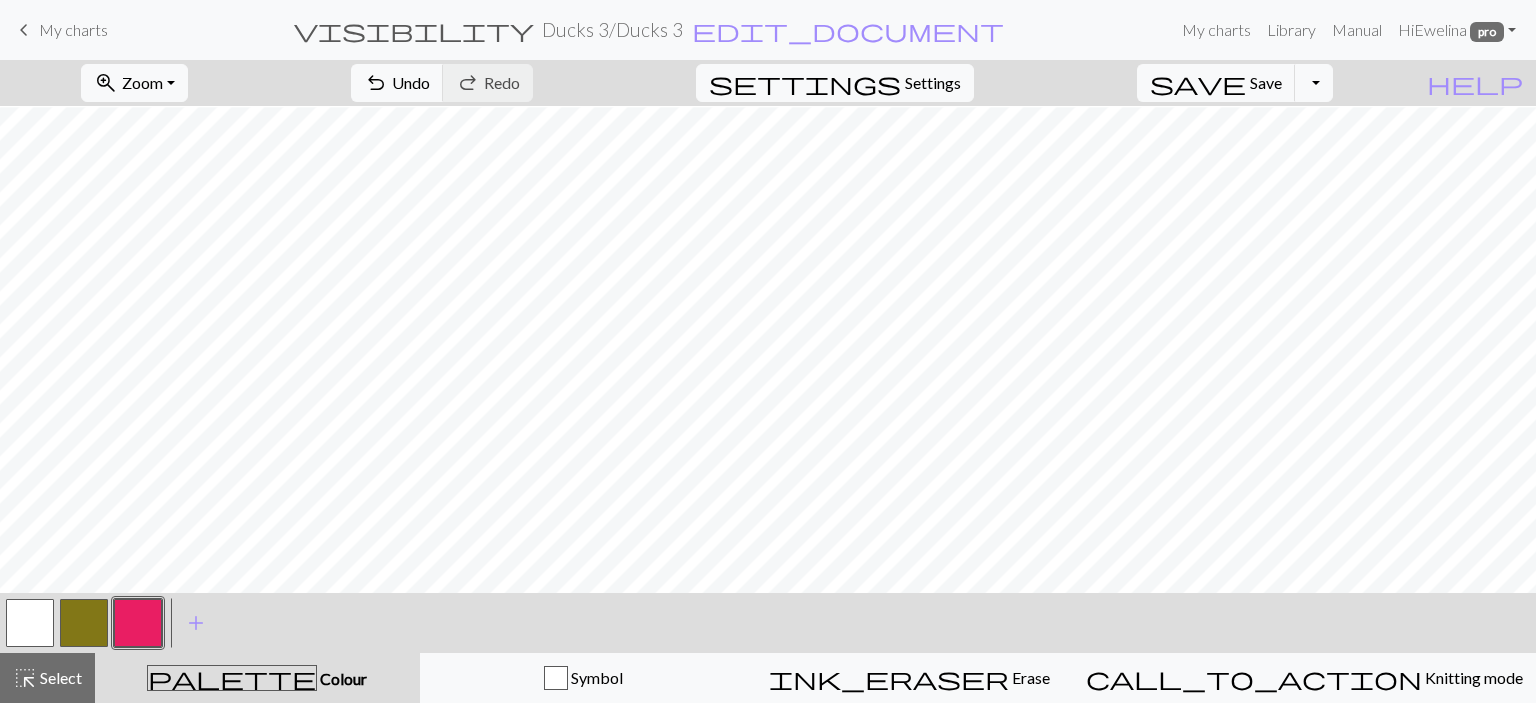 scroll, scrollTop: 196, scrollLeft: 0, axis: vertical 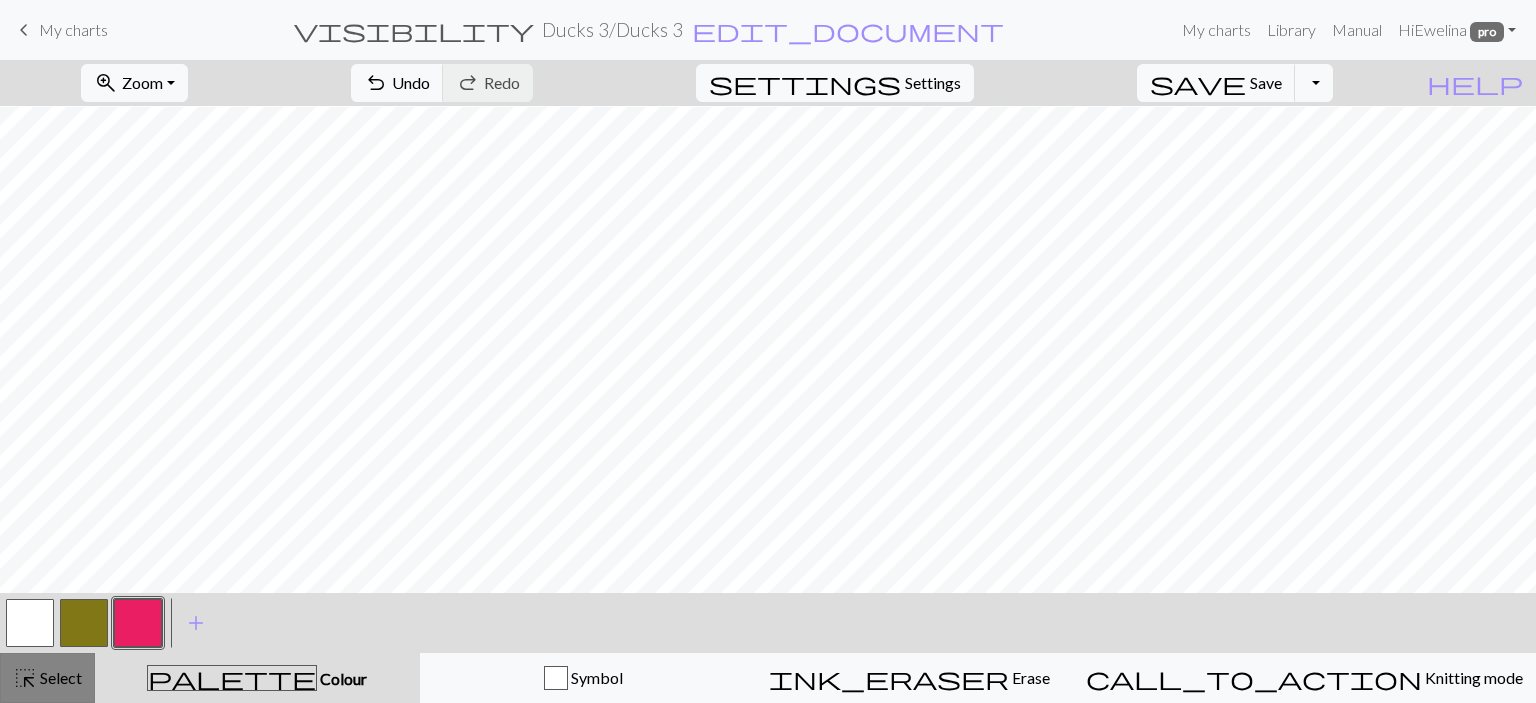click on "highlight_alt" at bounding box center [25, 678] 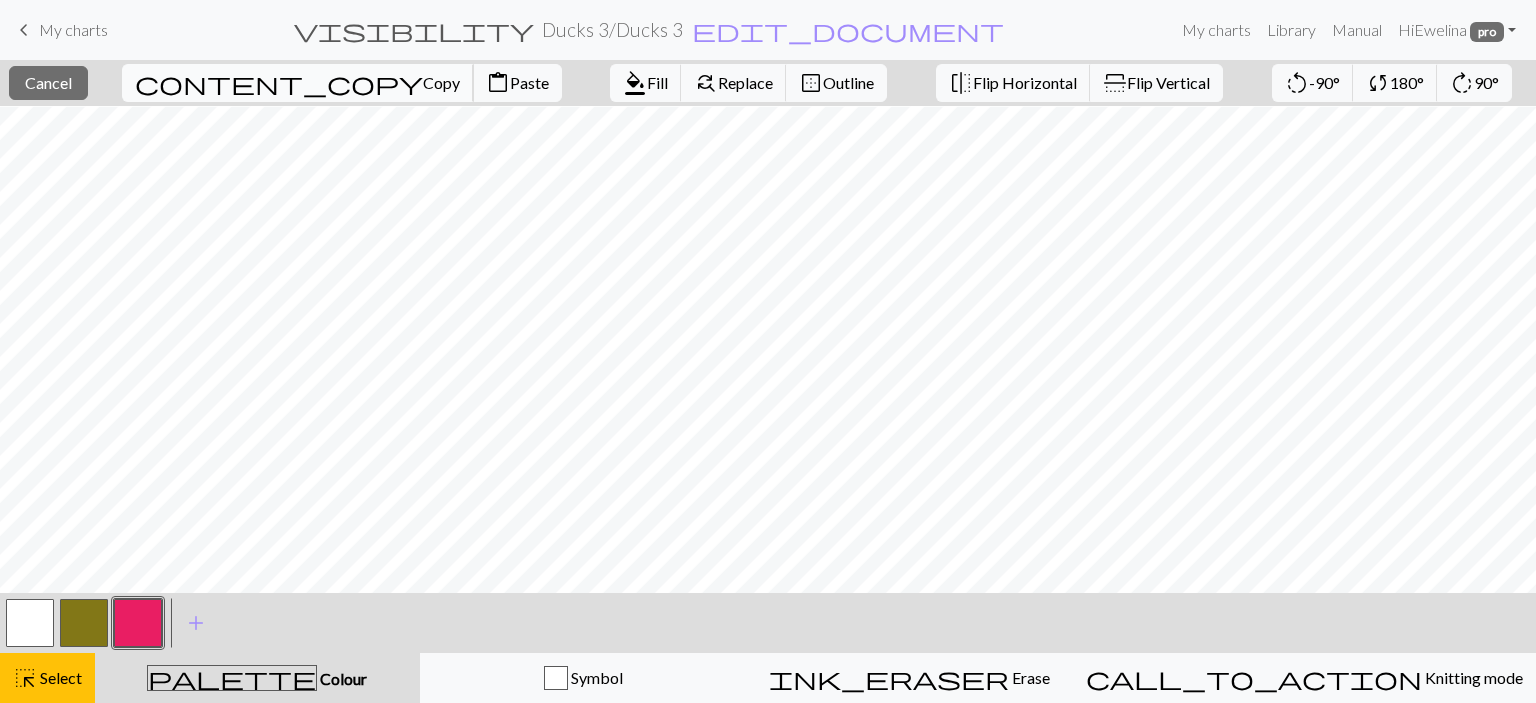 click on "content_copy" at bounding box center (279, 83) 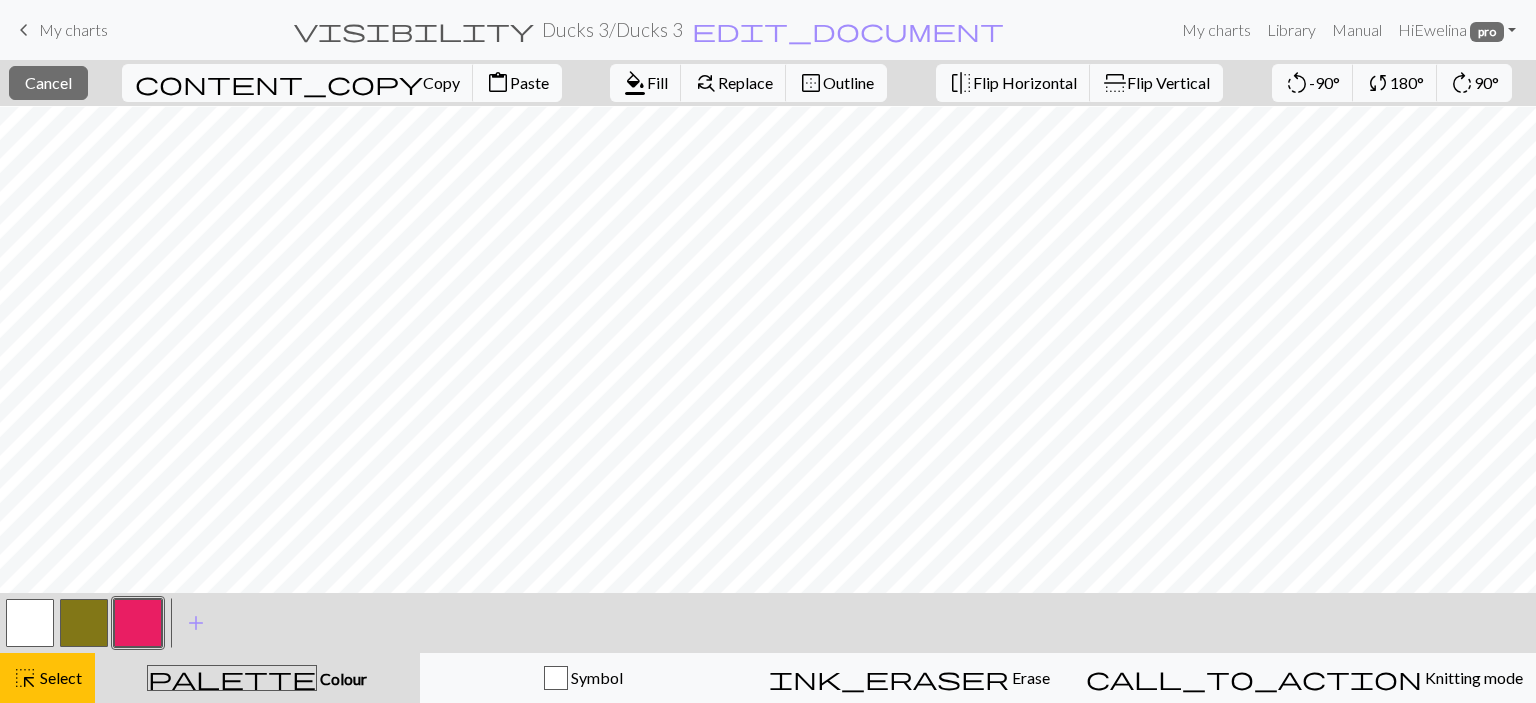click on "Paste" at bounding box center [529, 82] 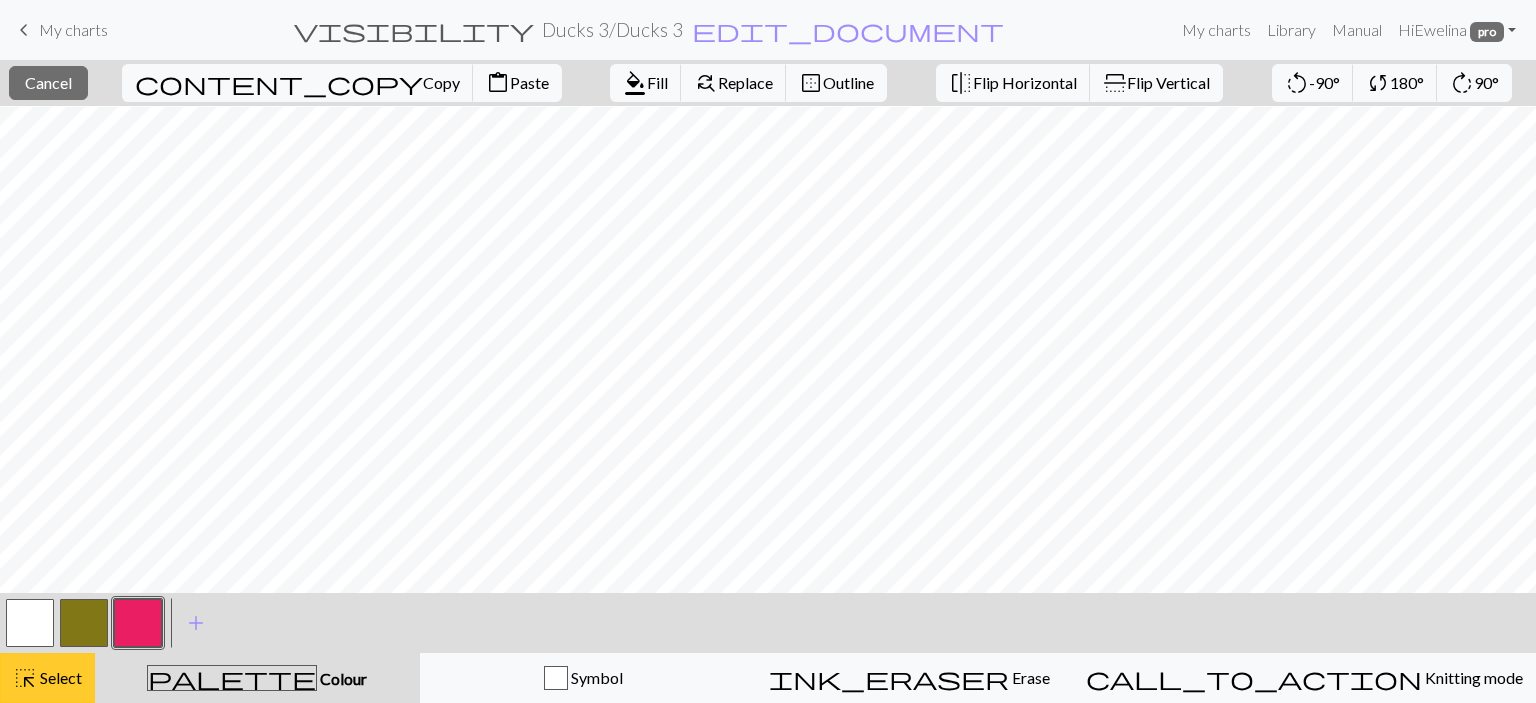 click on "Select" at bounding box center [59, 677] 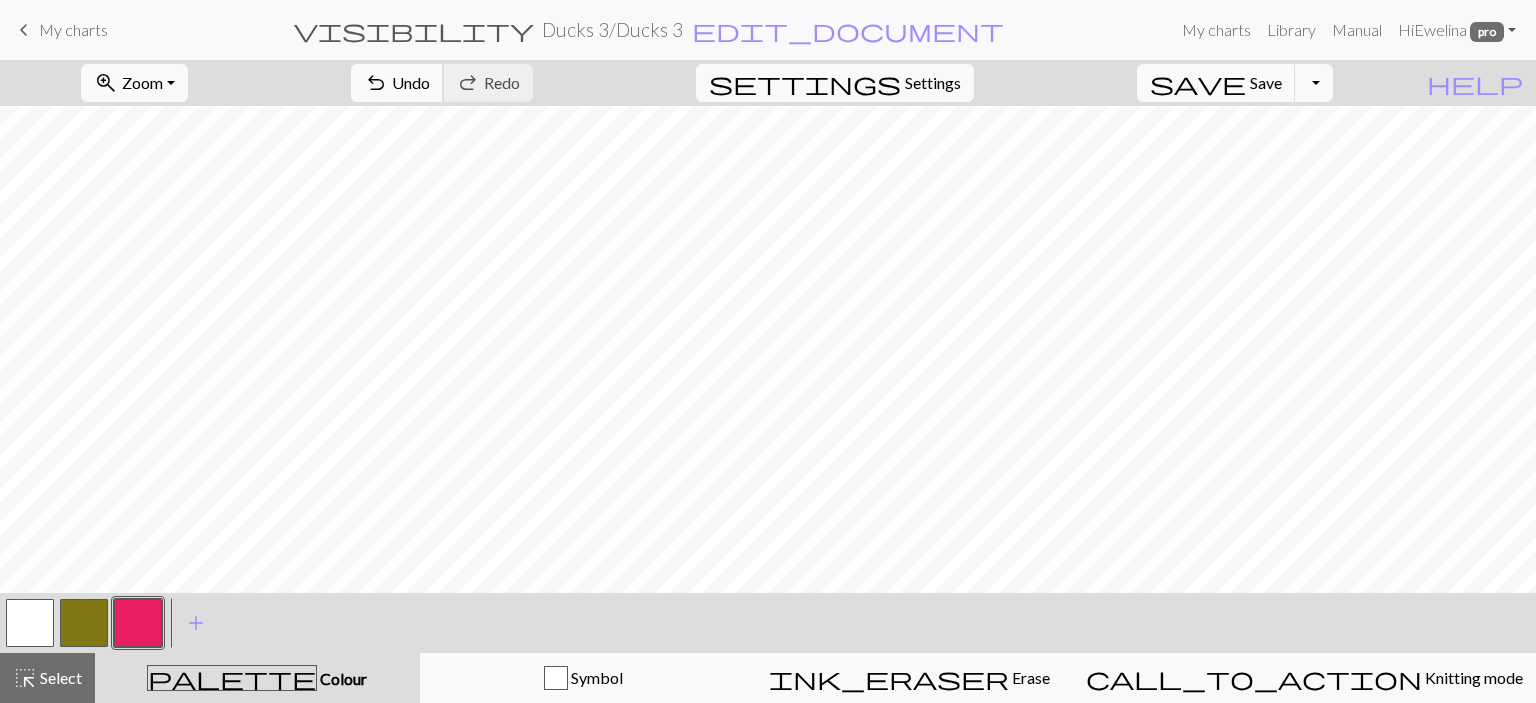 click on "Undo" at bounding box center [411, 82] 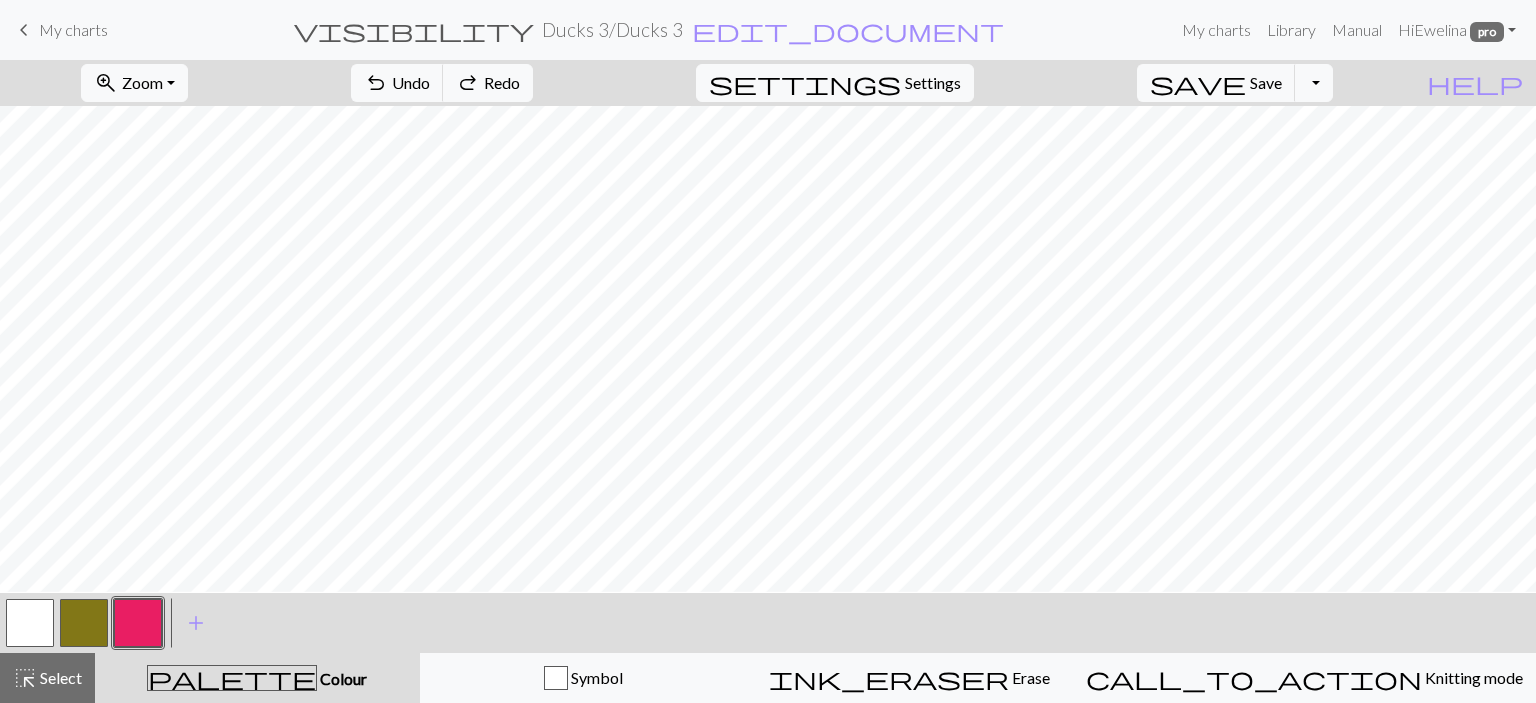 scroll, scrollTop: 0, scrollLeft: 0, axis: both 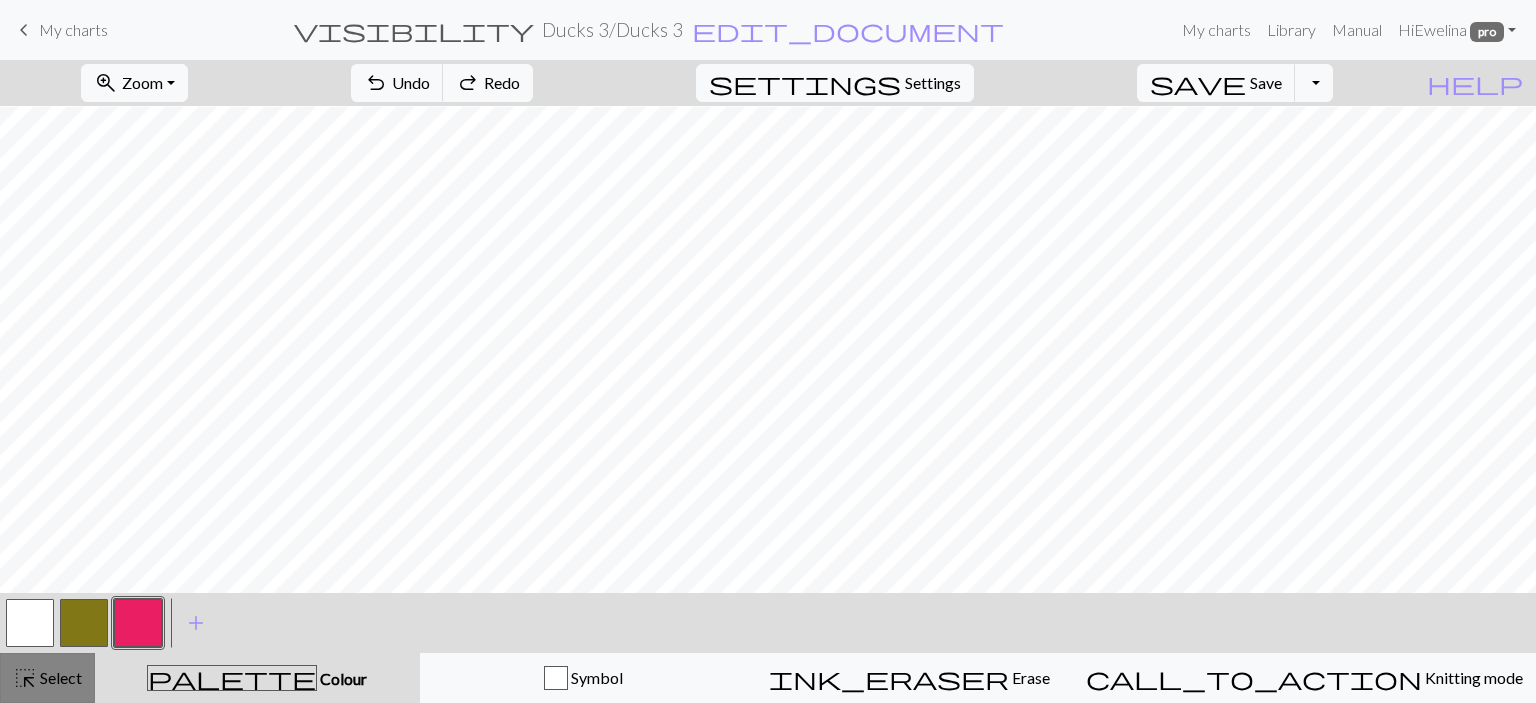 click on "highlight_alt   Select   Select" at bounding box center (47, 678) 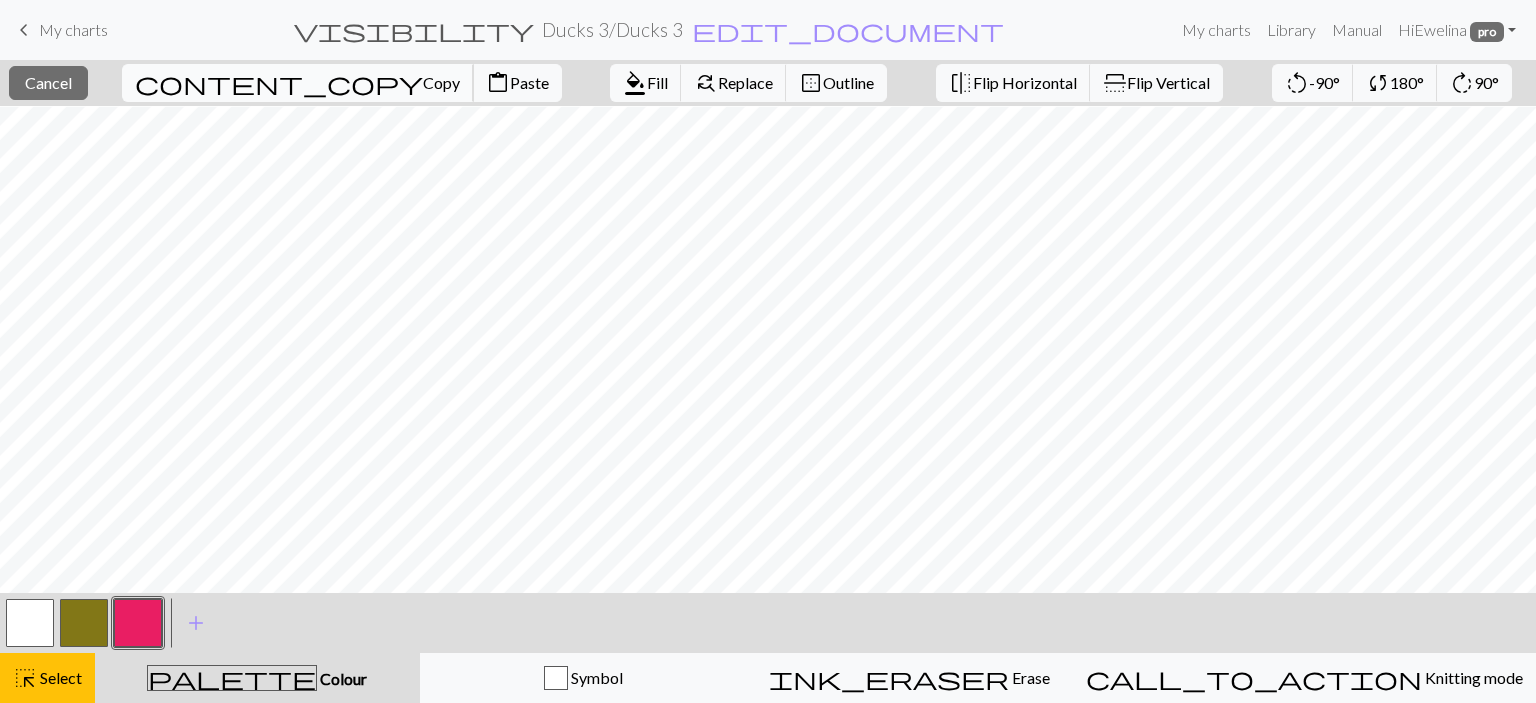 click on "content_copy  Copy" at bounding box center (298, 83) 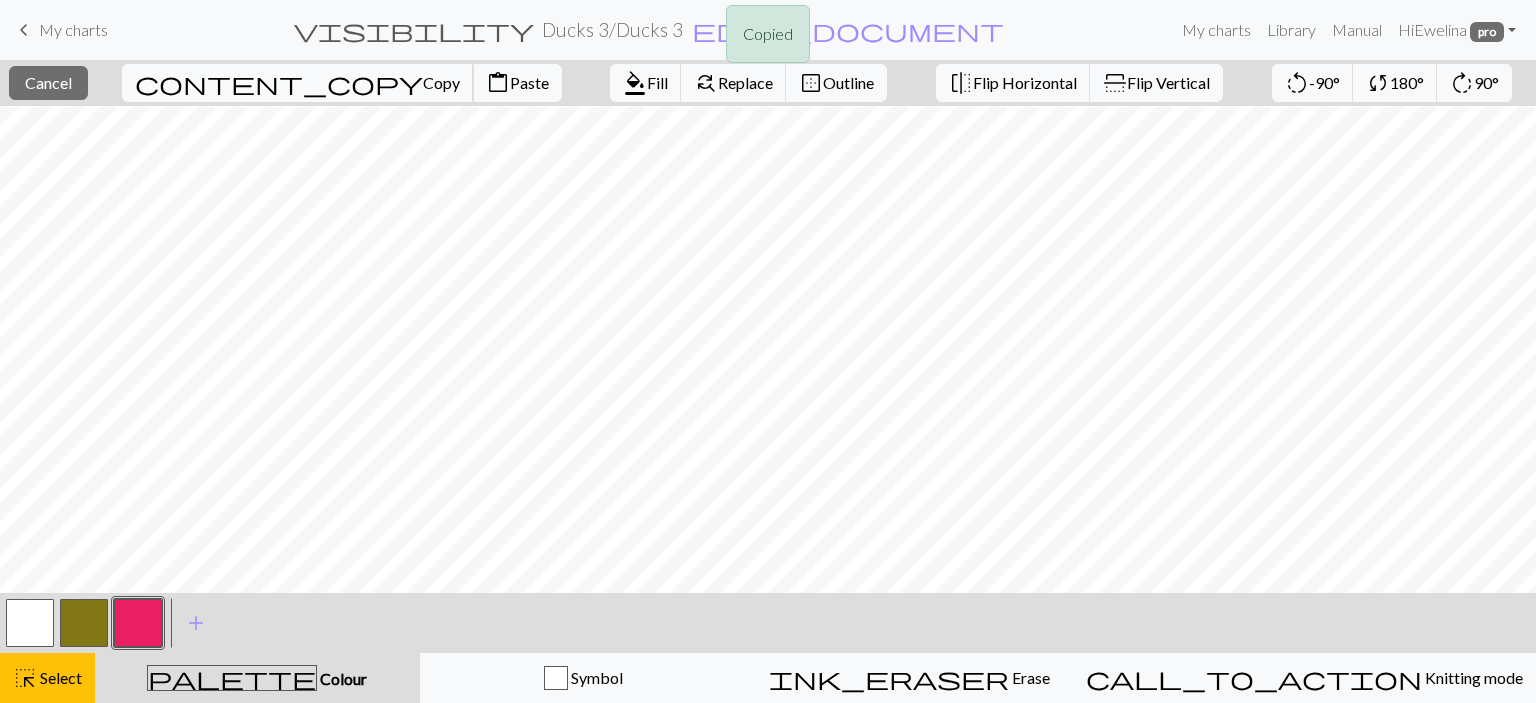 click on "Copy" at bounding box center [441, 82] 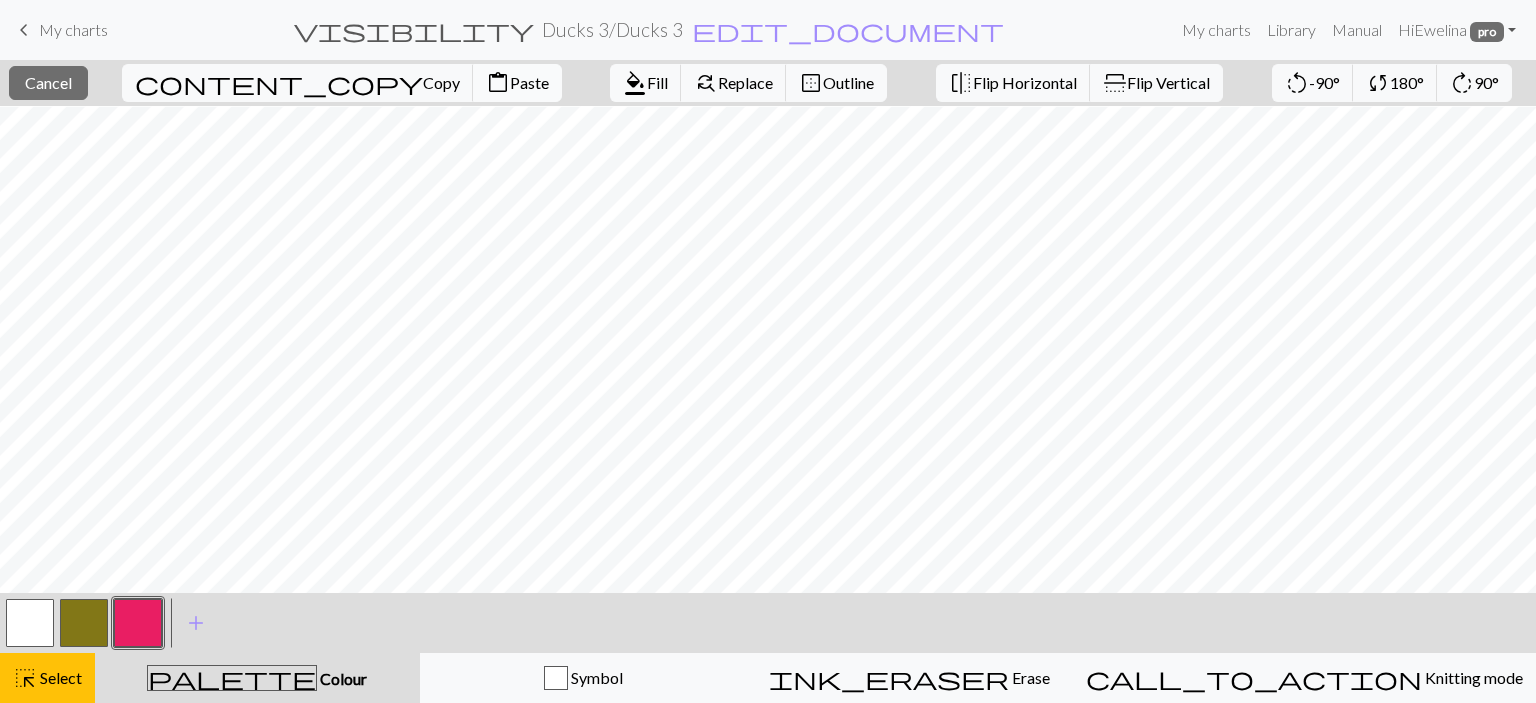 click on "content_paste" at bounding box center [498, 83] 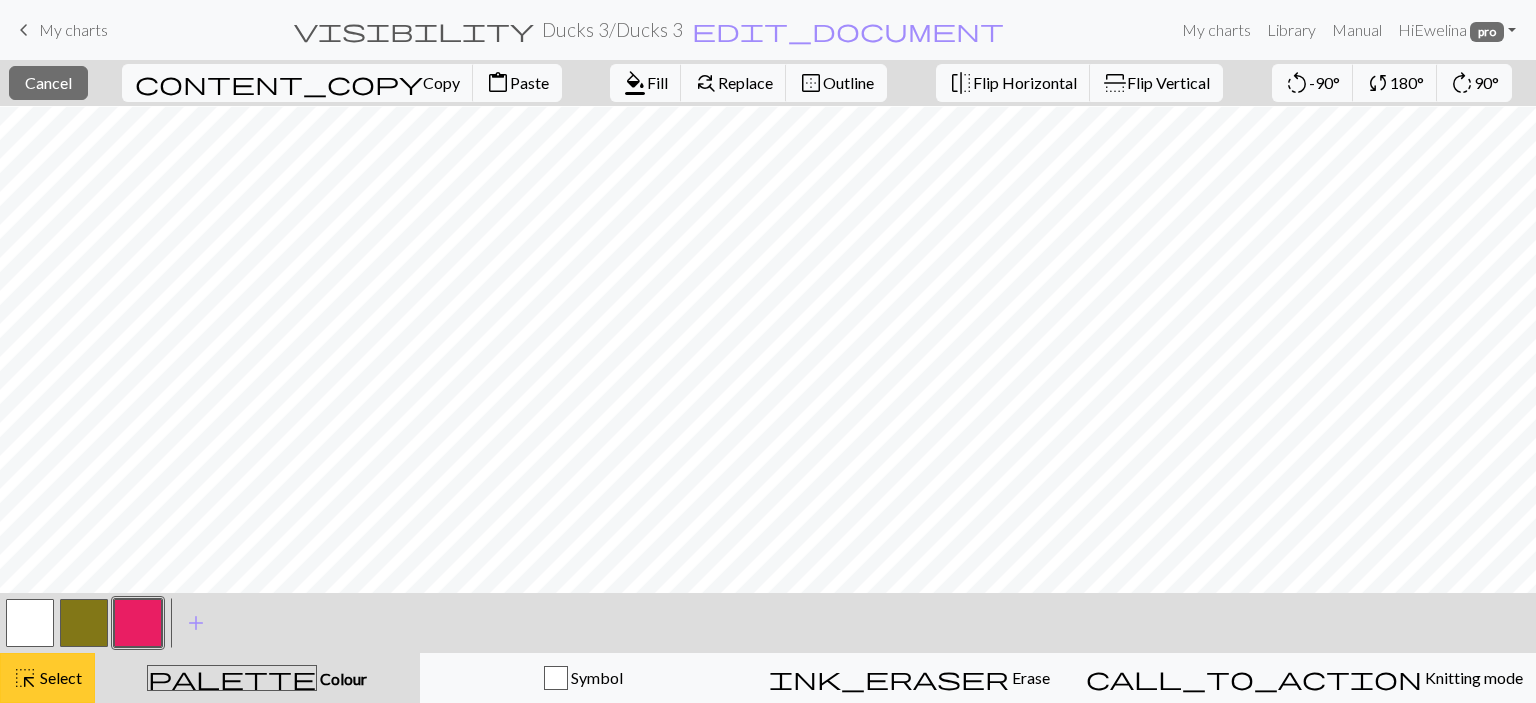click on "highlight_alt" at bounding box center [25, 678] 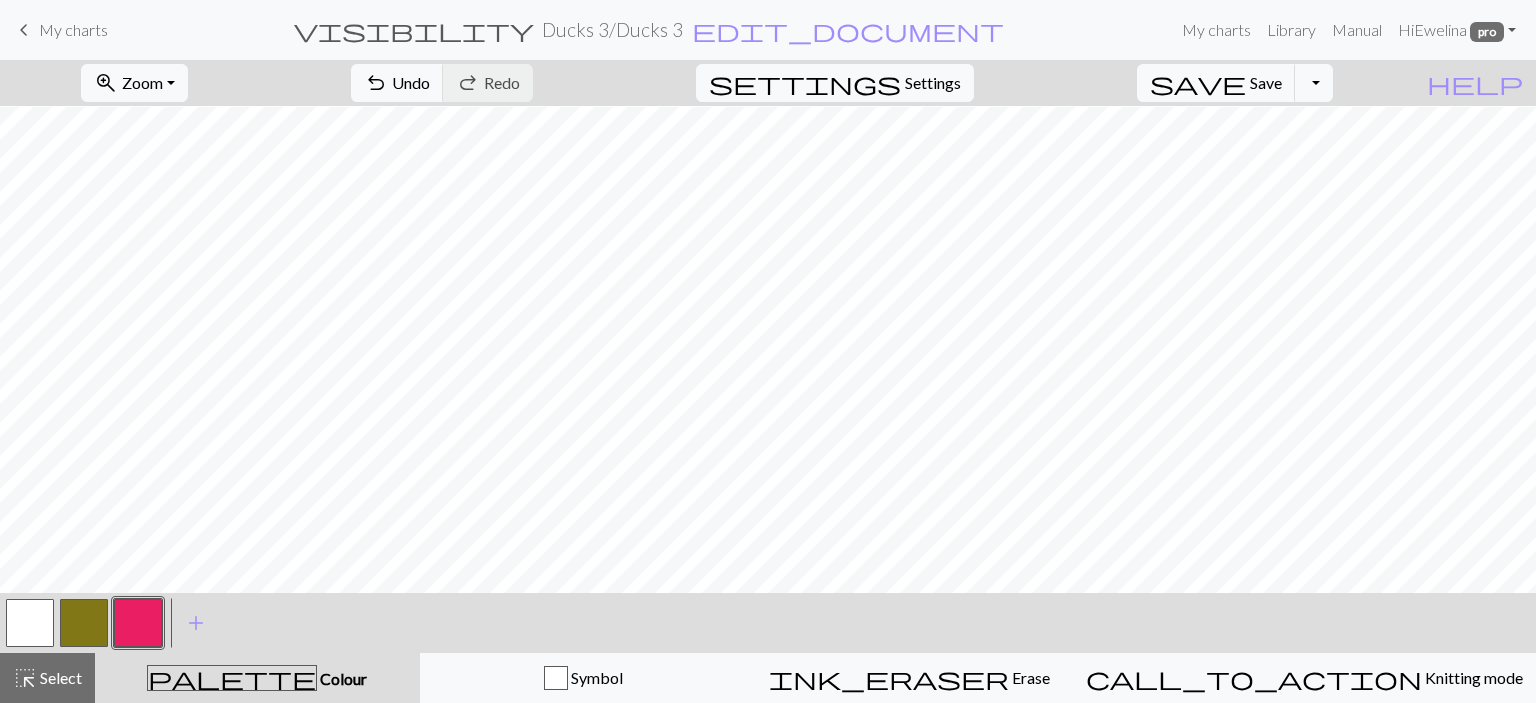 click at bounding box center [138, 623] 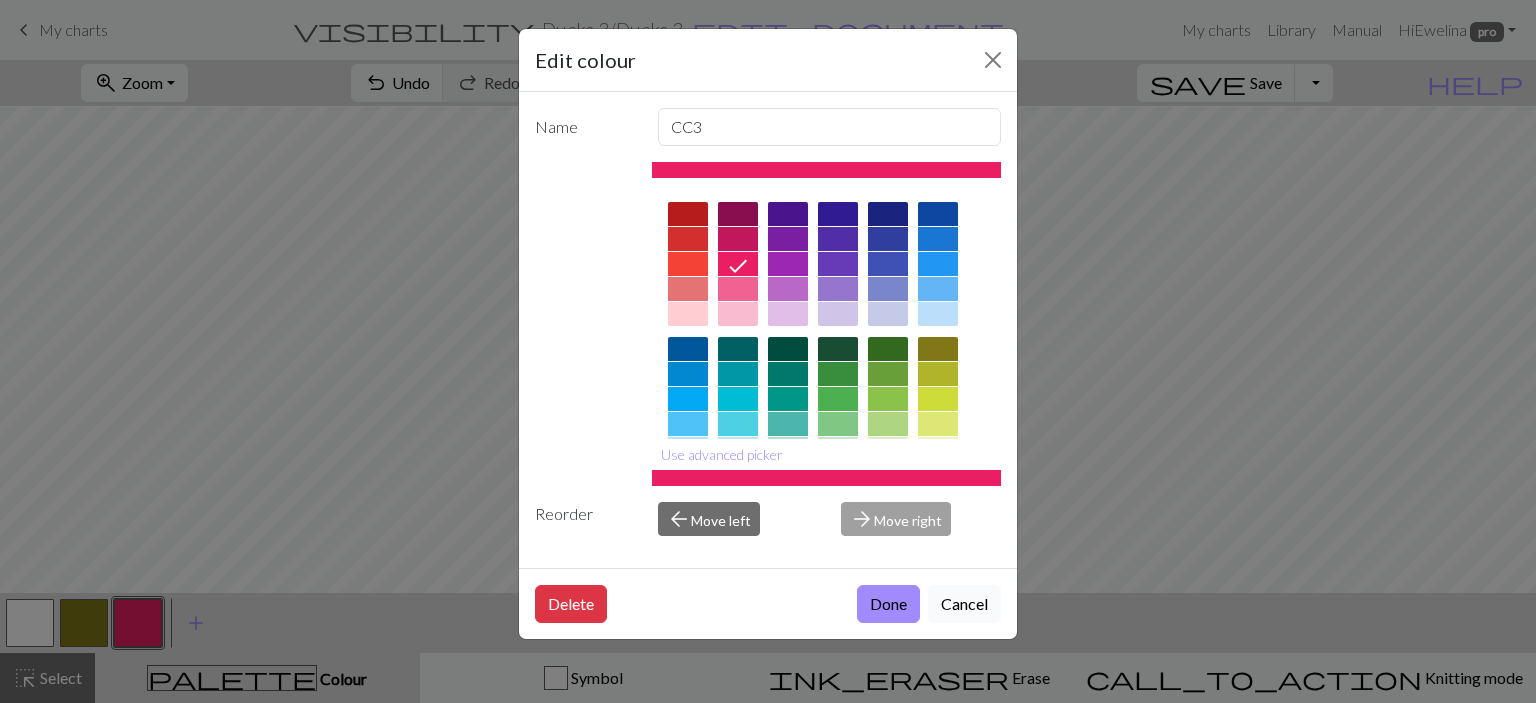 click on "Cancel" at bounding box center [964, 604] 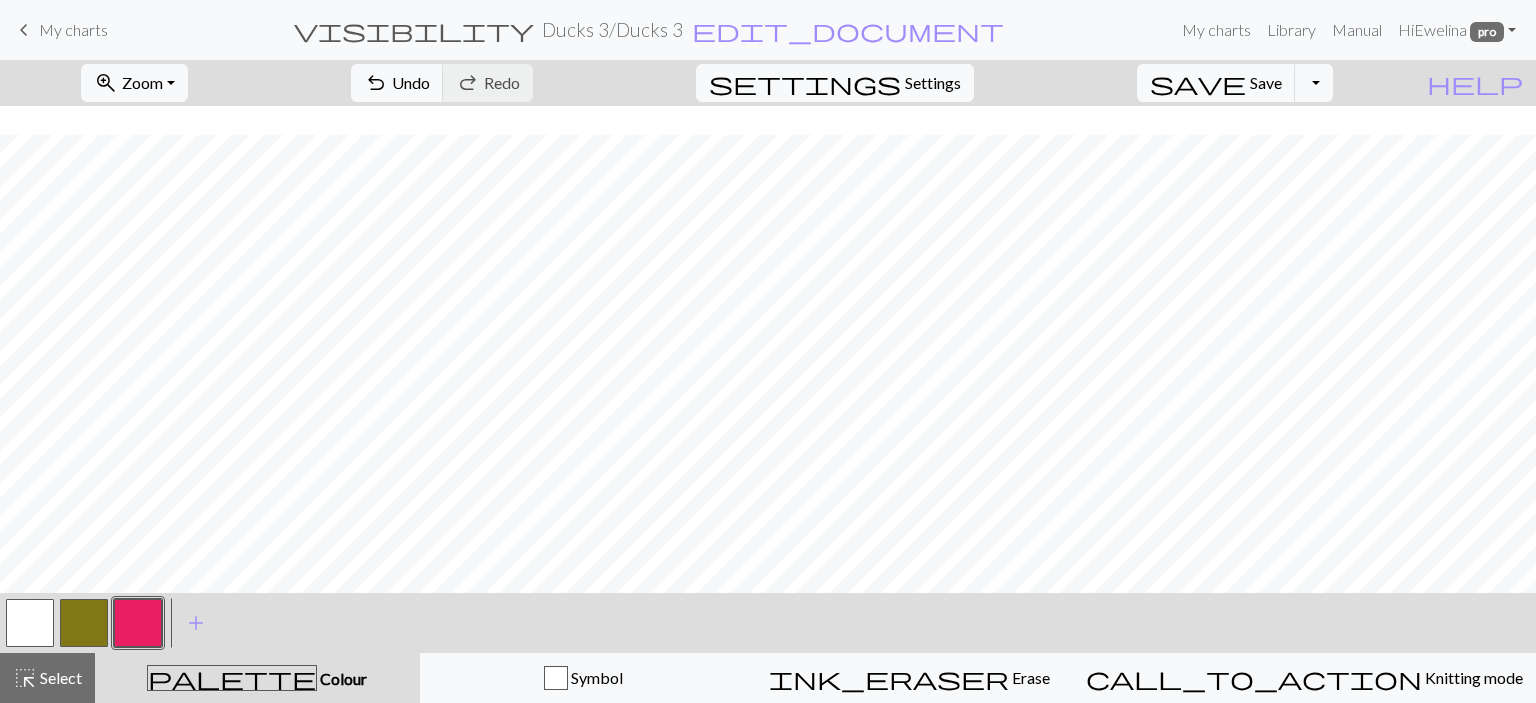 scroll, scrollTop: 196, scrollLeft: 0, axis: vertical 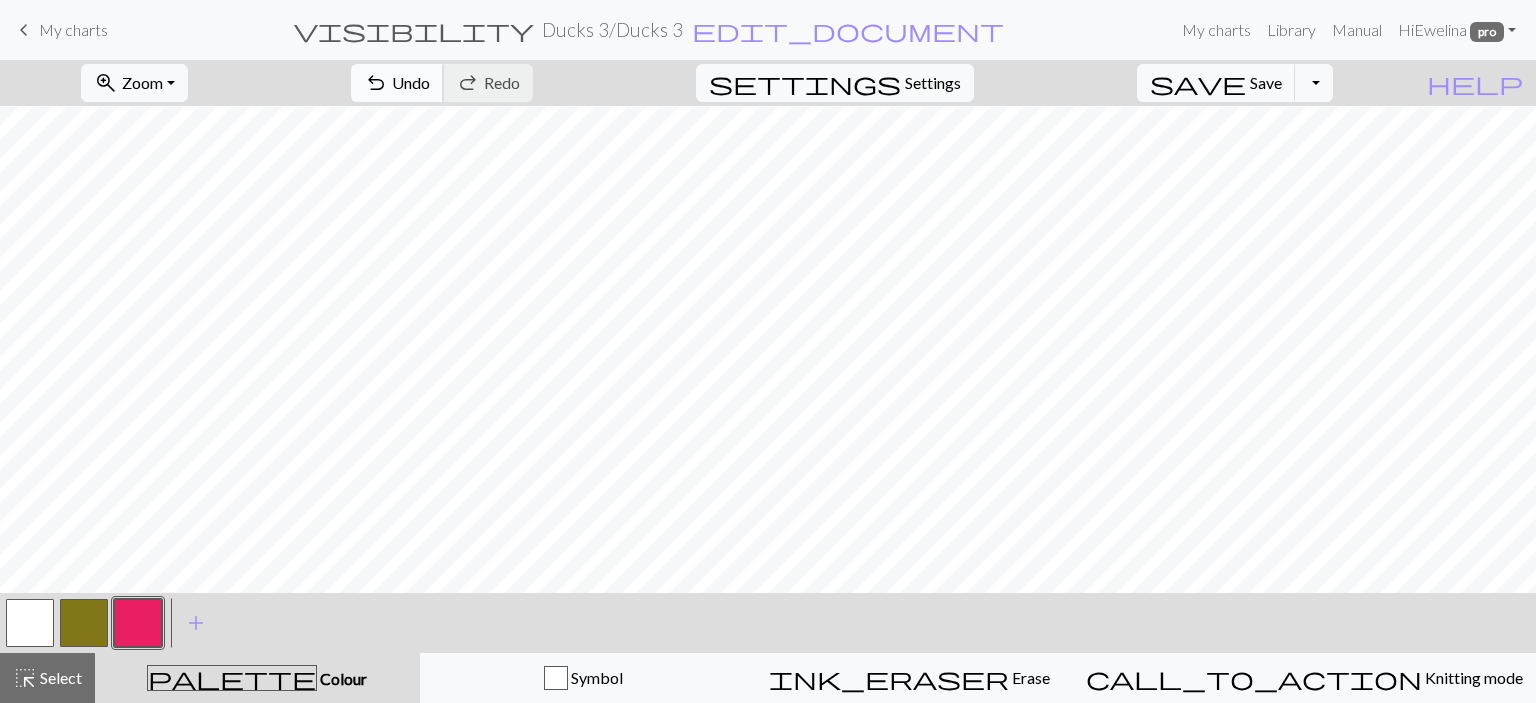 click on "undo Undo Undo" at bounding box center (397, 83) 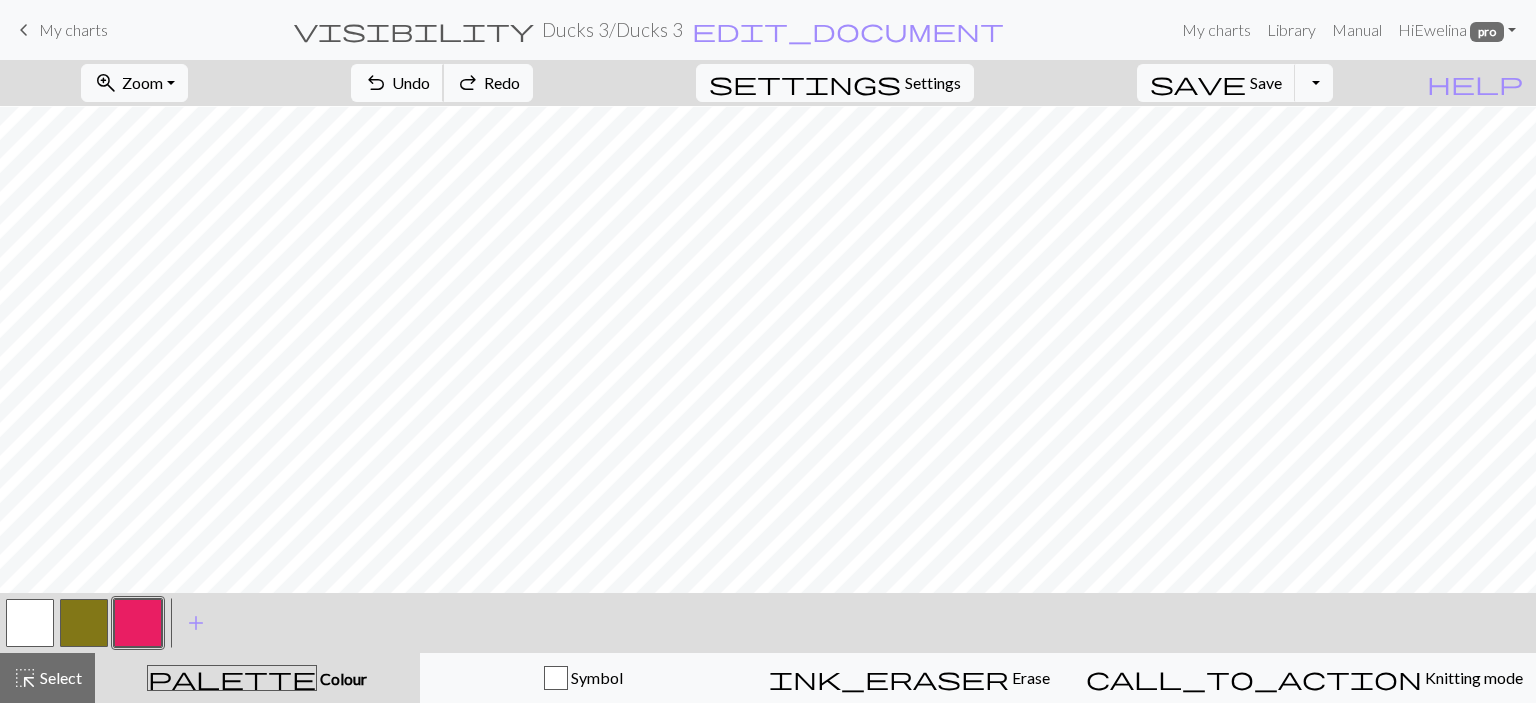 click on "undo Undo Undo" at bounding box center [397, 83] 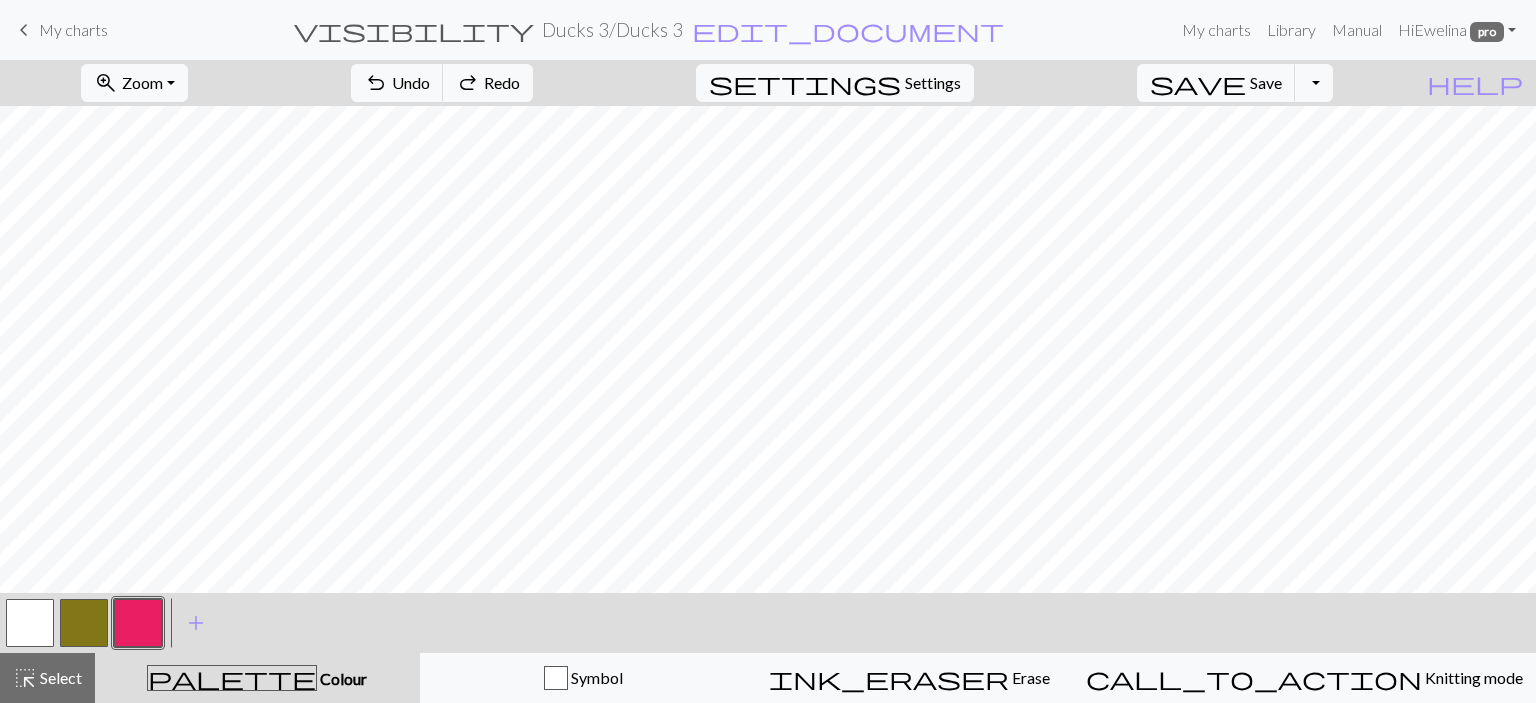 scroll, scrollTop: 2, scrollLeft: 0, axis: vertical 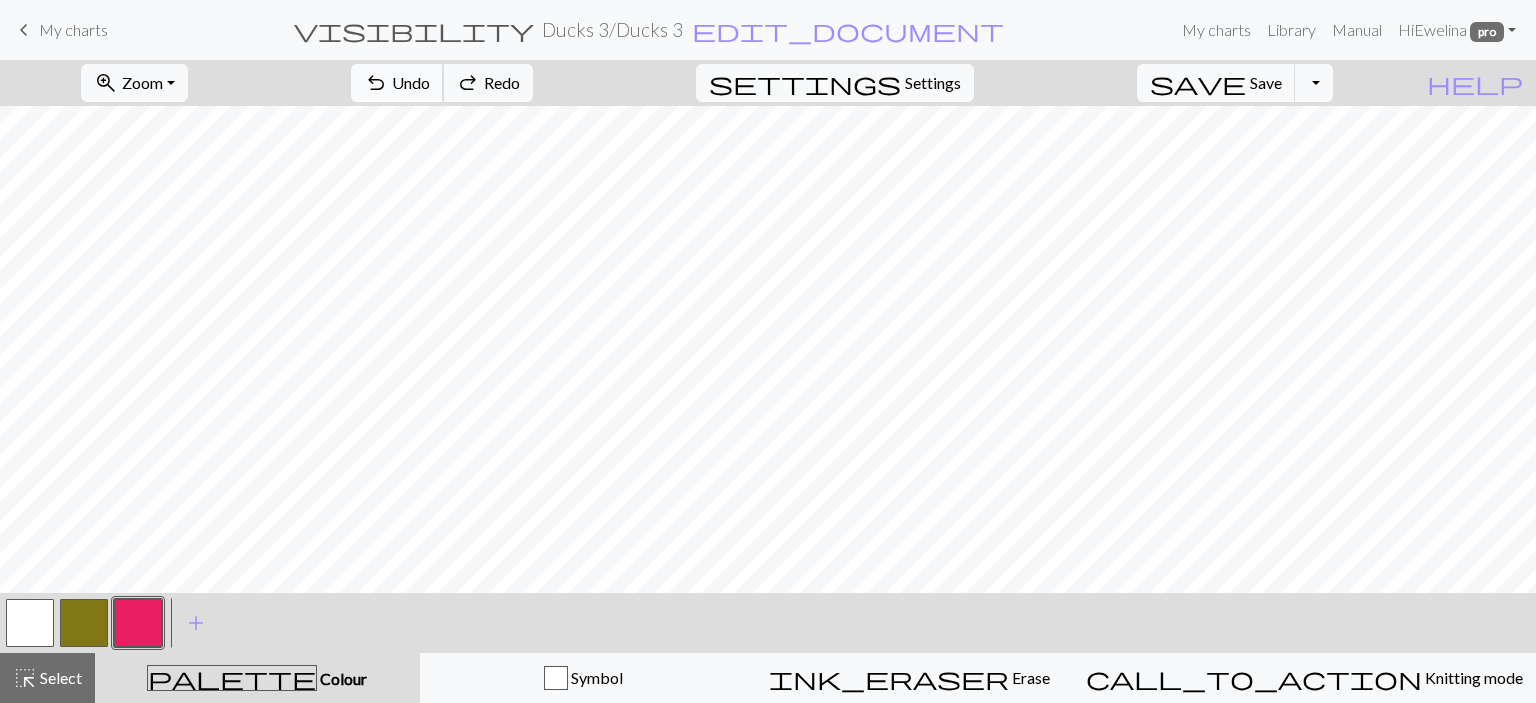 click on "undo Undo Undo" at bounding box center [397, 83] 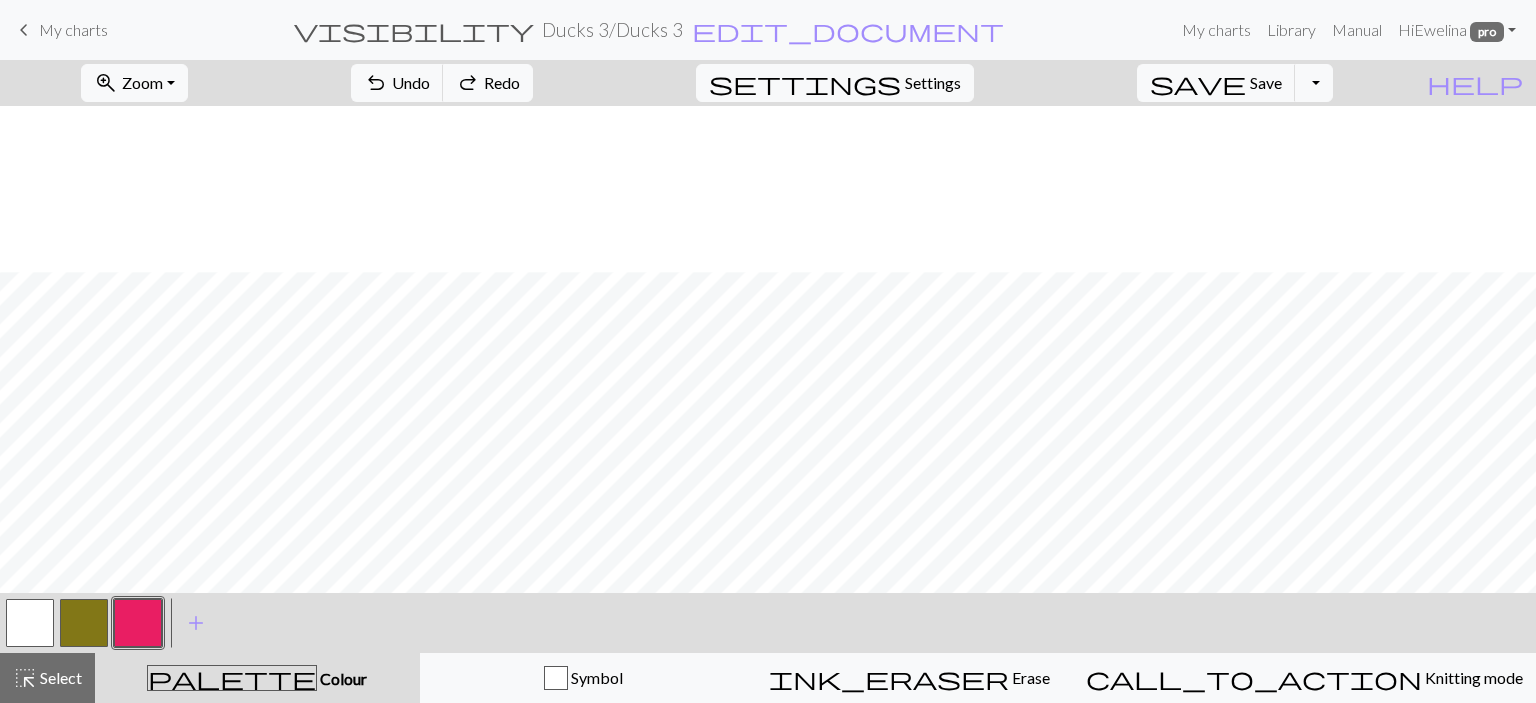 scroll, scrollTop: 196, scrollLeft: 0, axis: vertical 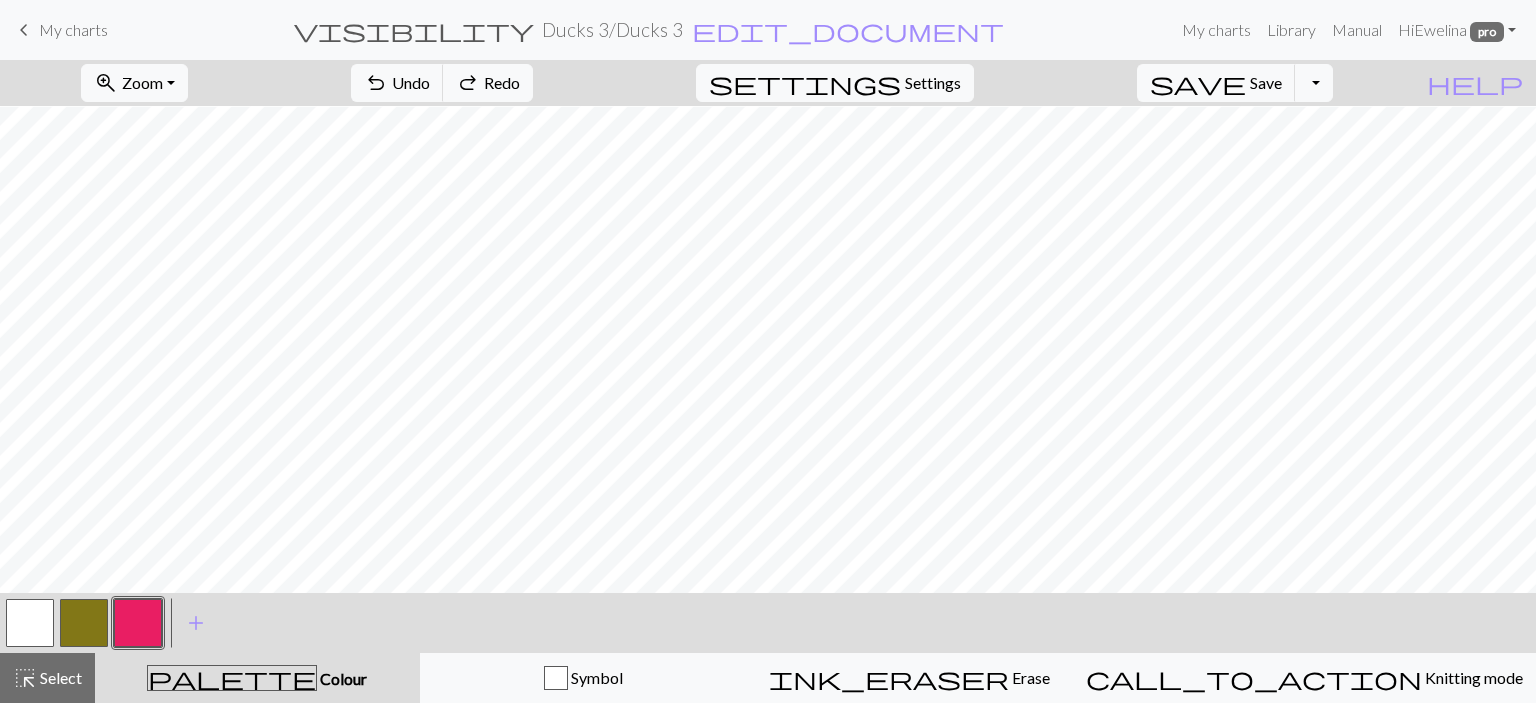 click at bounding box center [30, 623] 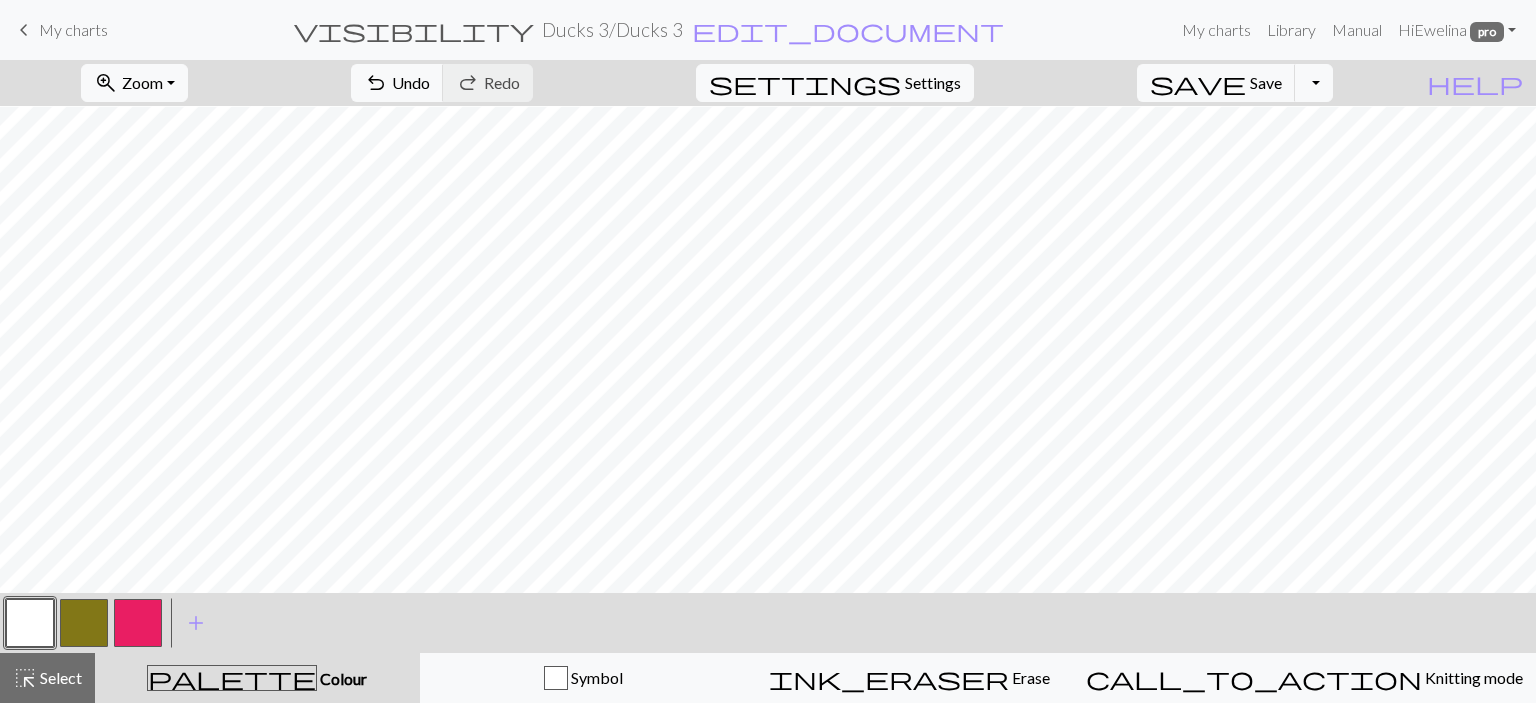 click at bounding box center (138, 623) 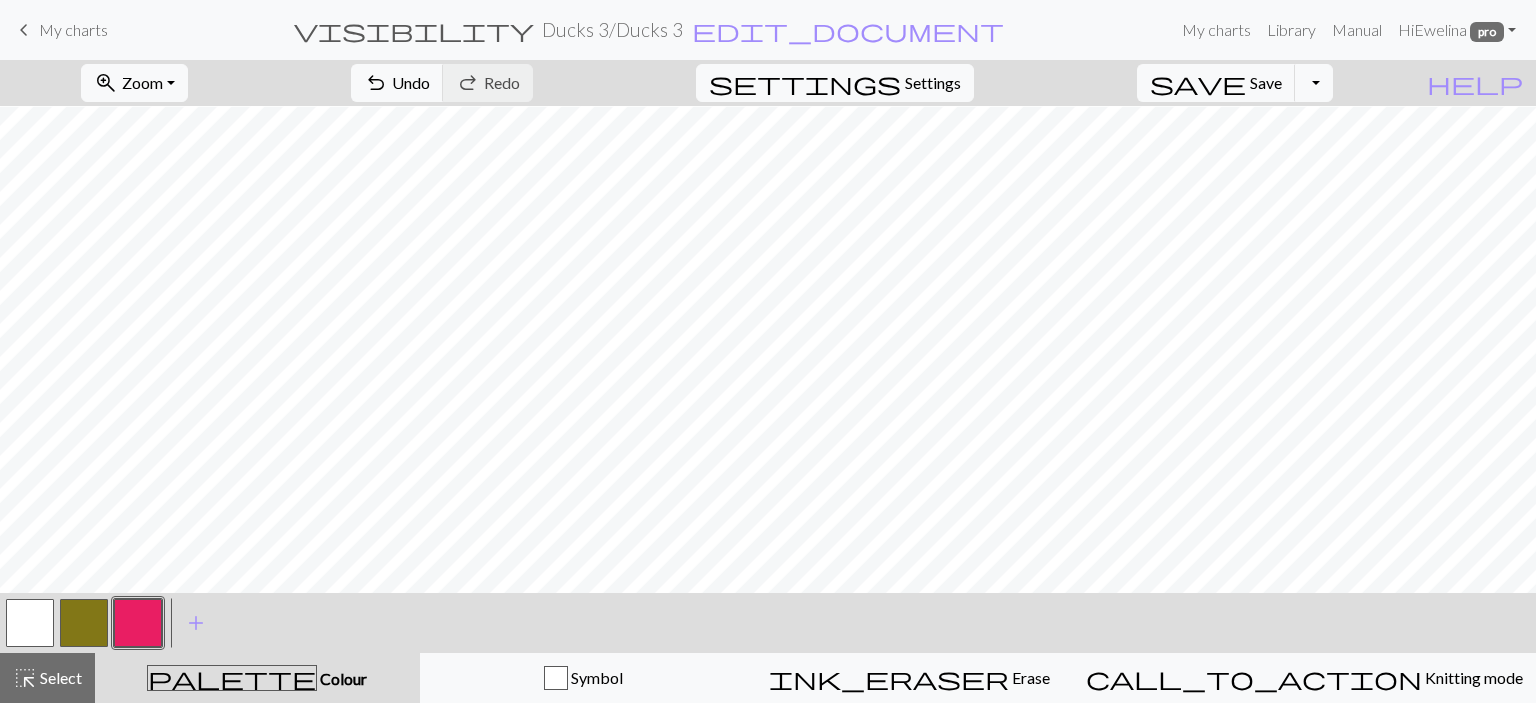 click at bounding box center [30, 623] 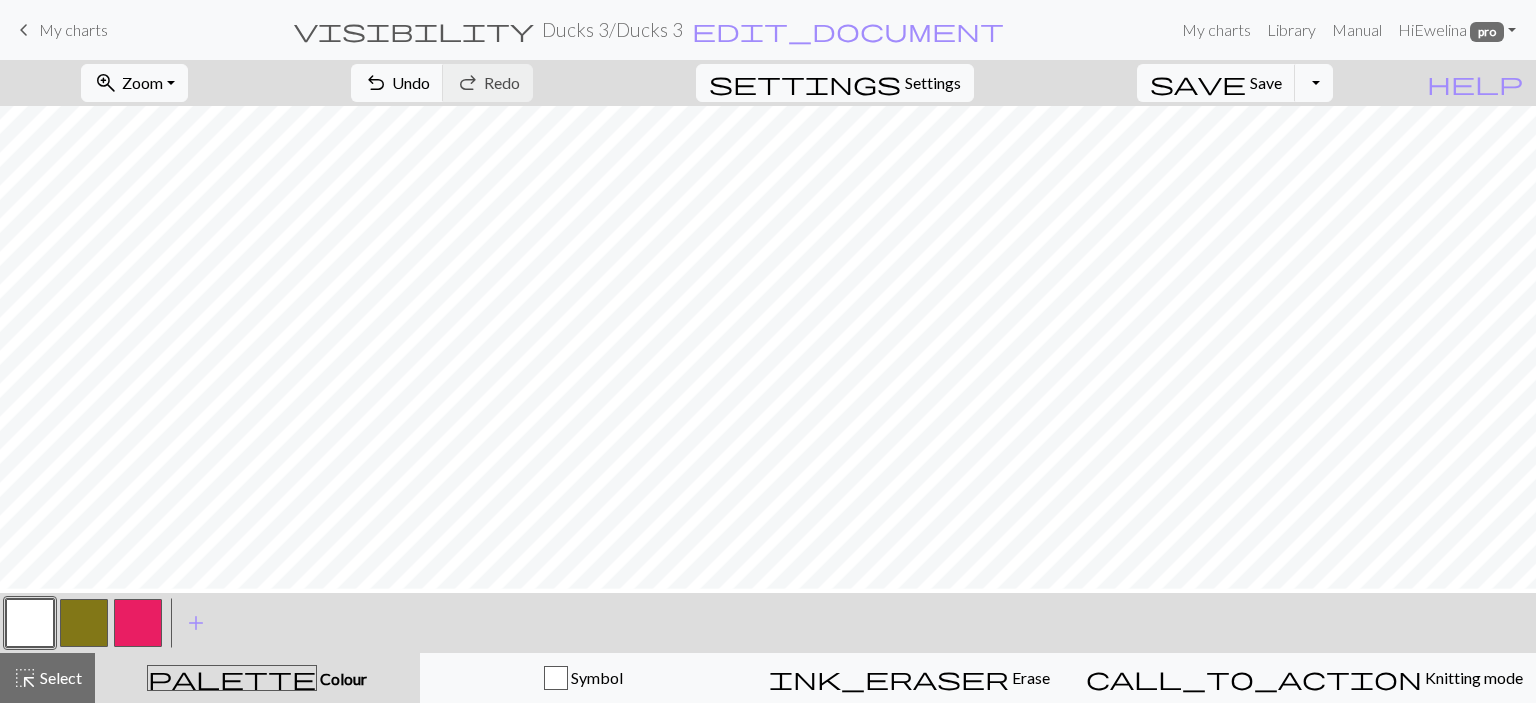 scroll, scrollTop: 9, scrollLeft: 0, axis: vertical 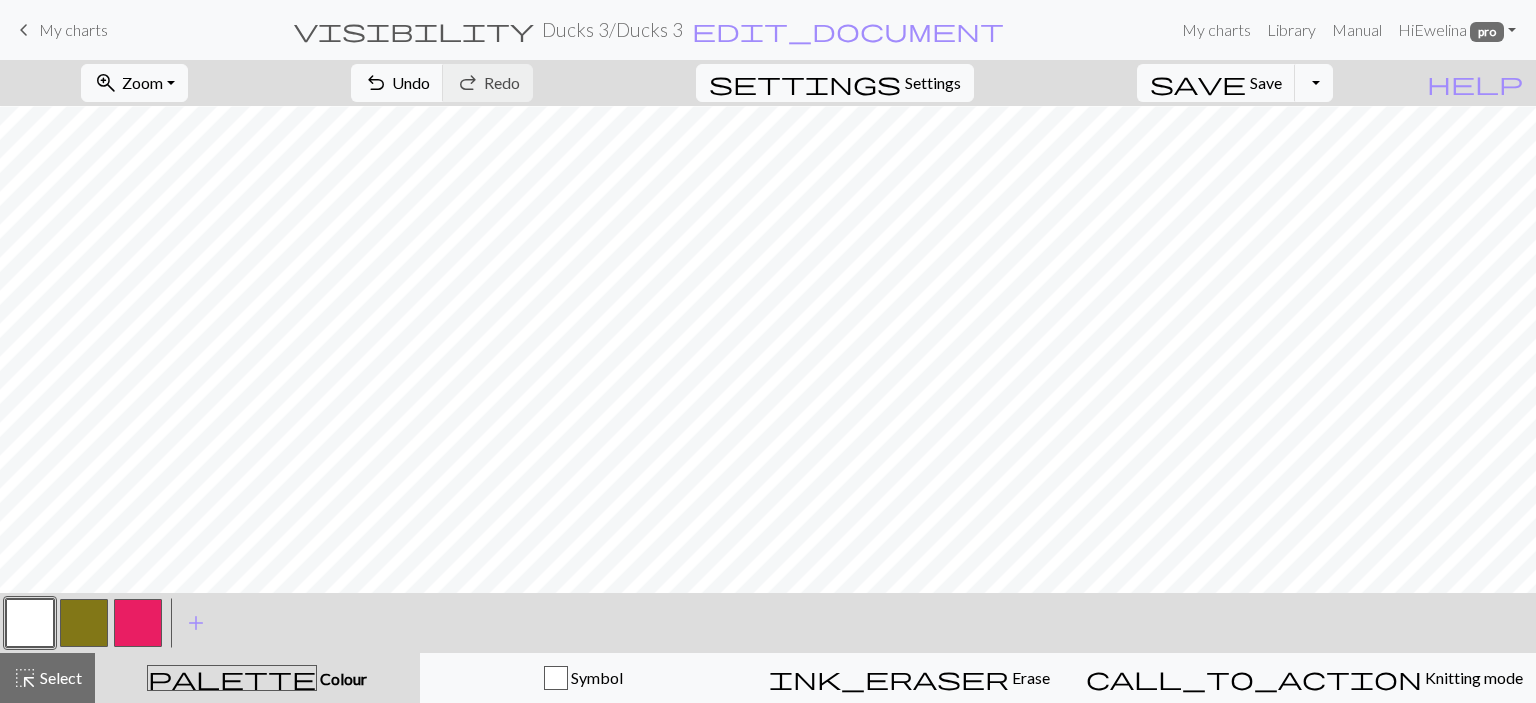 click at bounding box center [138, 623] 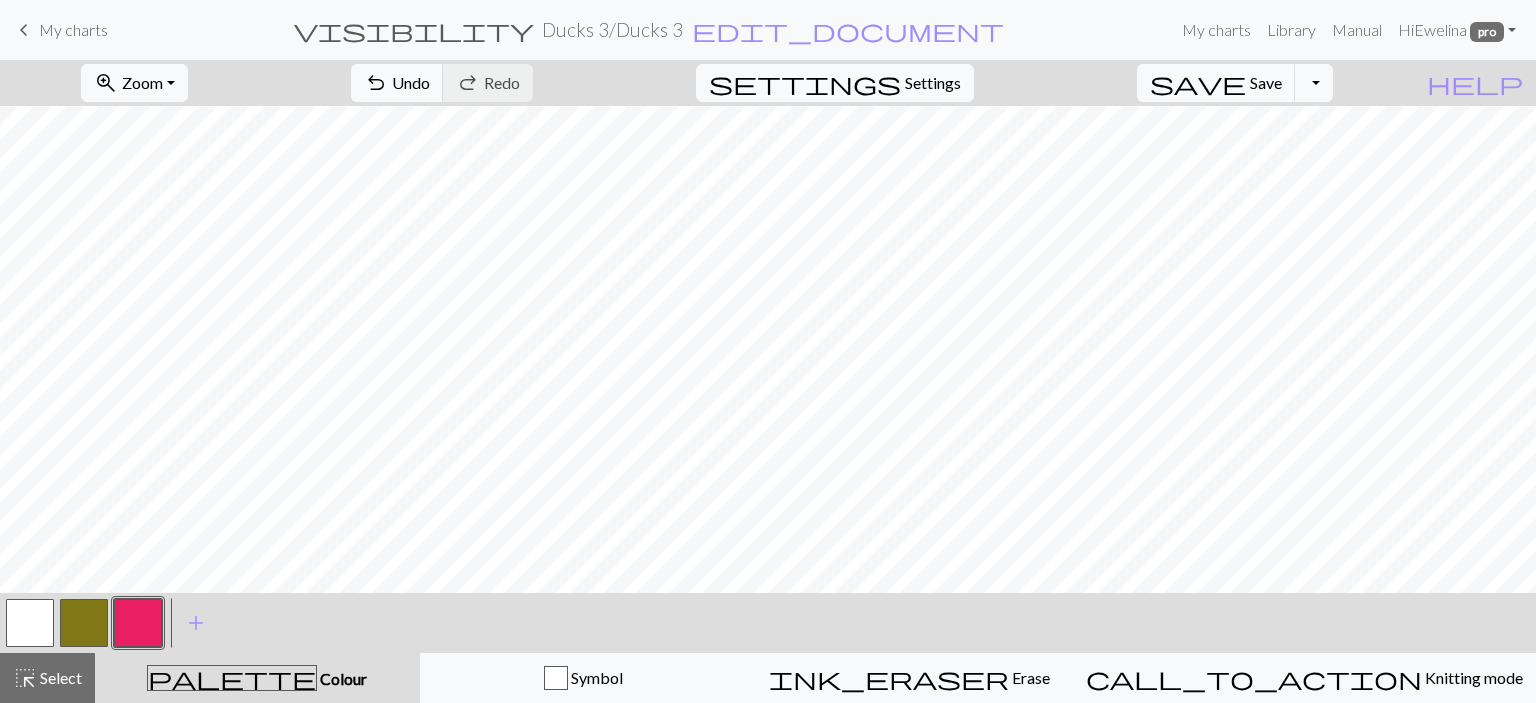 click at bounding box center [30, 623] 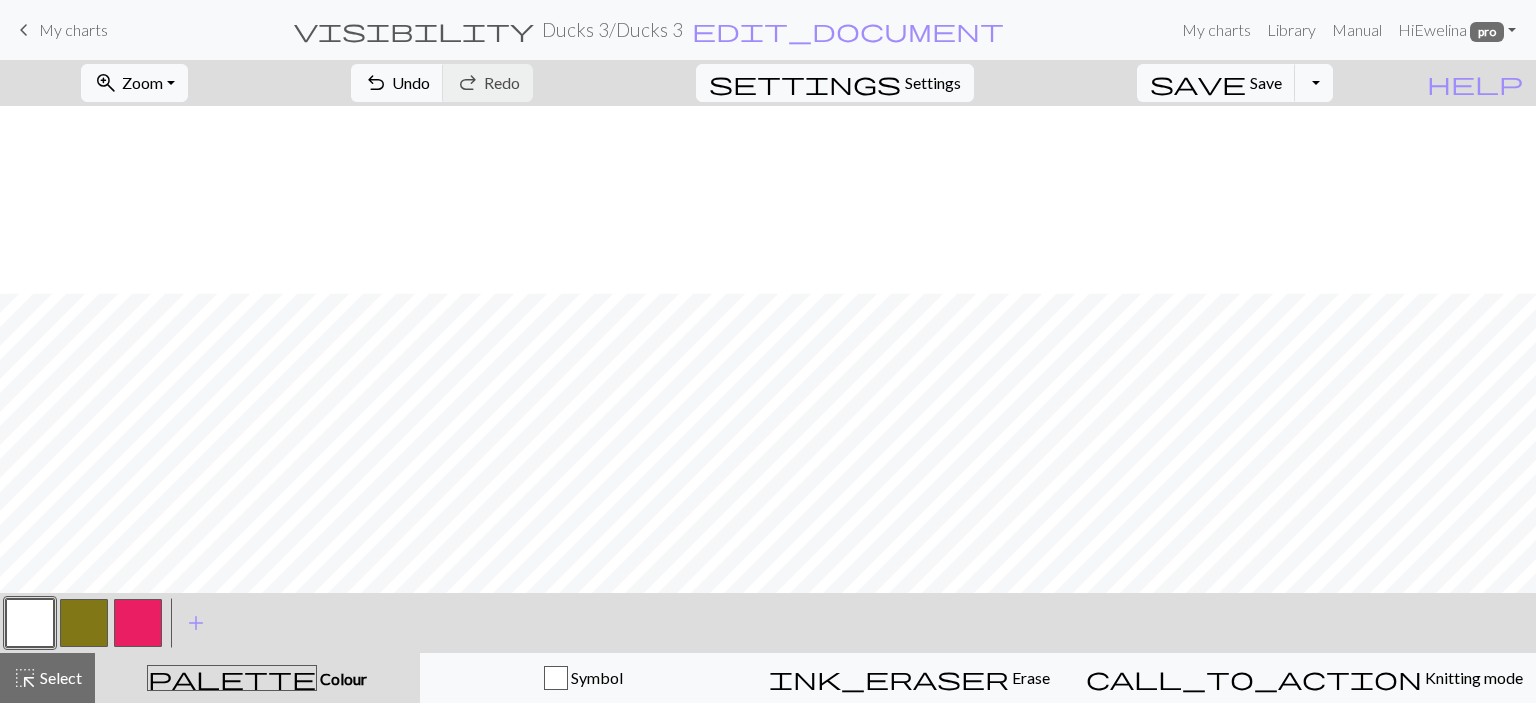 scroll, scrollTop: 196, scrollLeft: 0, axis: vertical 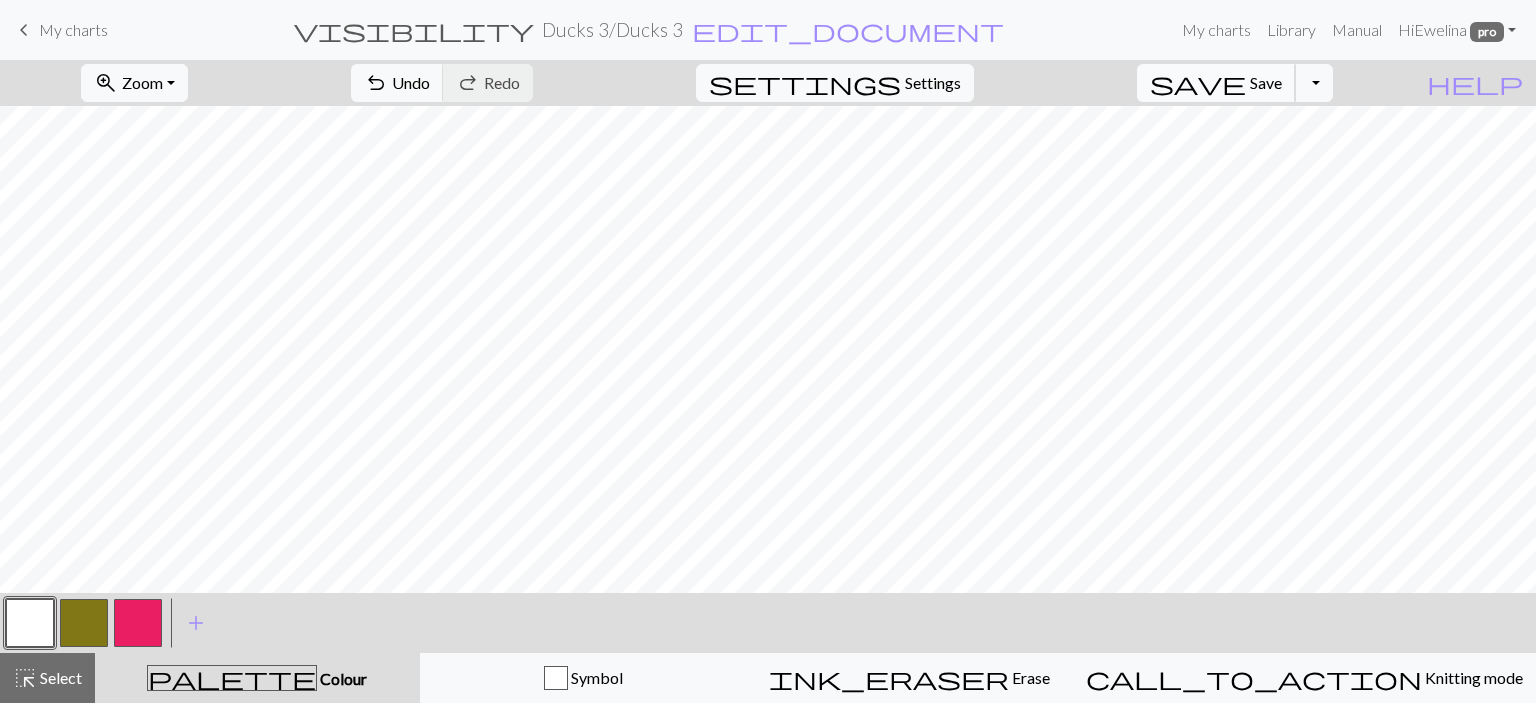 click on "save" at bounding box center (1198, 83) 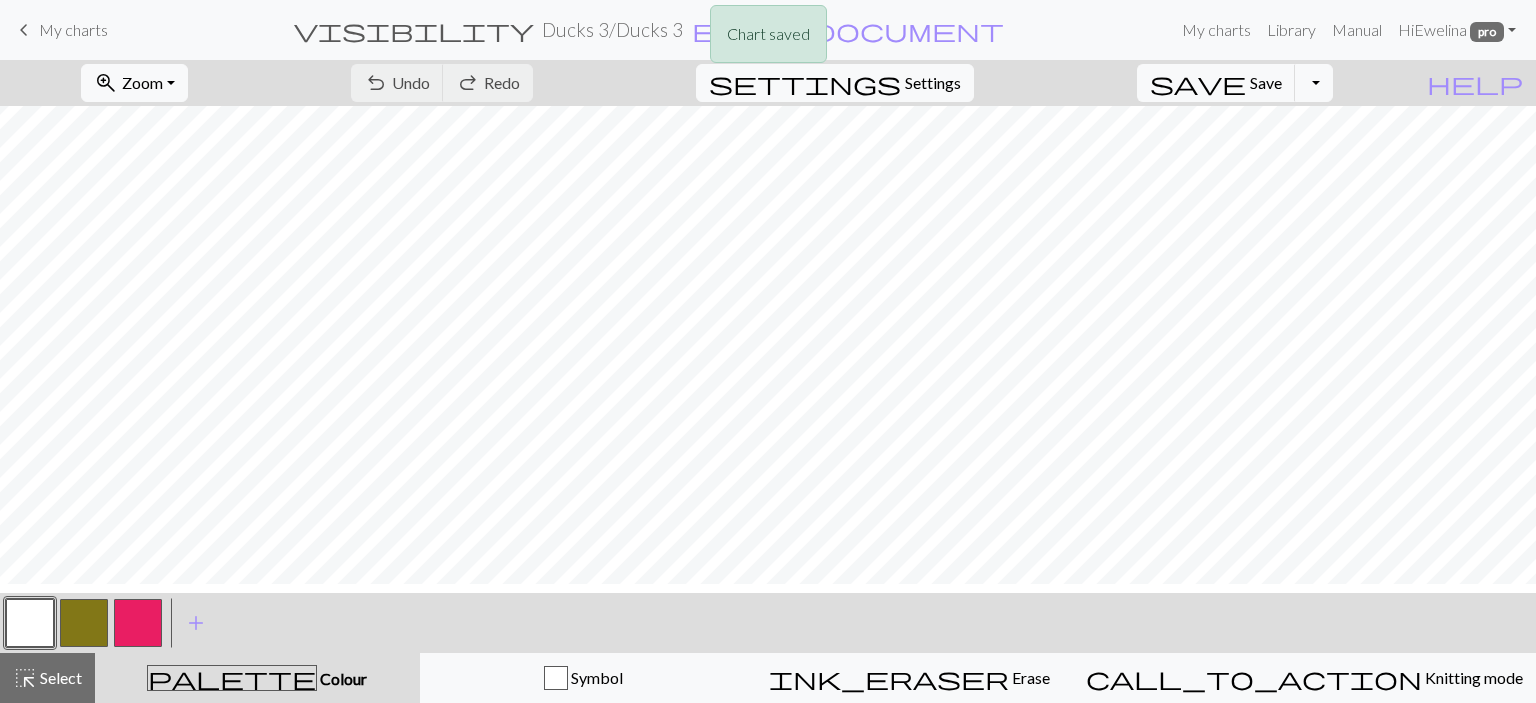 scroll, scrollTop: 0, scrollLeft: 0, axis: both 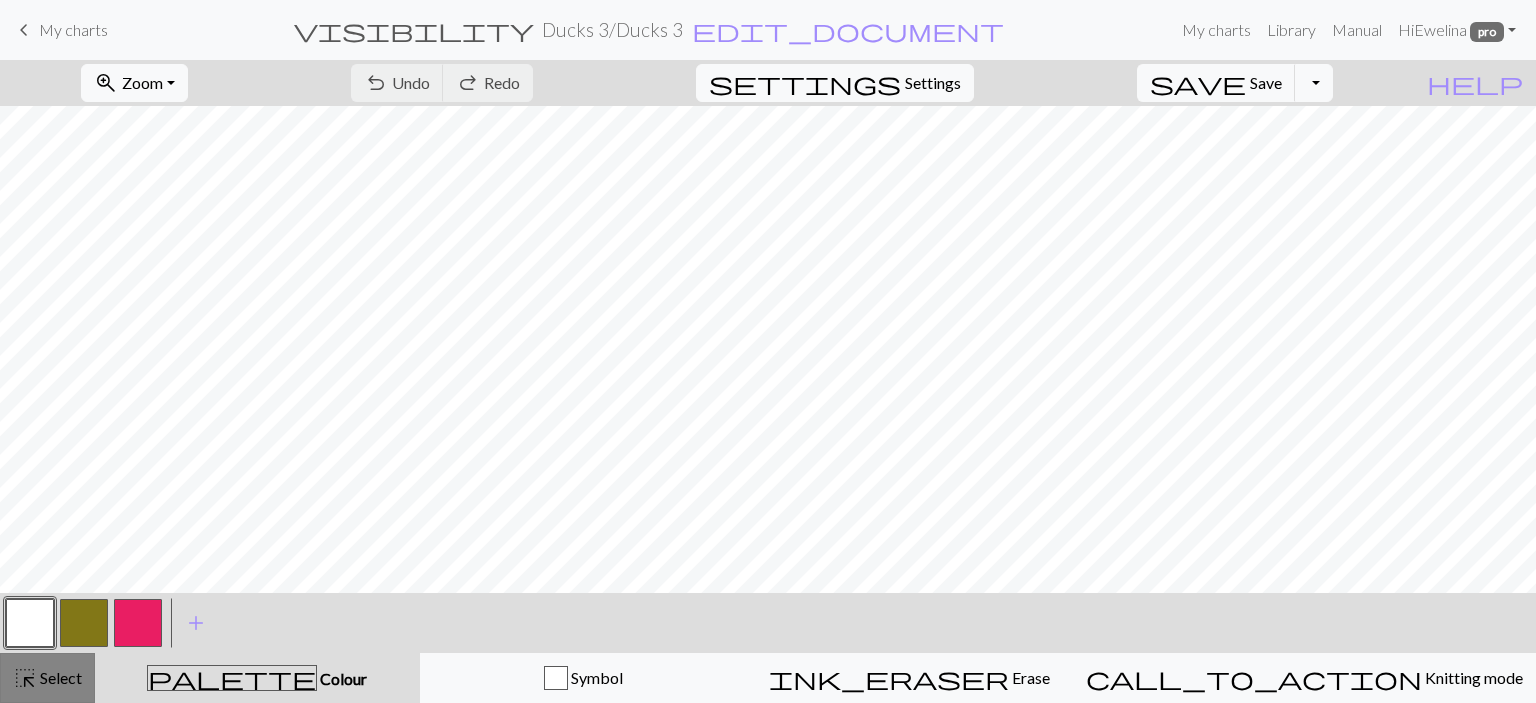 click on "Select" at bounding box center [59, 677] 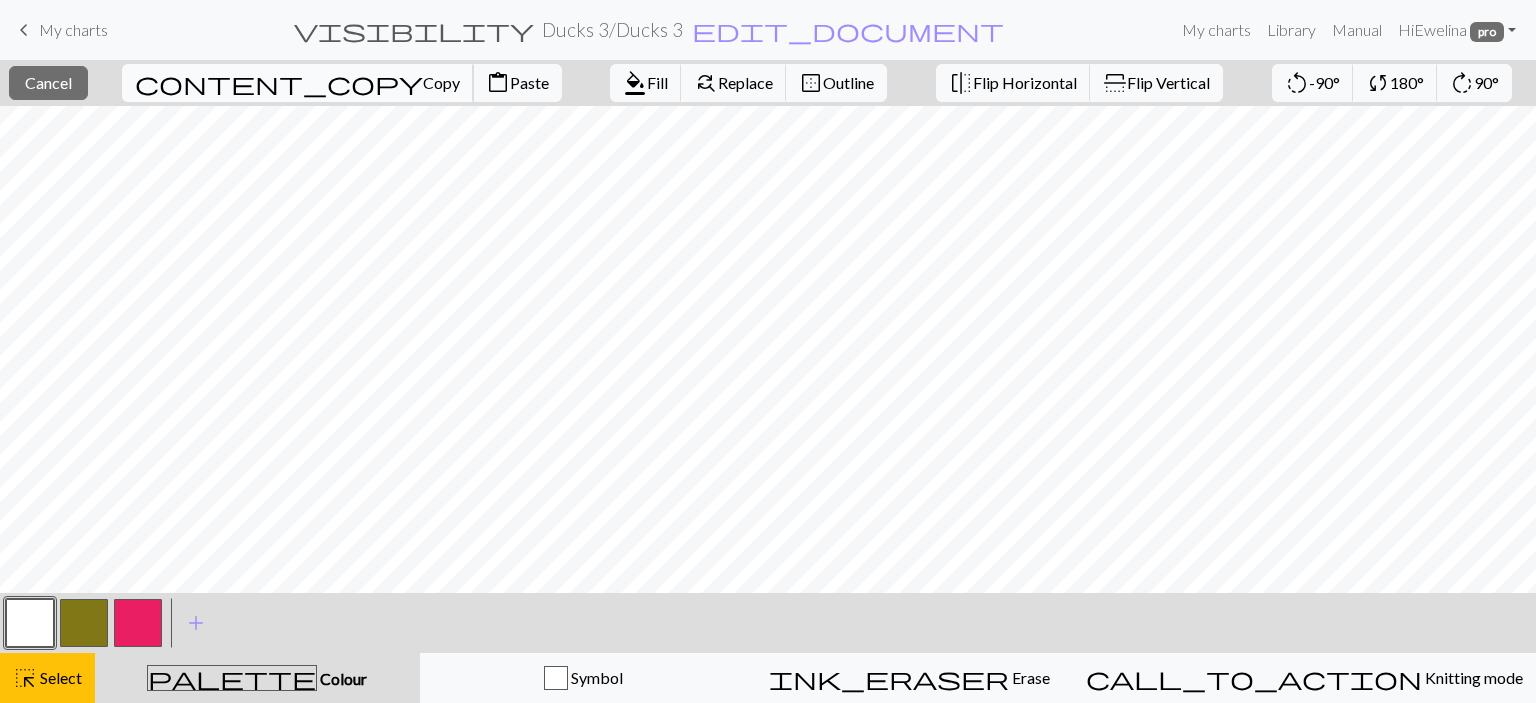 click on "Copy" at bounding box center [441, 82] 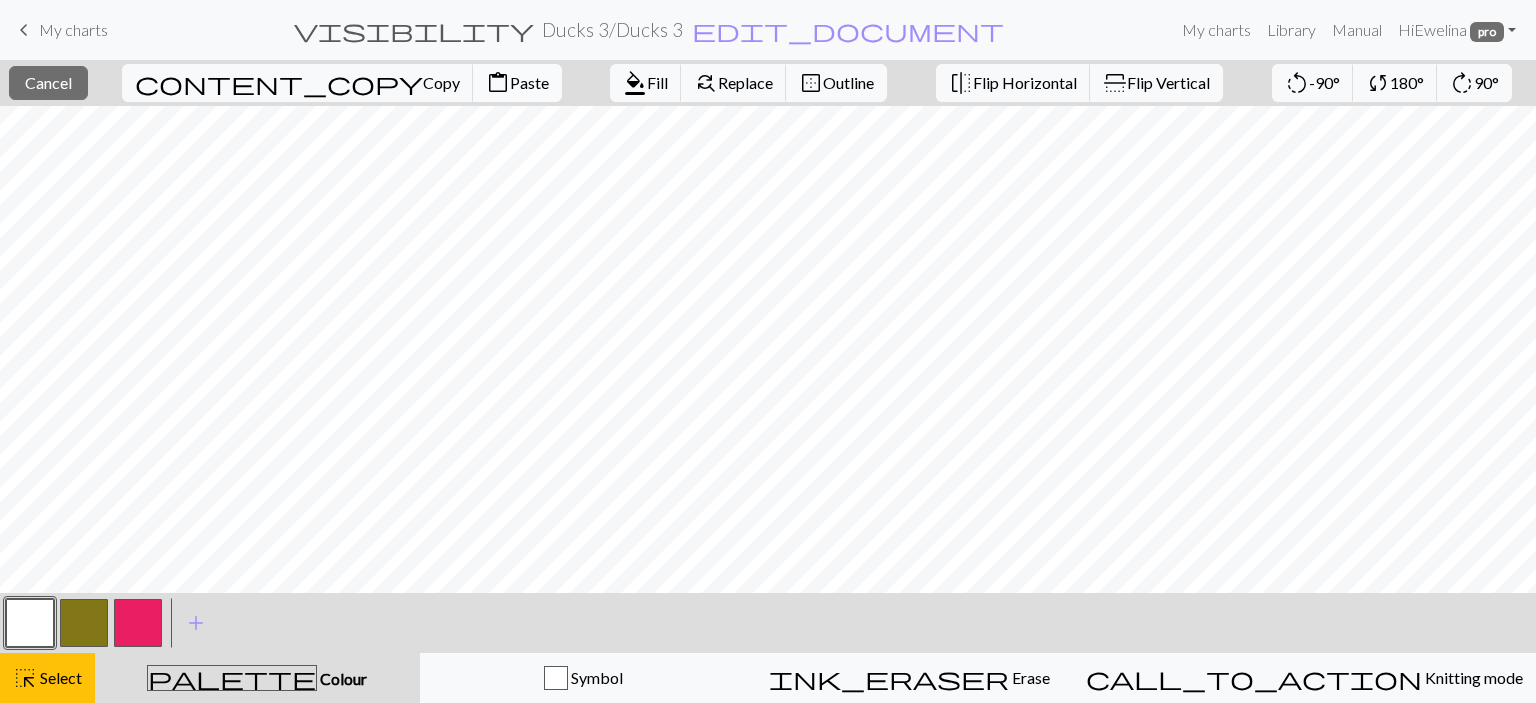 click on "content_paste  Paste" at bounding box center (517, 83) 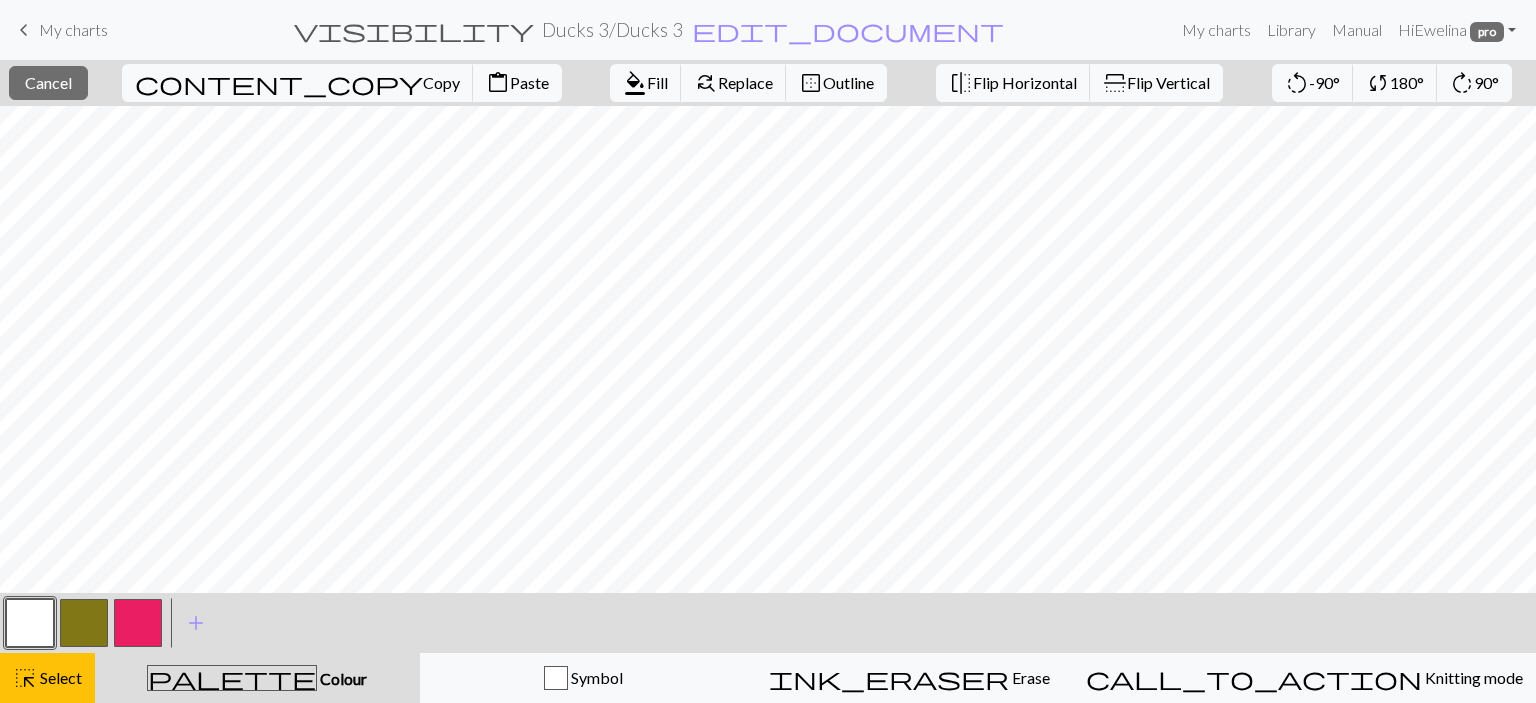 click on "palette   Colour   Colour" at bounding box center [257, 678] 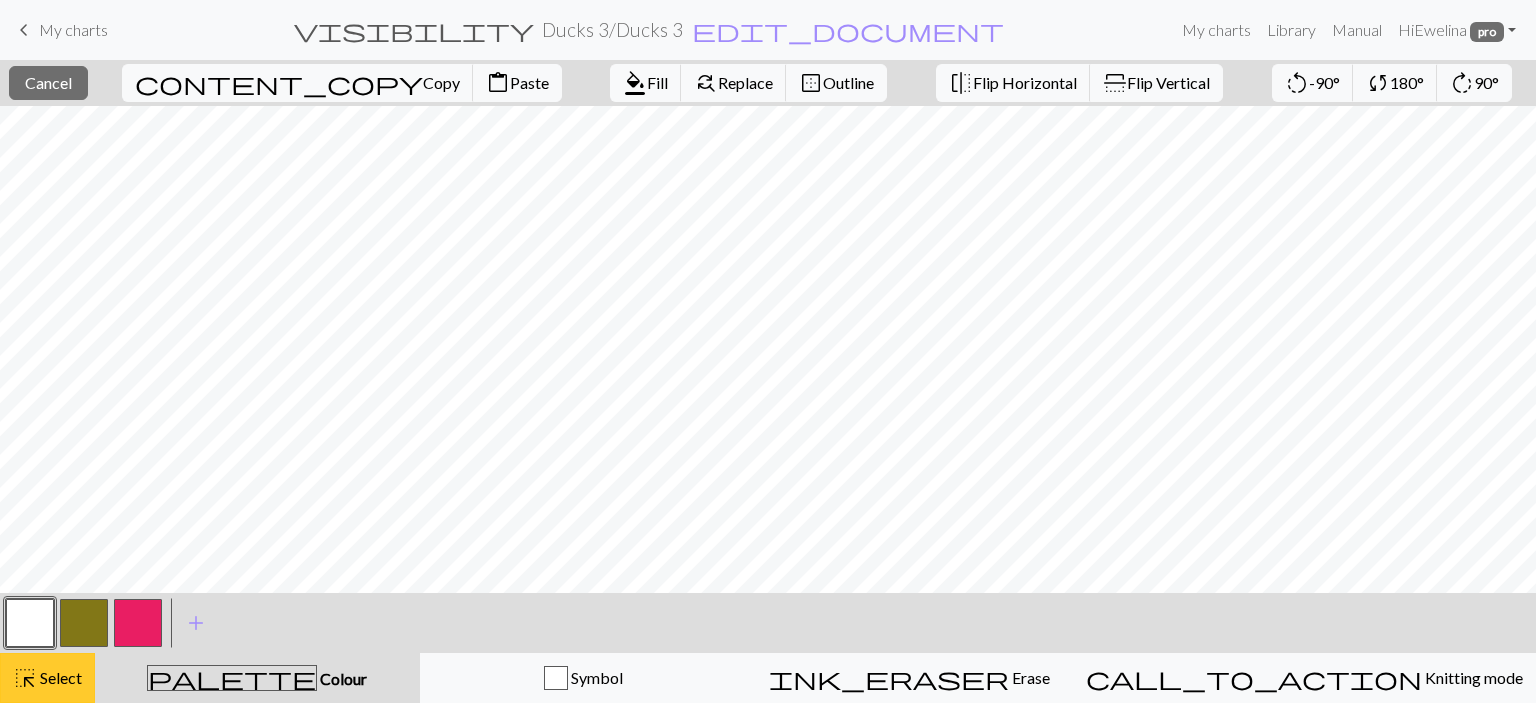 click on "Select" at bounding box center (59, 677) 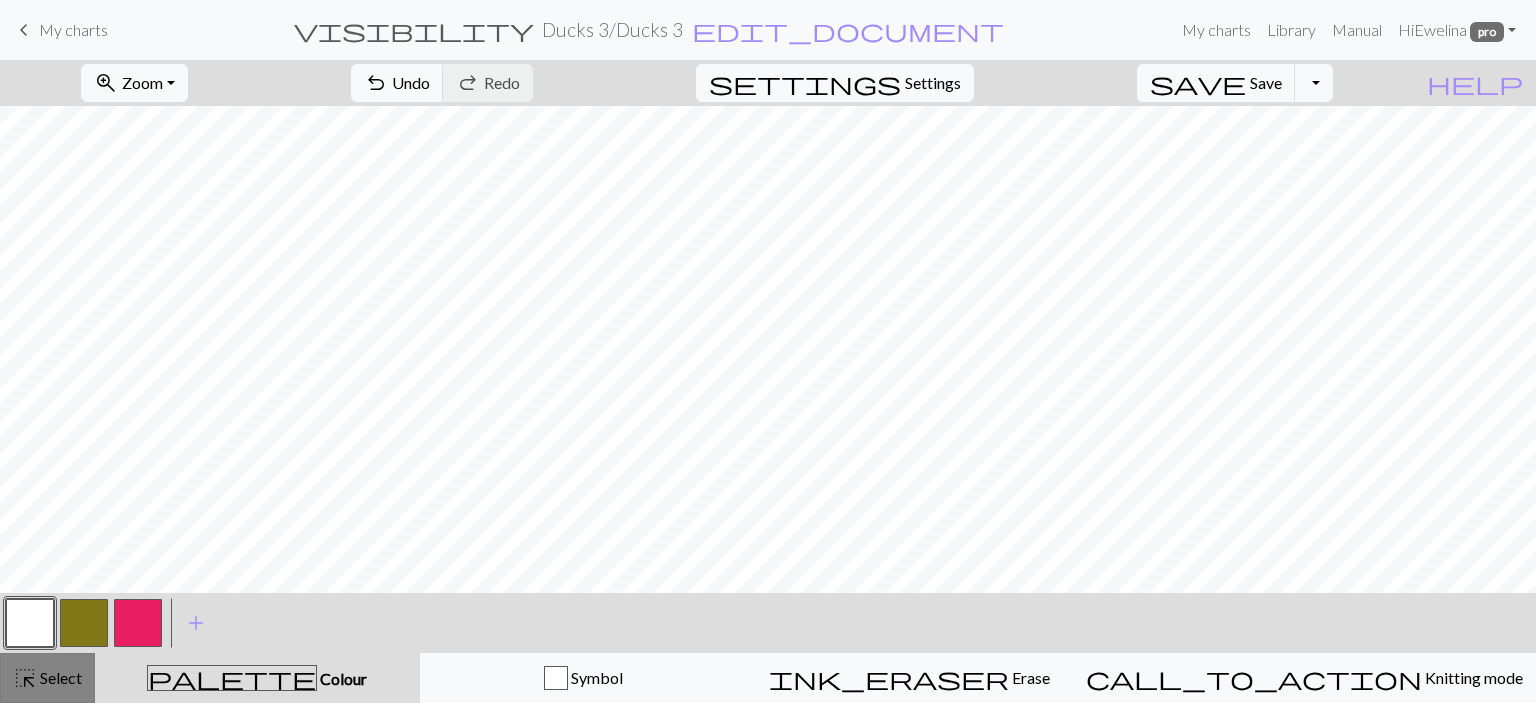 click on "Select" at bounding box center [59, 677] 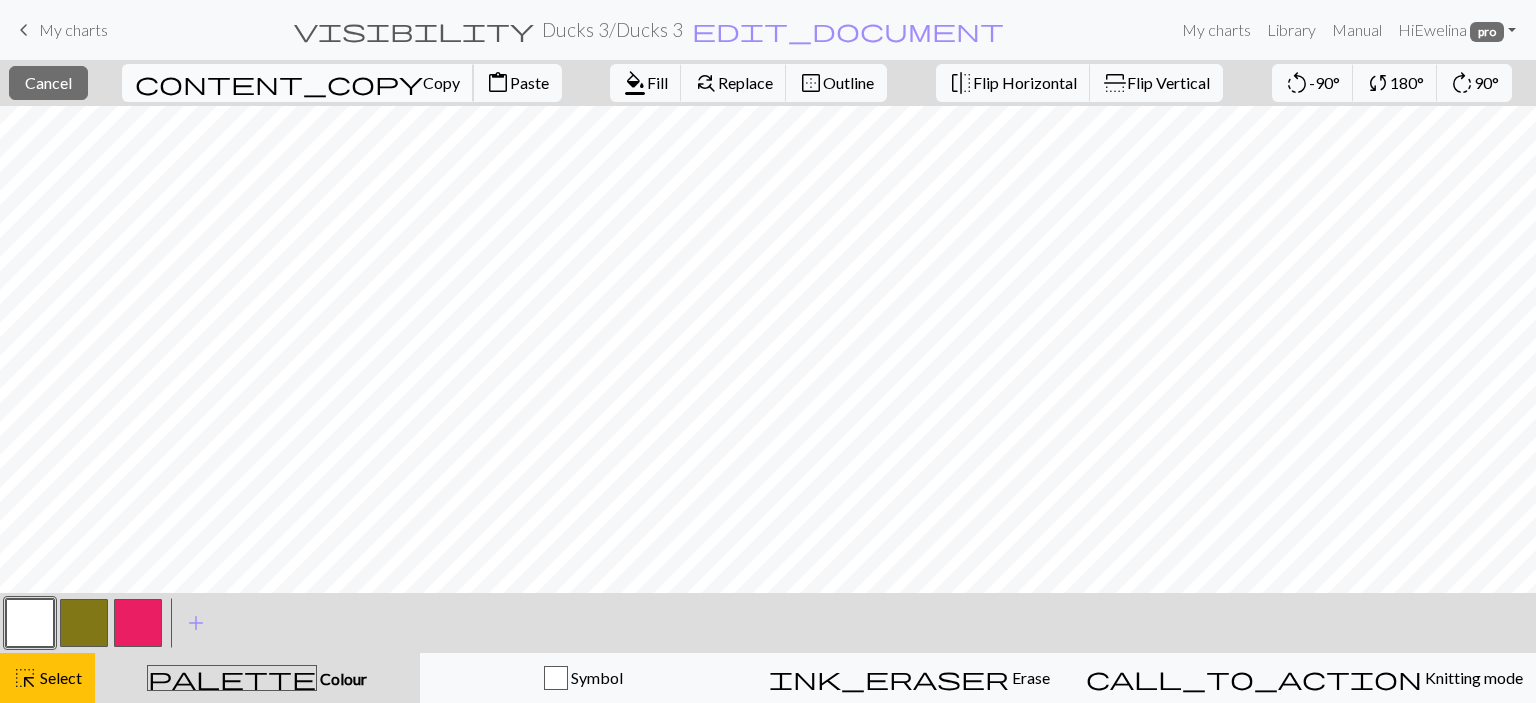 click on "Copy" at bounding box center [441, 82] 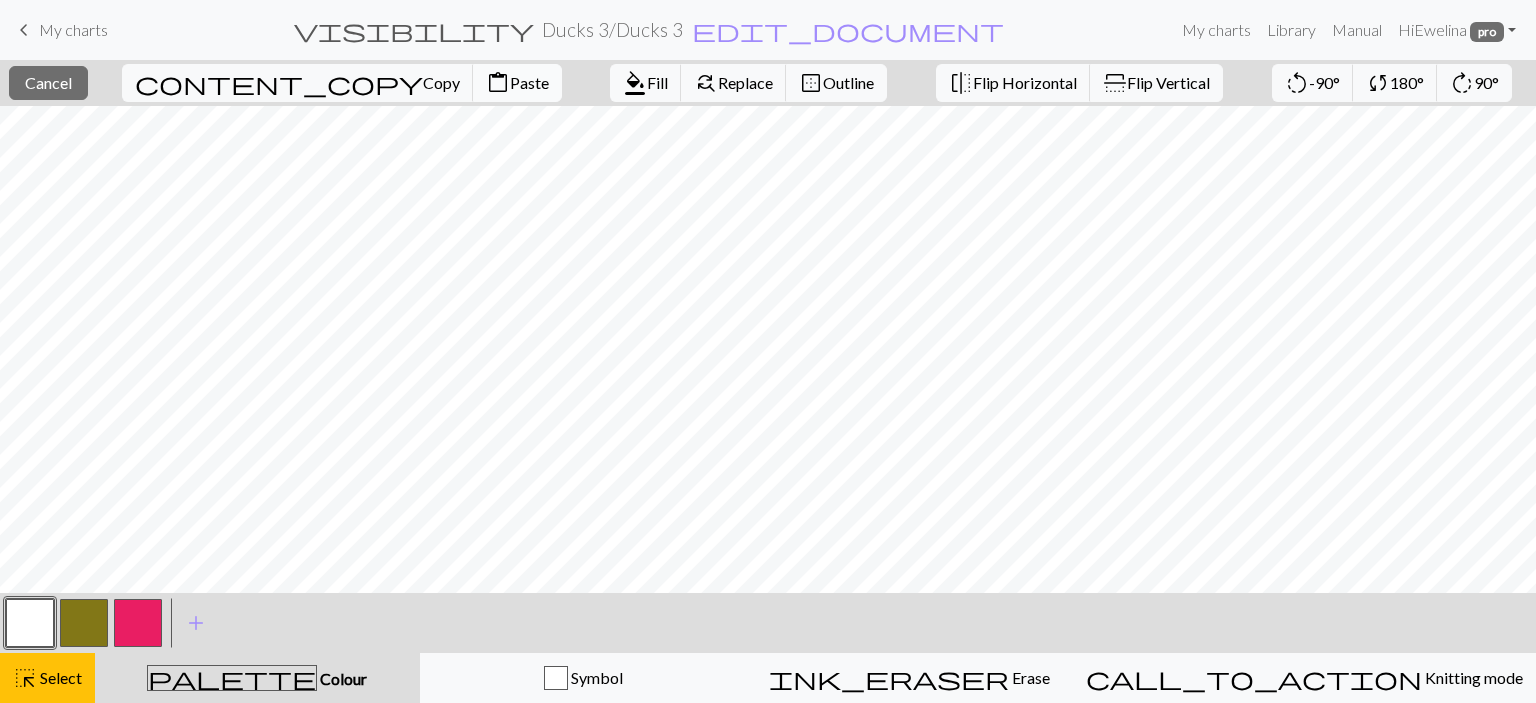 click on "Paste" at bounding box center [529, 82] 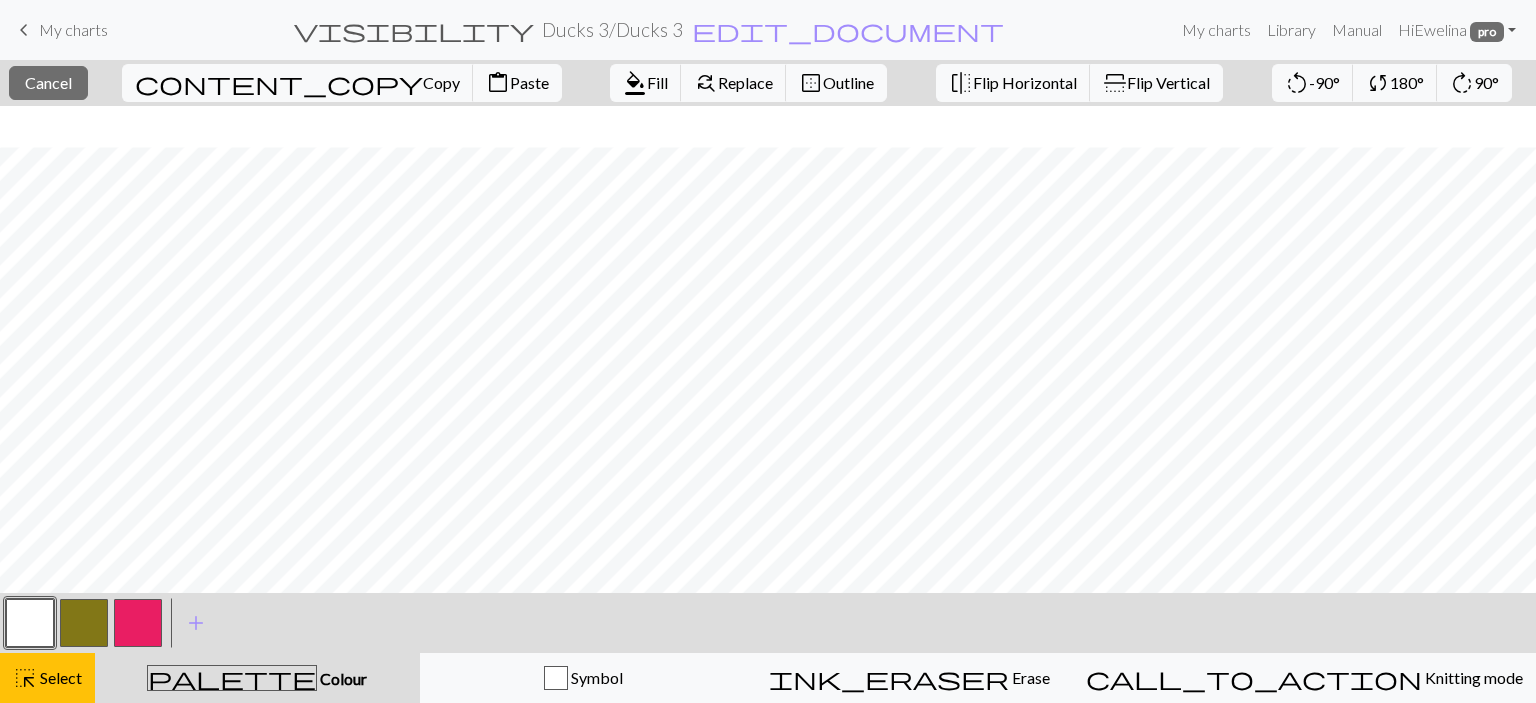 scroll, scrollTop: 166, scrollLeft: 0, axis: vertical 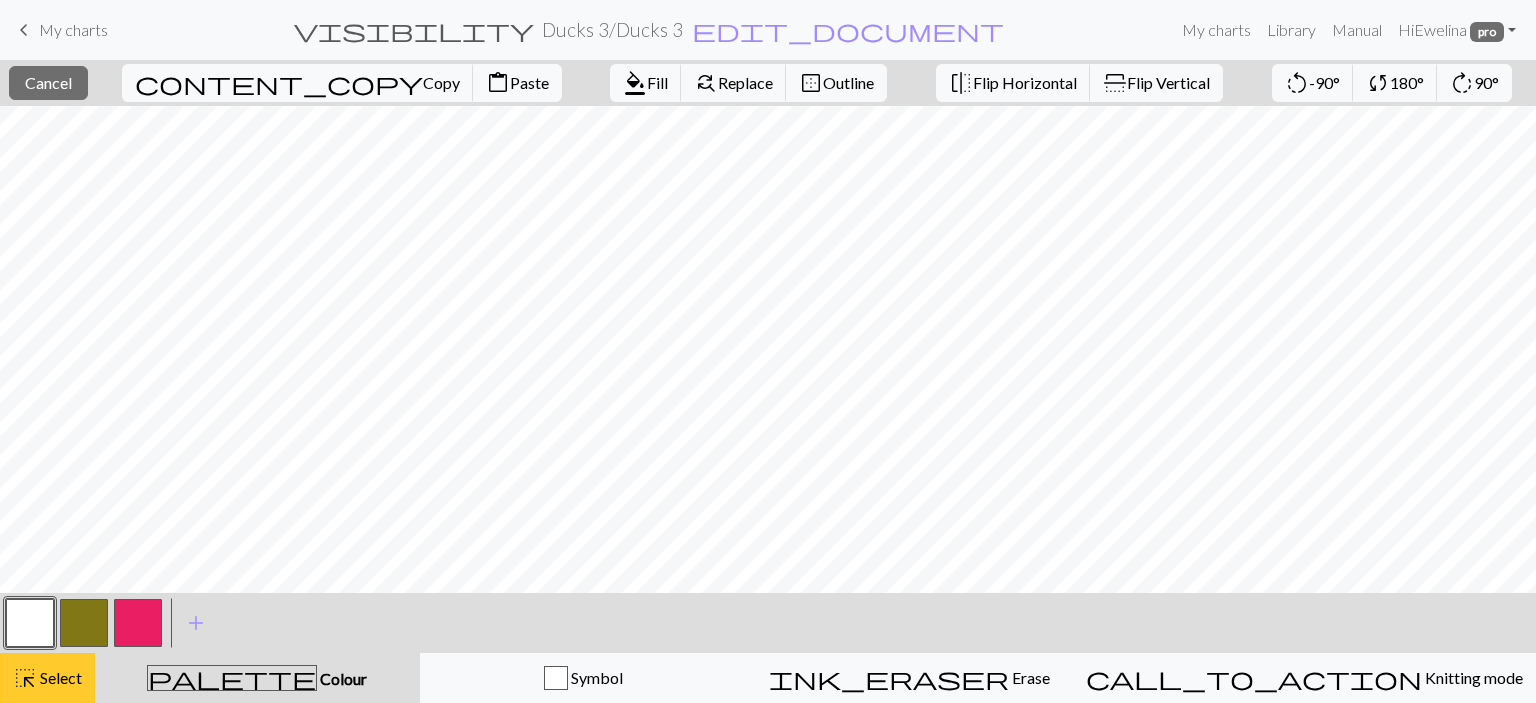 click on "highlight_alt" at bounding box center (25, 678) 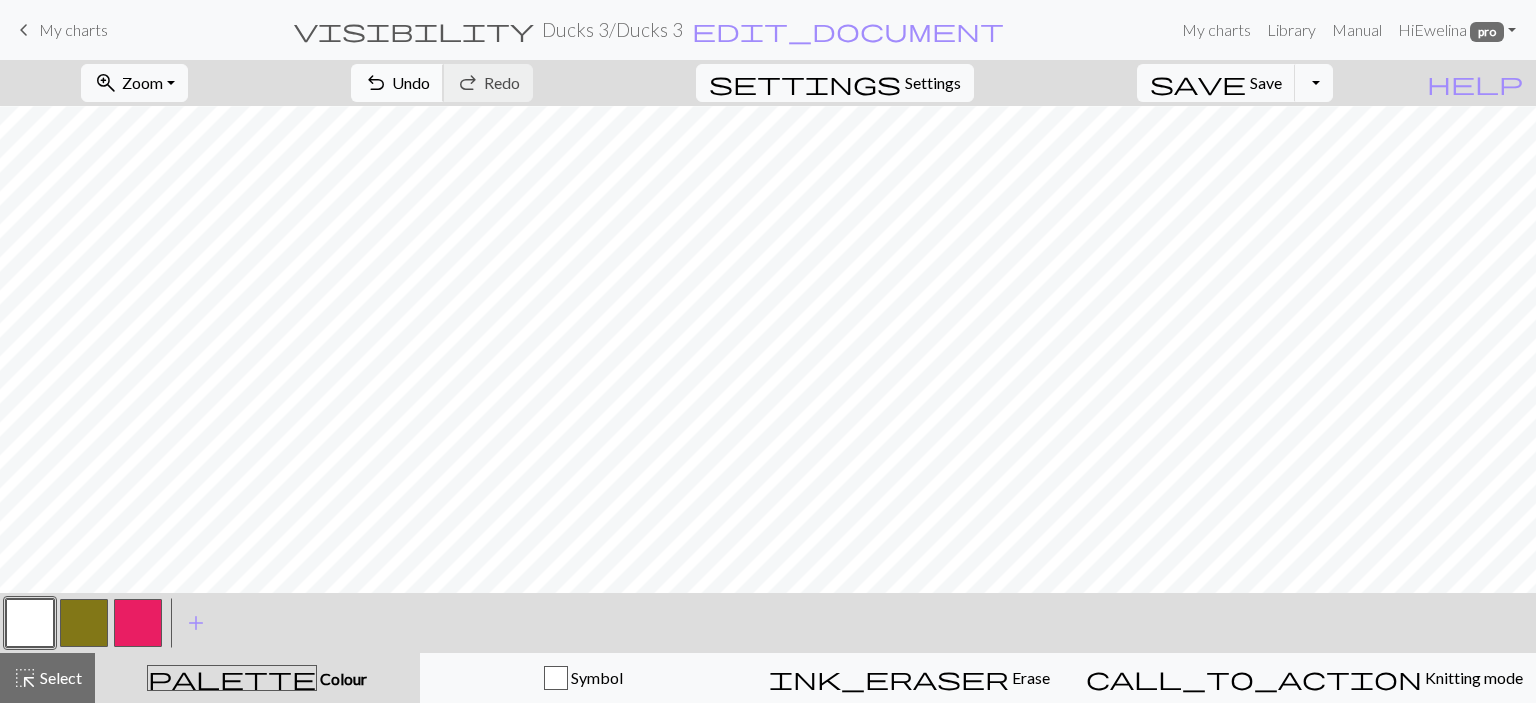 click on "Undo" at bounding box center [411, 82] 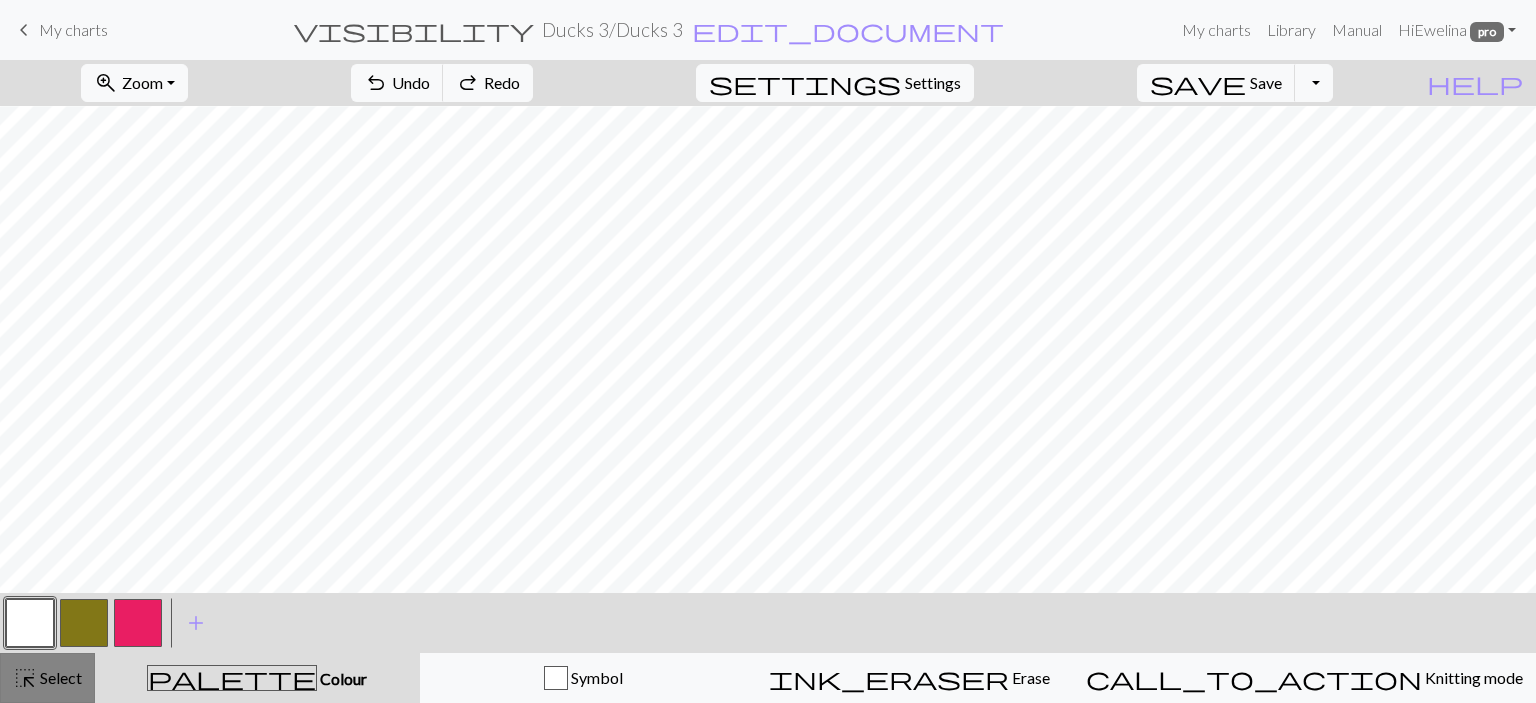 click on "Select" at bounding box center (59, 677) 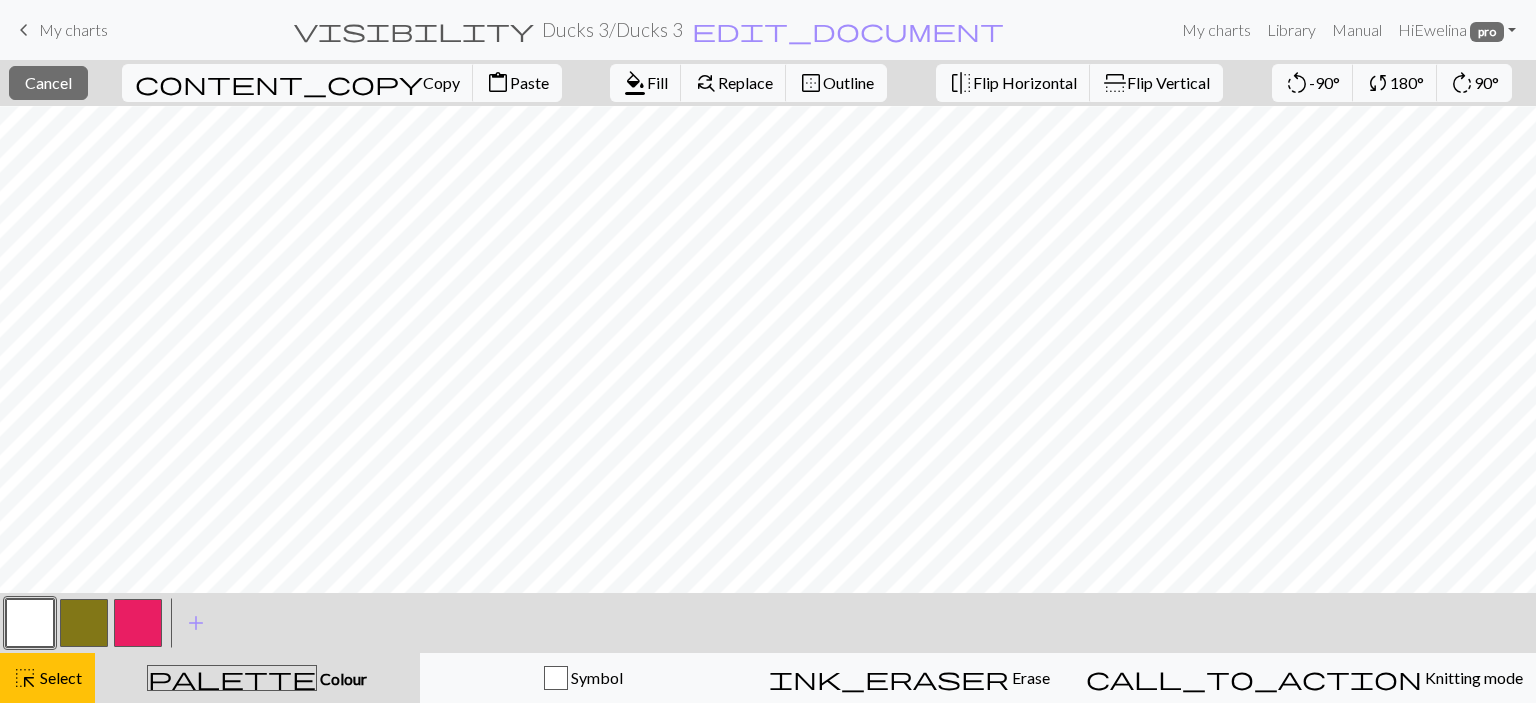 click at bounding box center (138, 623) 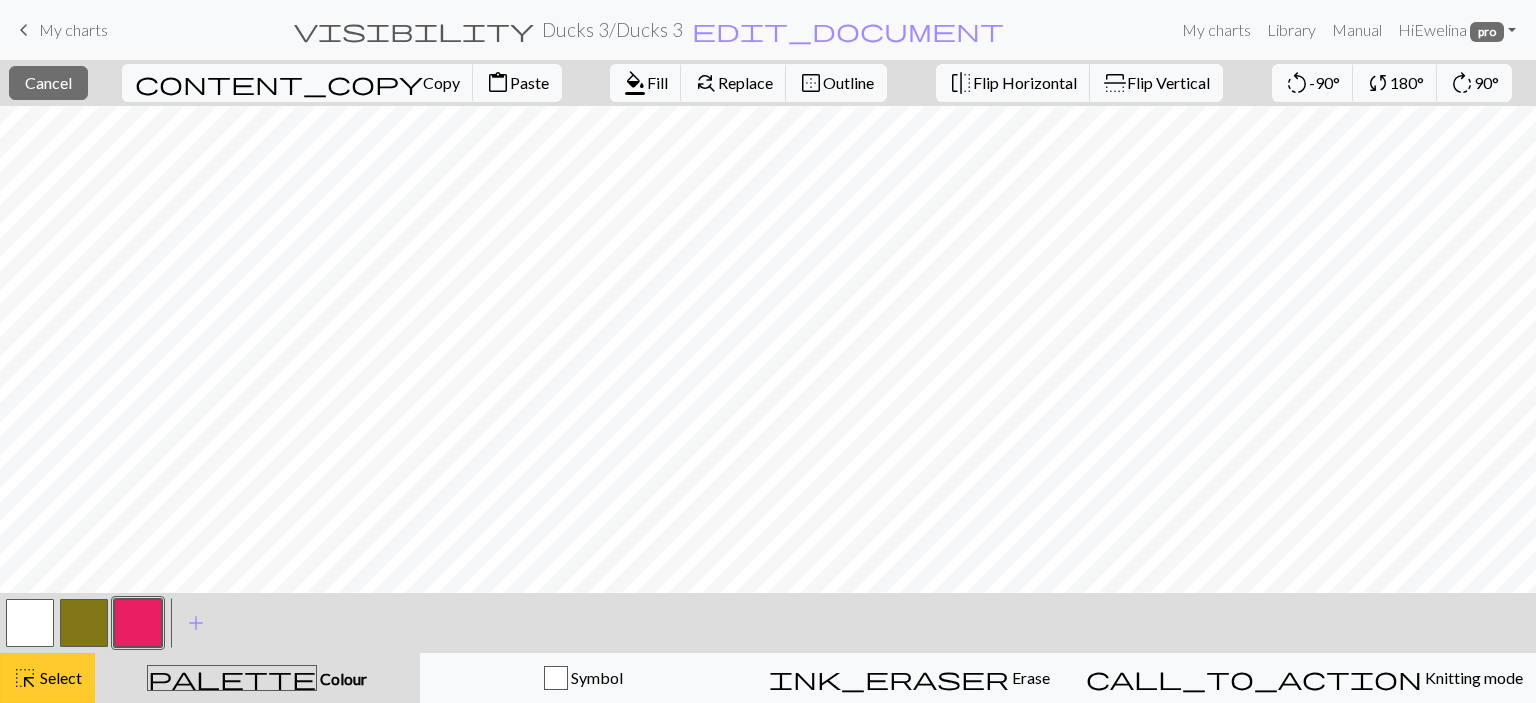 click on "Select" at bounding box center (59, 677) 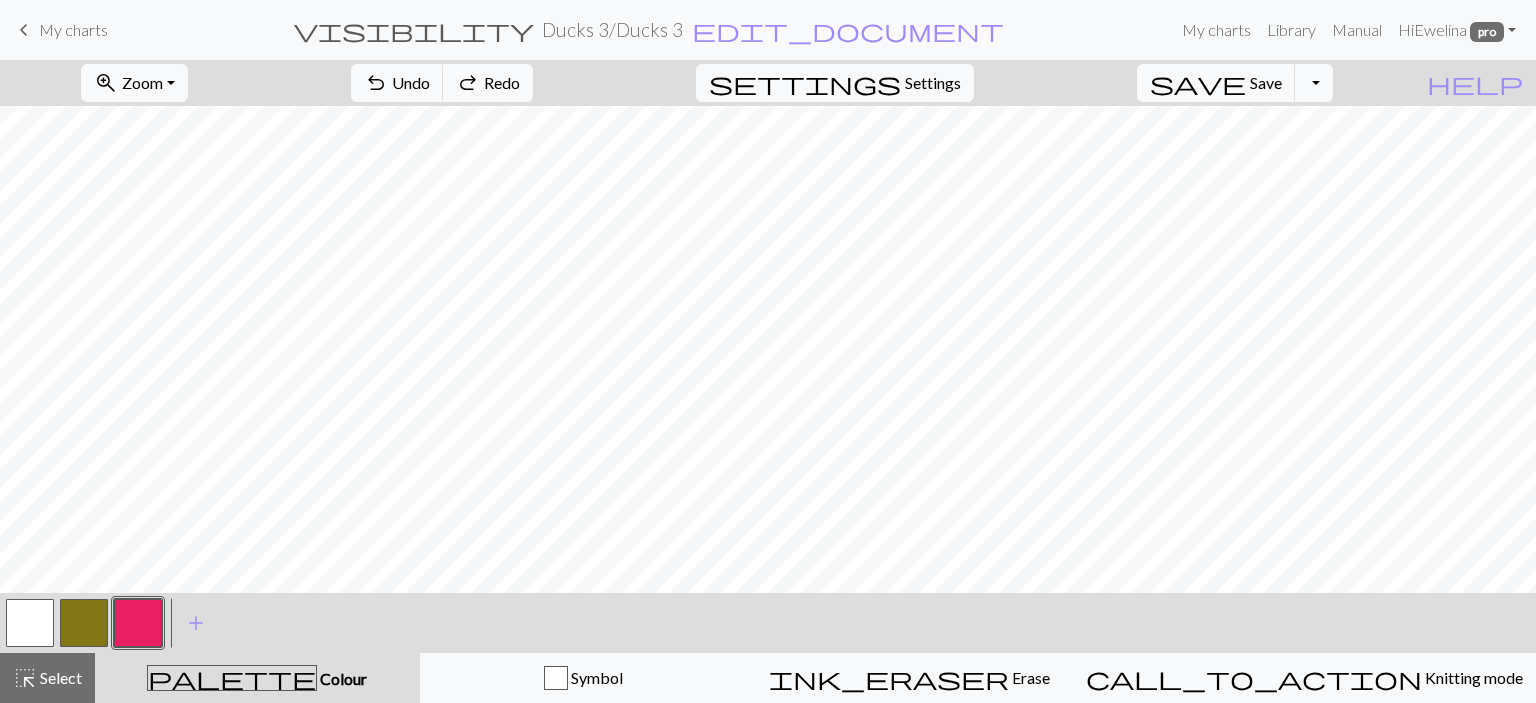 click at bounding box center [138, 623] 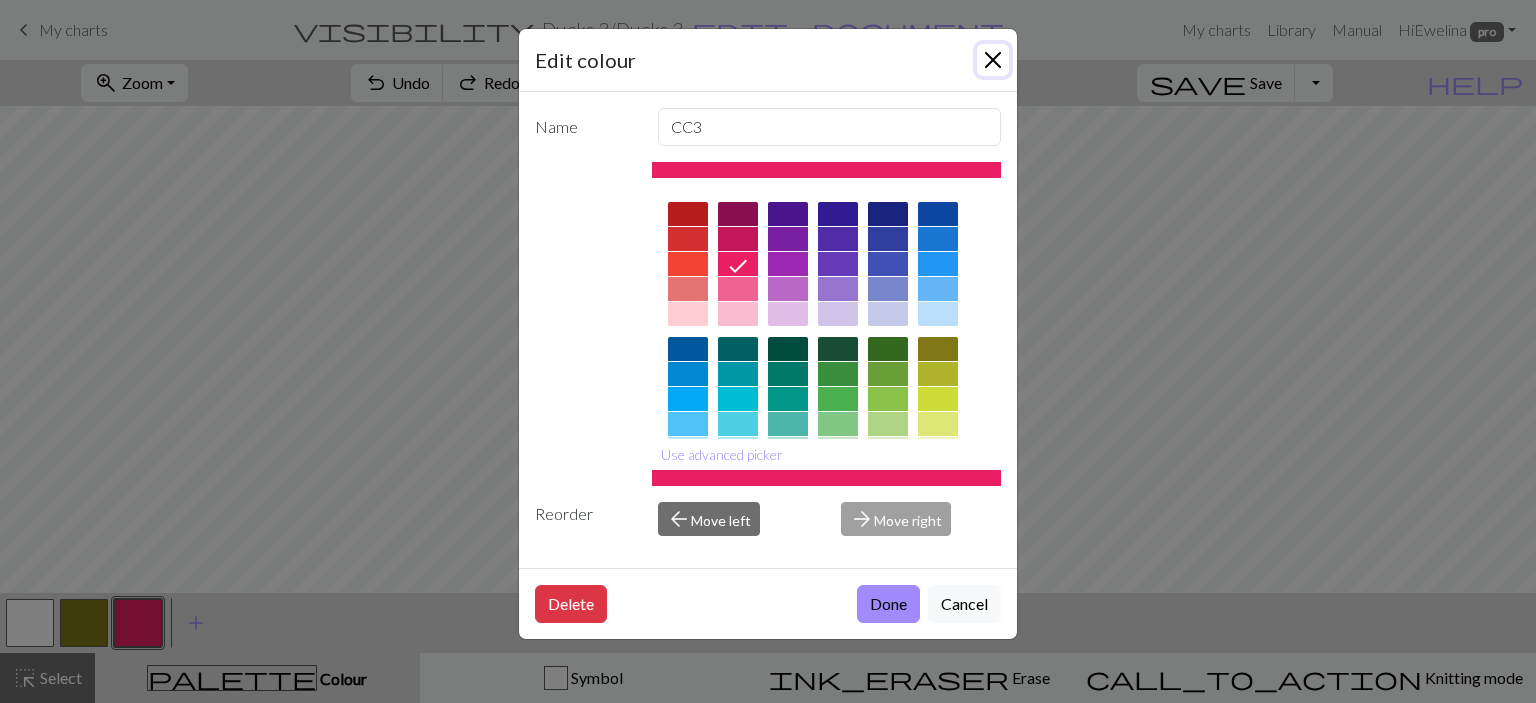 click at bounding box center [993, 60] 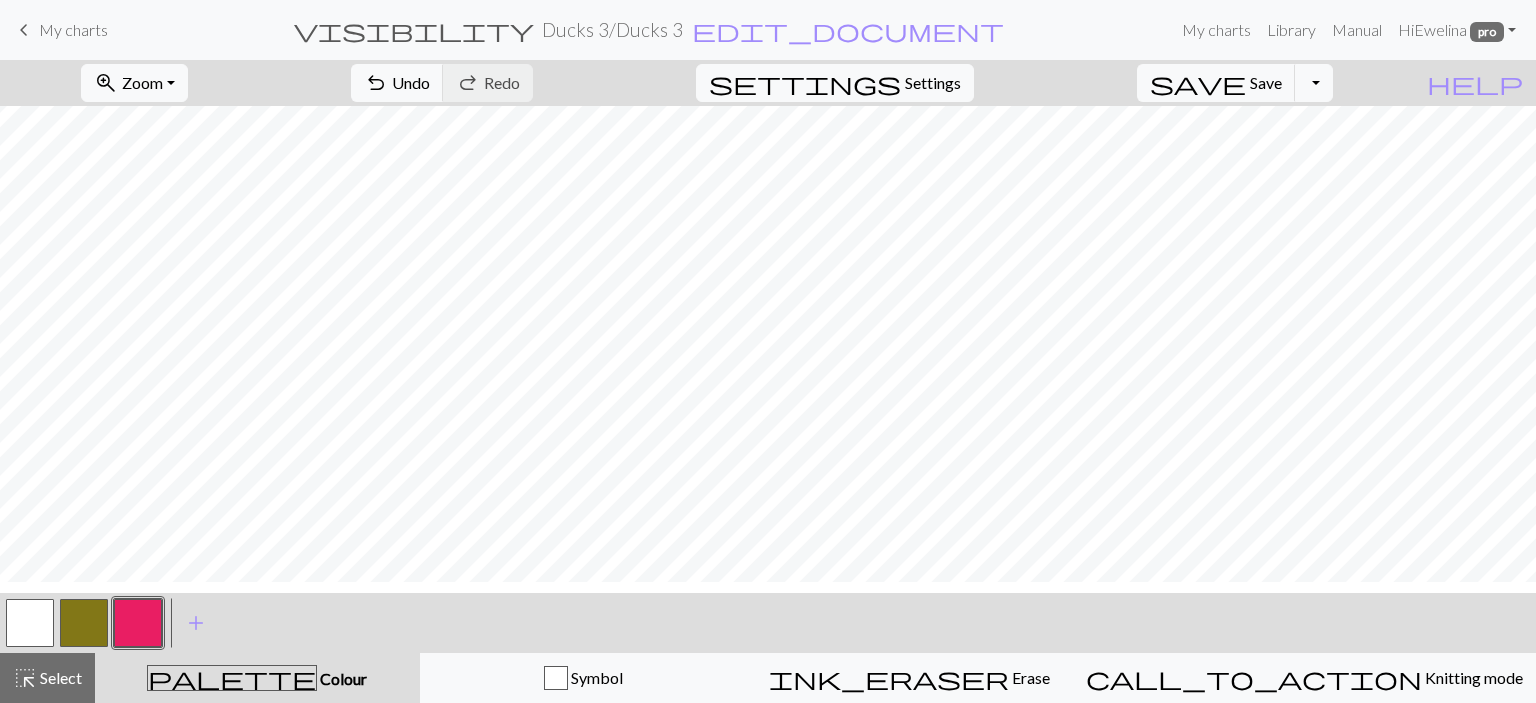 scroll, scrollTop: 0, scrollLeft: 0, axis: both 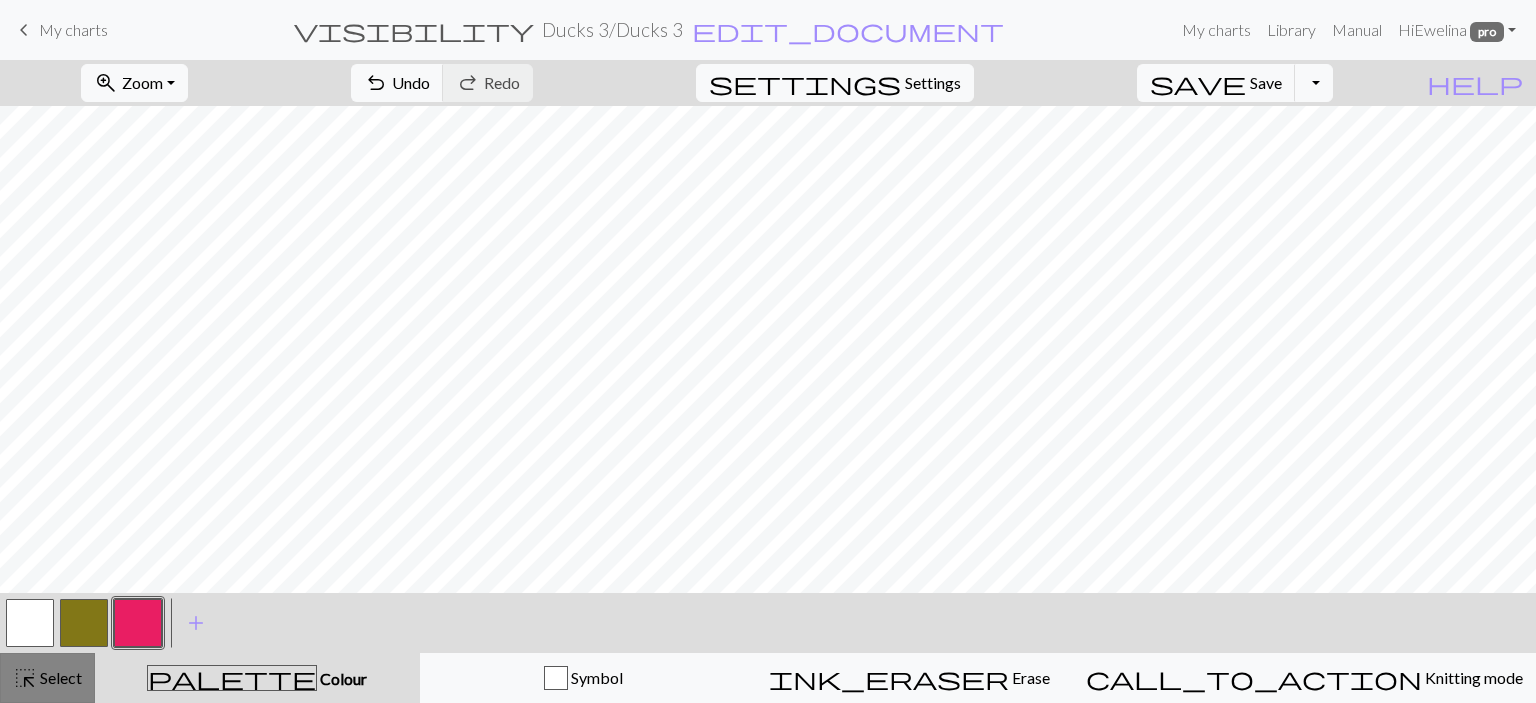click on "highlight_alt   Select   Select" at bounding box center (47, 678) 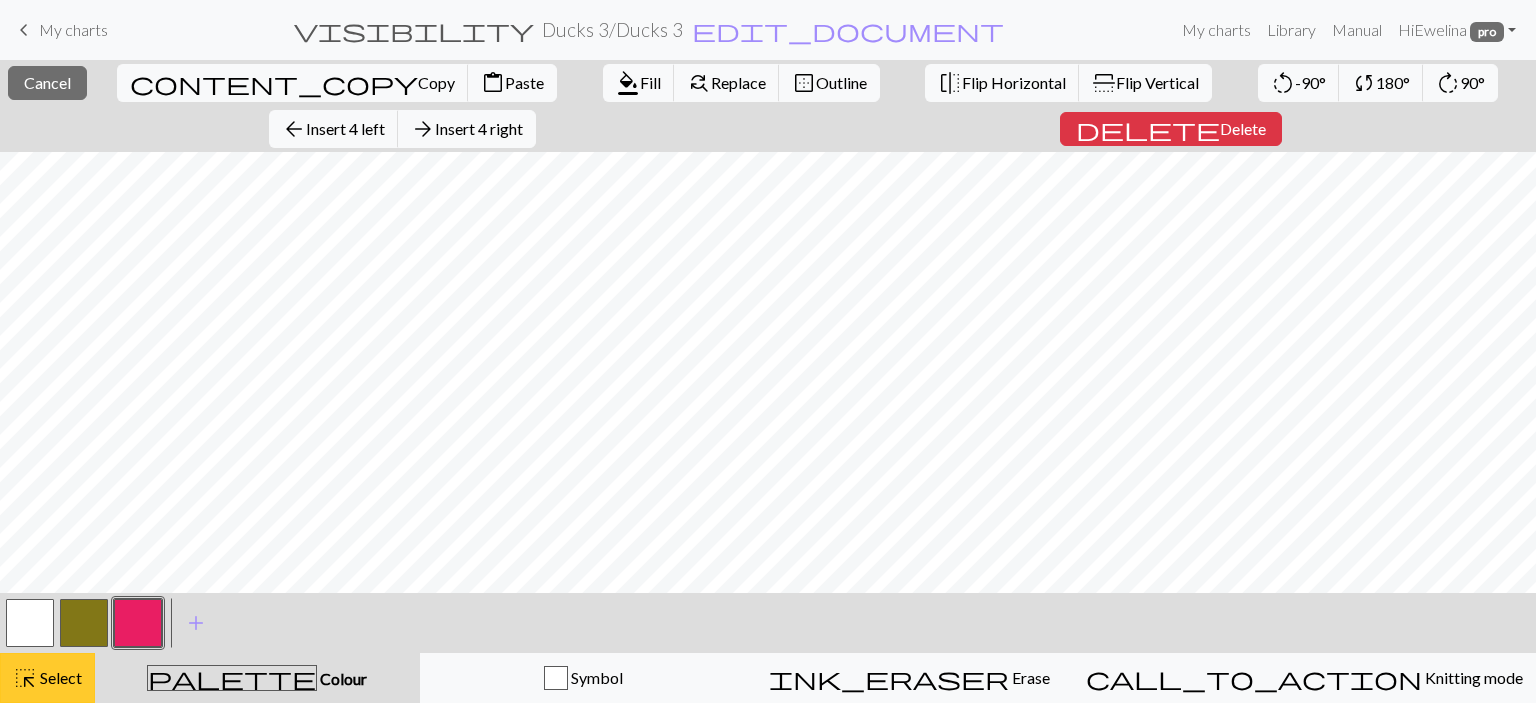 click on "Select" at bounding box center (59, 677) 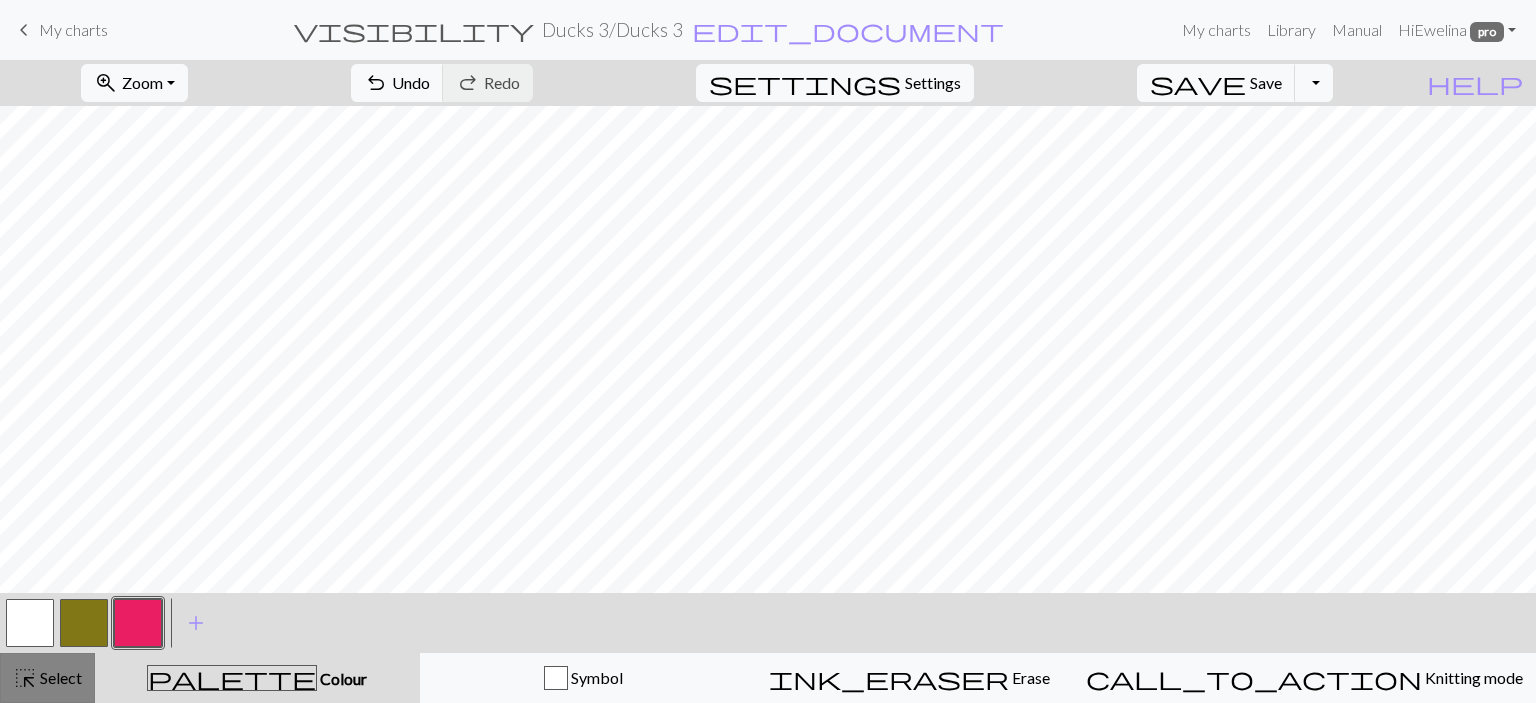 click on "Select" at bounding box center [59, 677] 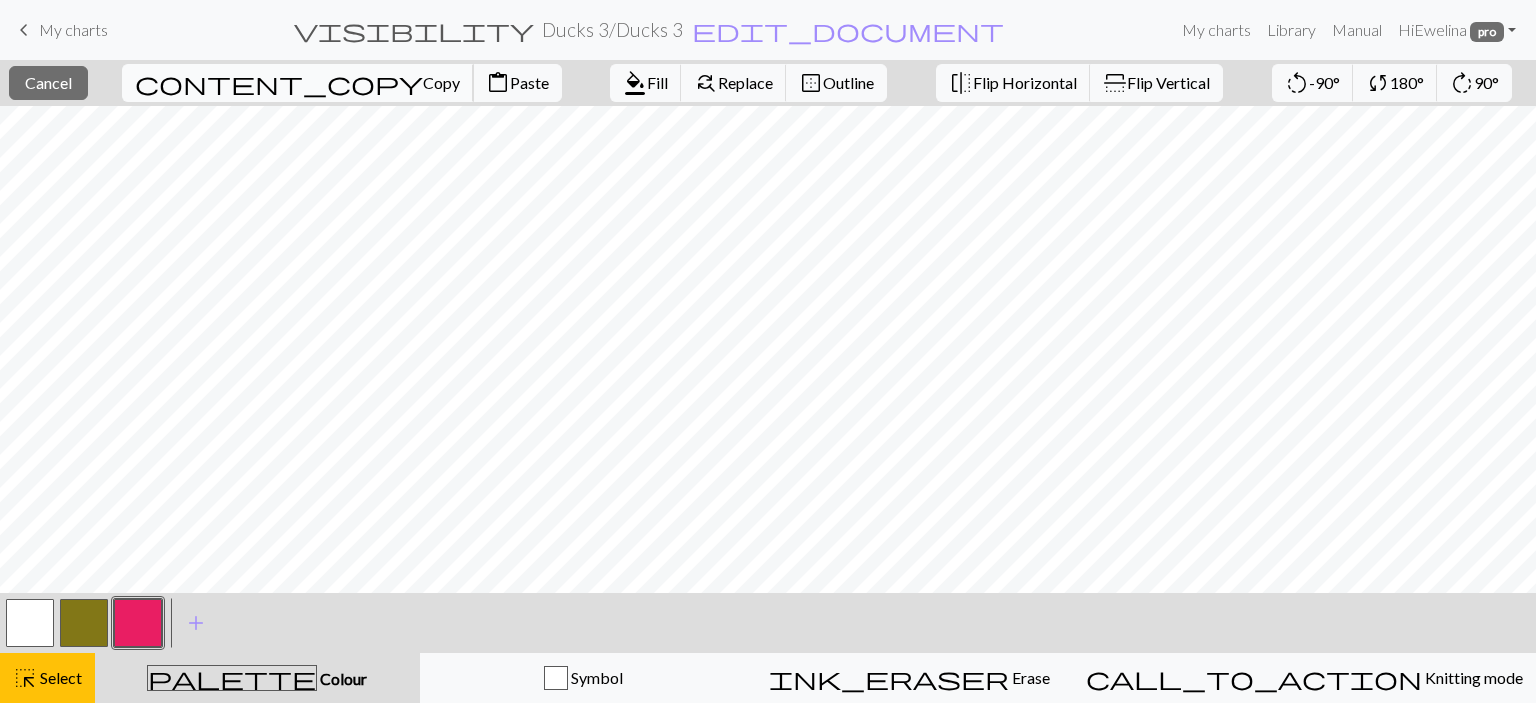 click on "content_copy  Copy" at bounding box center [298, 83] 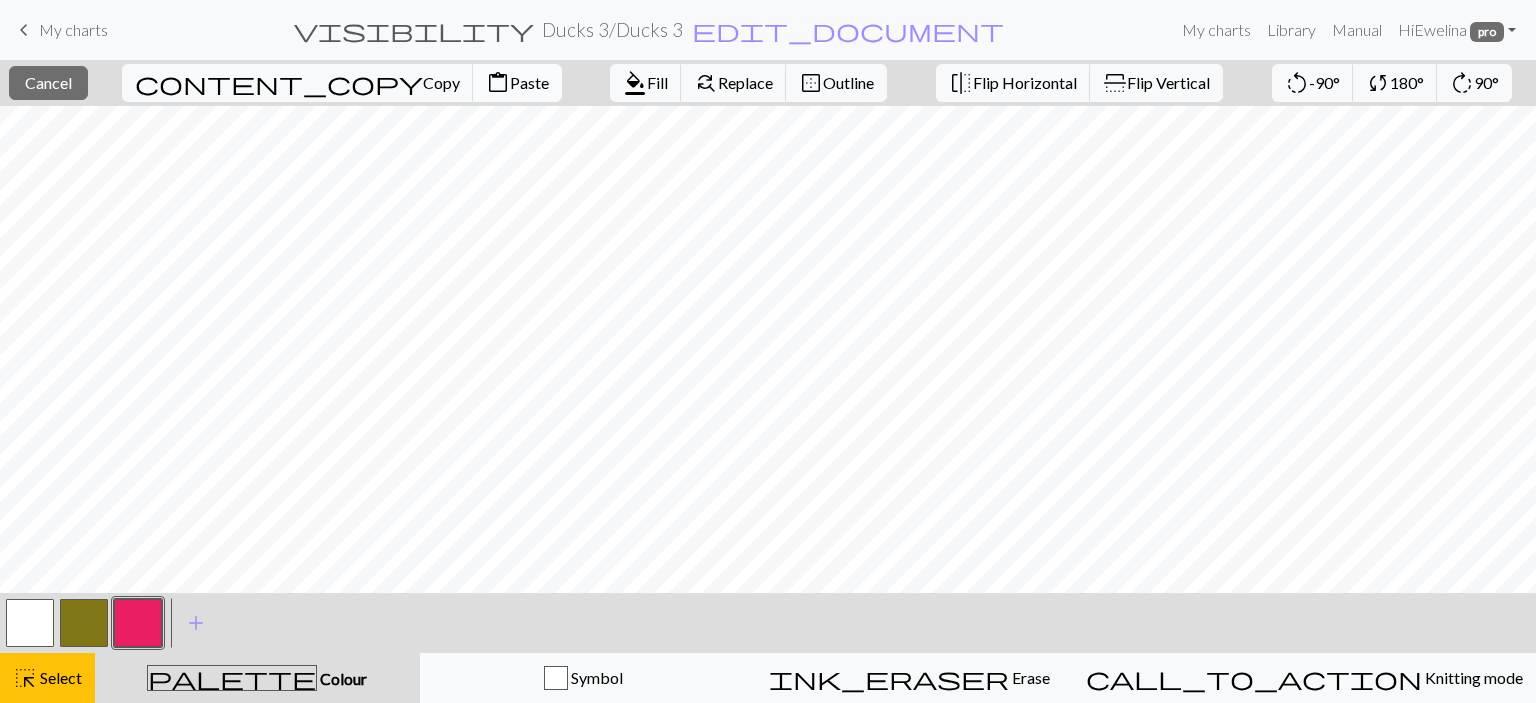 click on "content_paste  Paste" at bounding box center (517, 83) 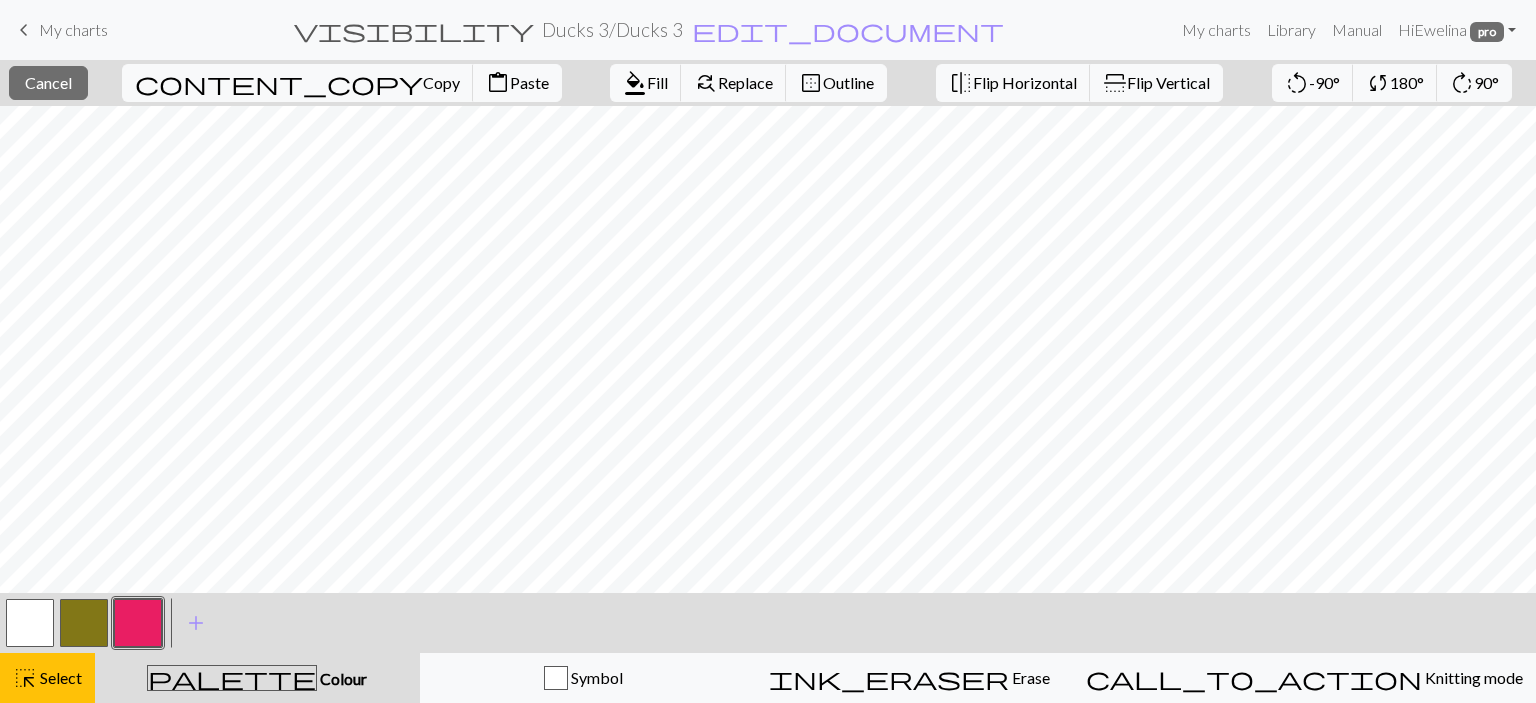 click at bounding box center [138, 623] 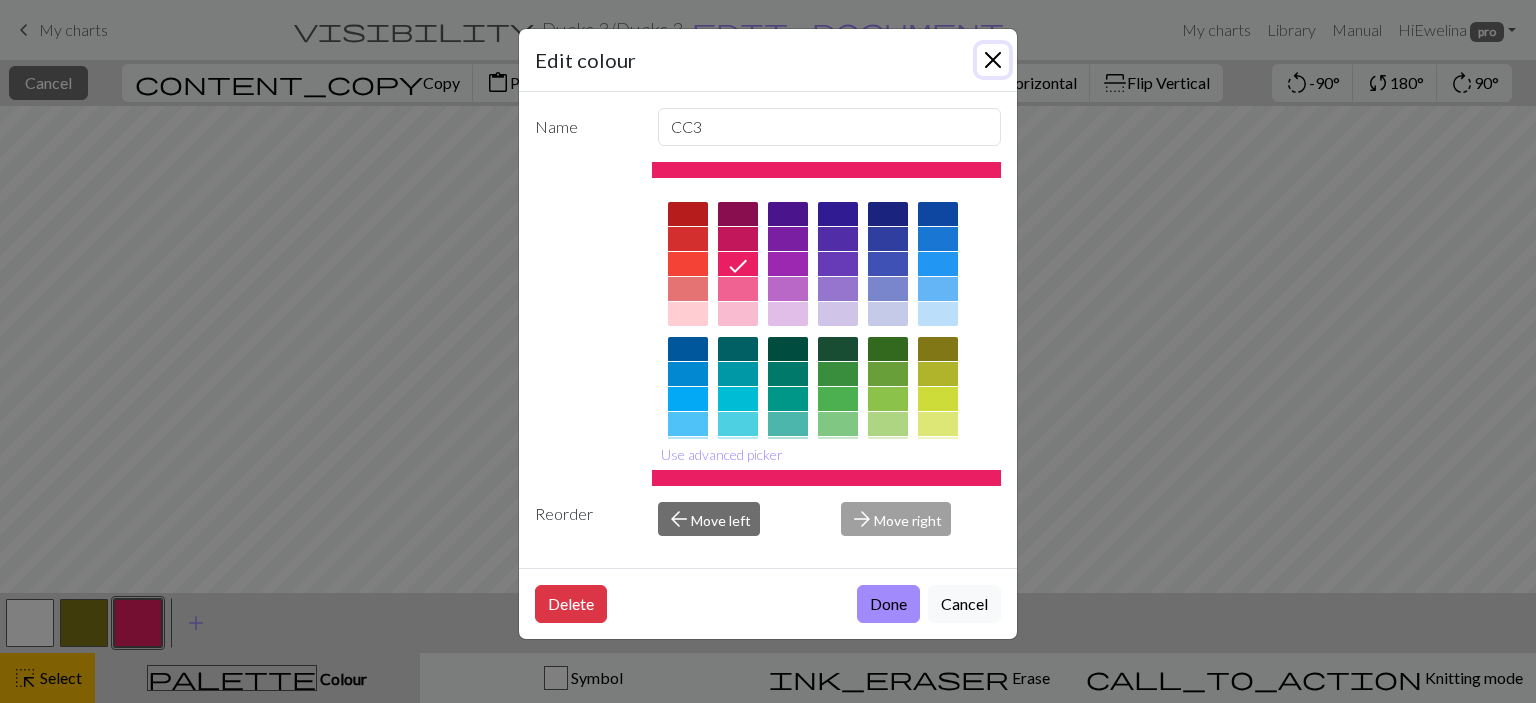 click at bounding box center (993, 60) 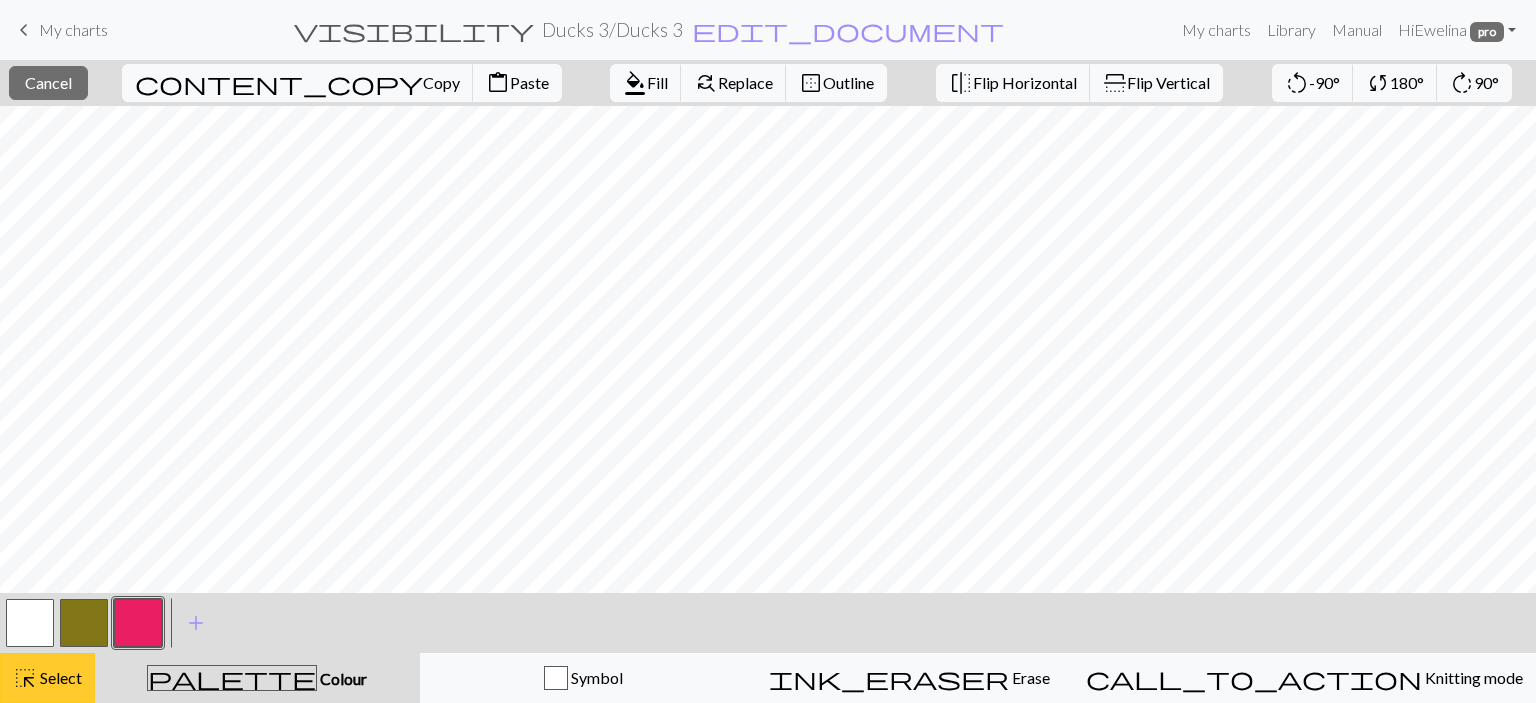 click on "Select" at bounding box center [59, 677] 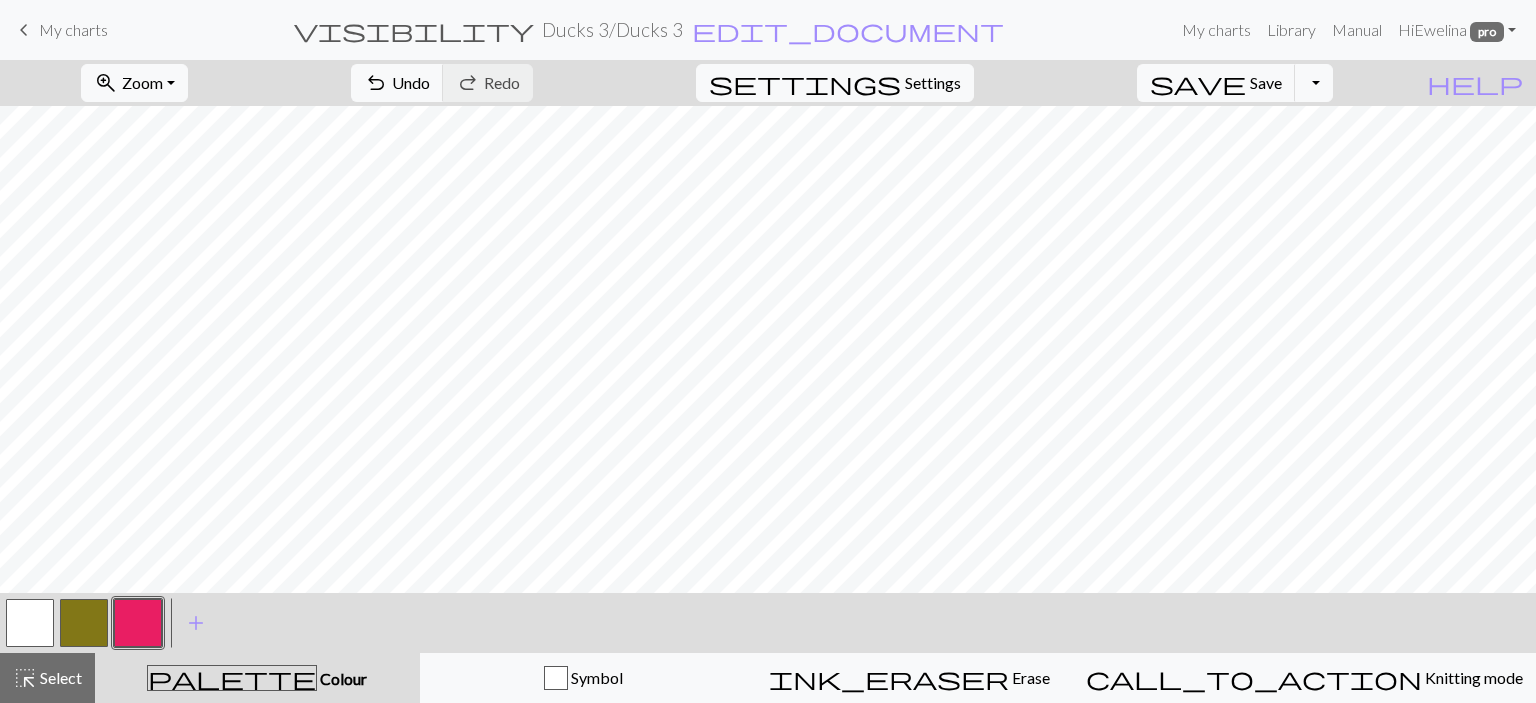 click at bounding box center (138, 623) 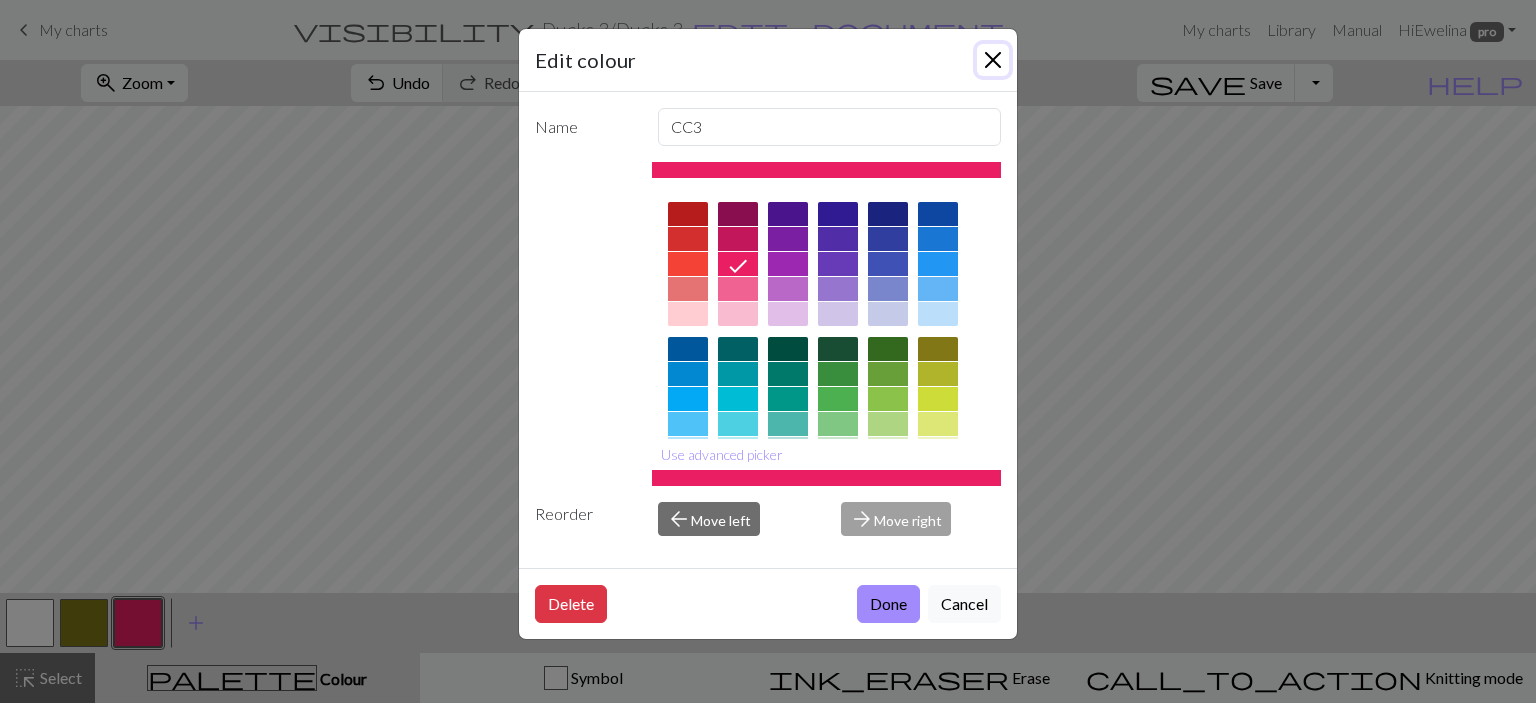 click at bounding box center [993, 60] 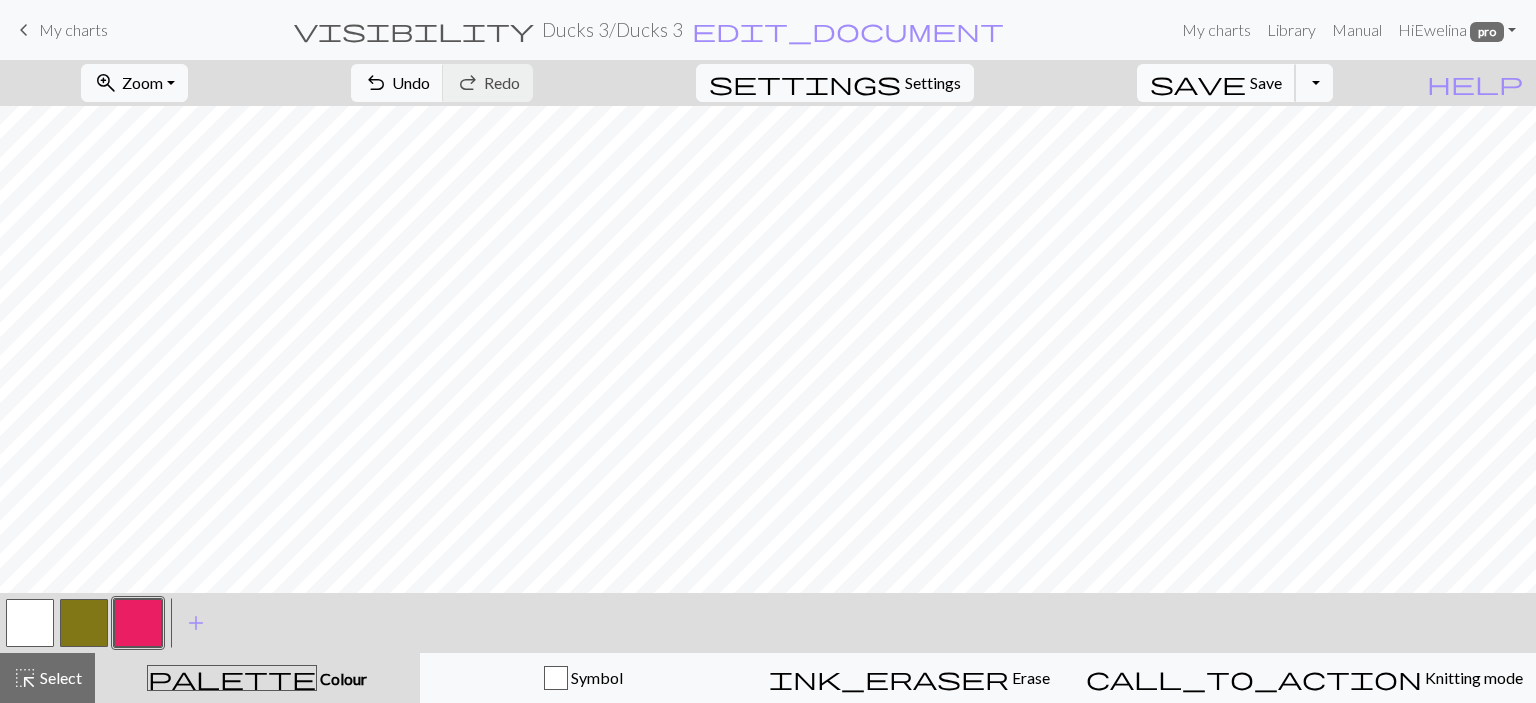 click on "save" at bounding box center [1198, 83] 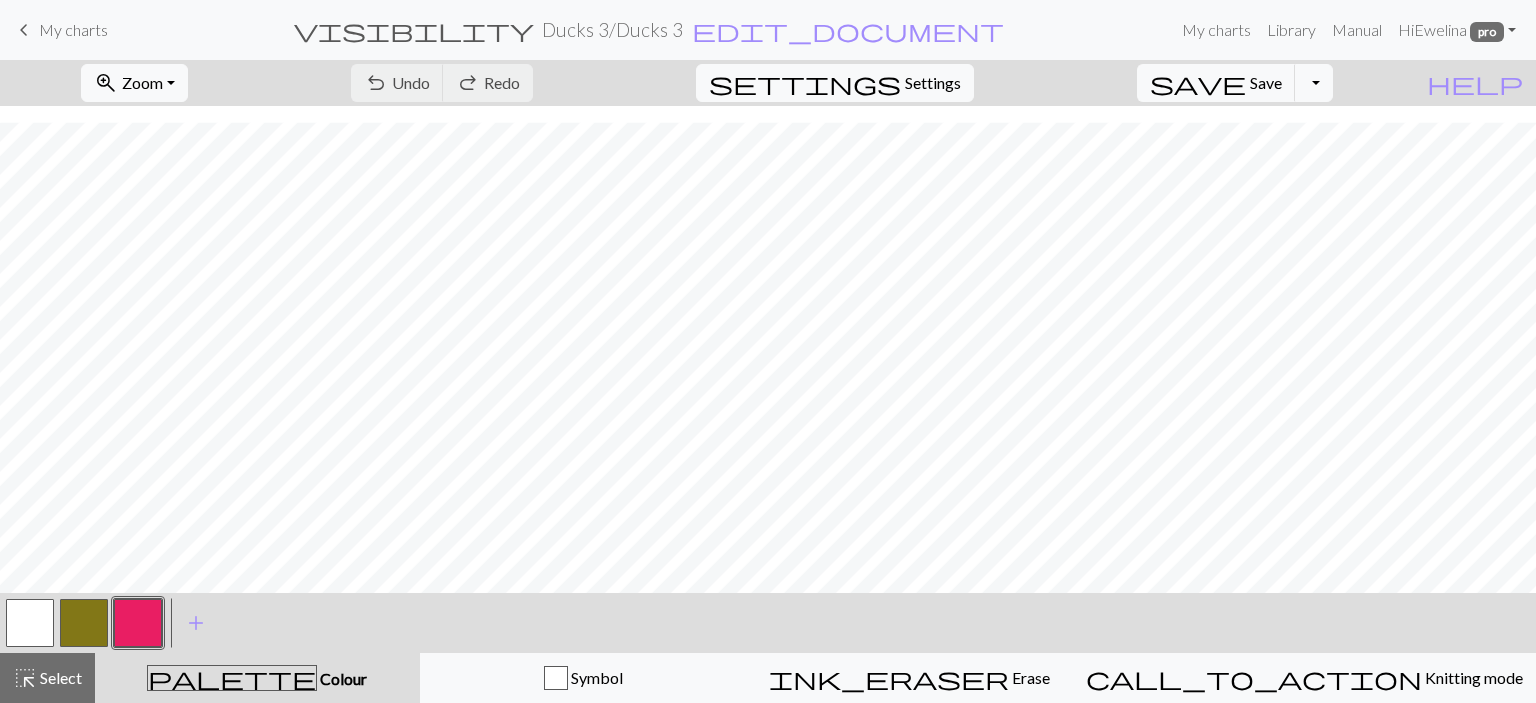 scroll, scrollTop: 196, scrollLeft: 0, axis: vertical 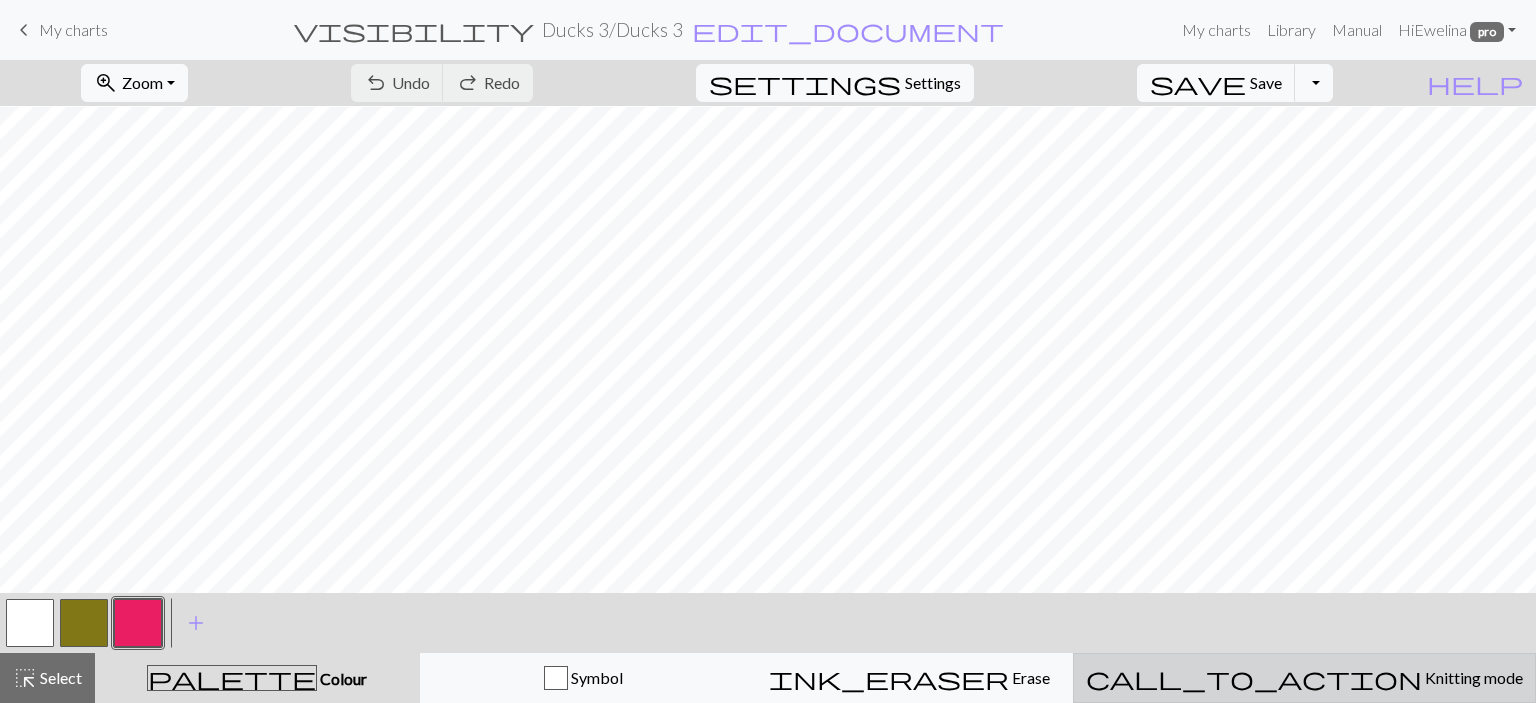 click on "Knitting mode" at bounding box center (1472, 677) 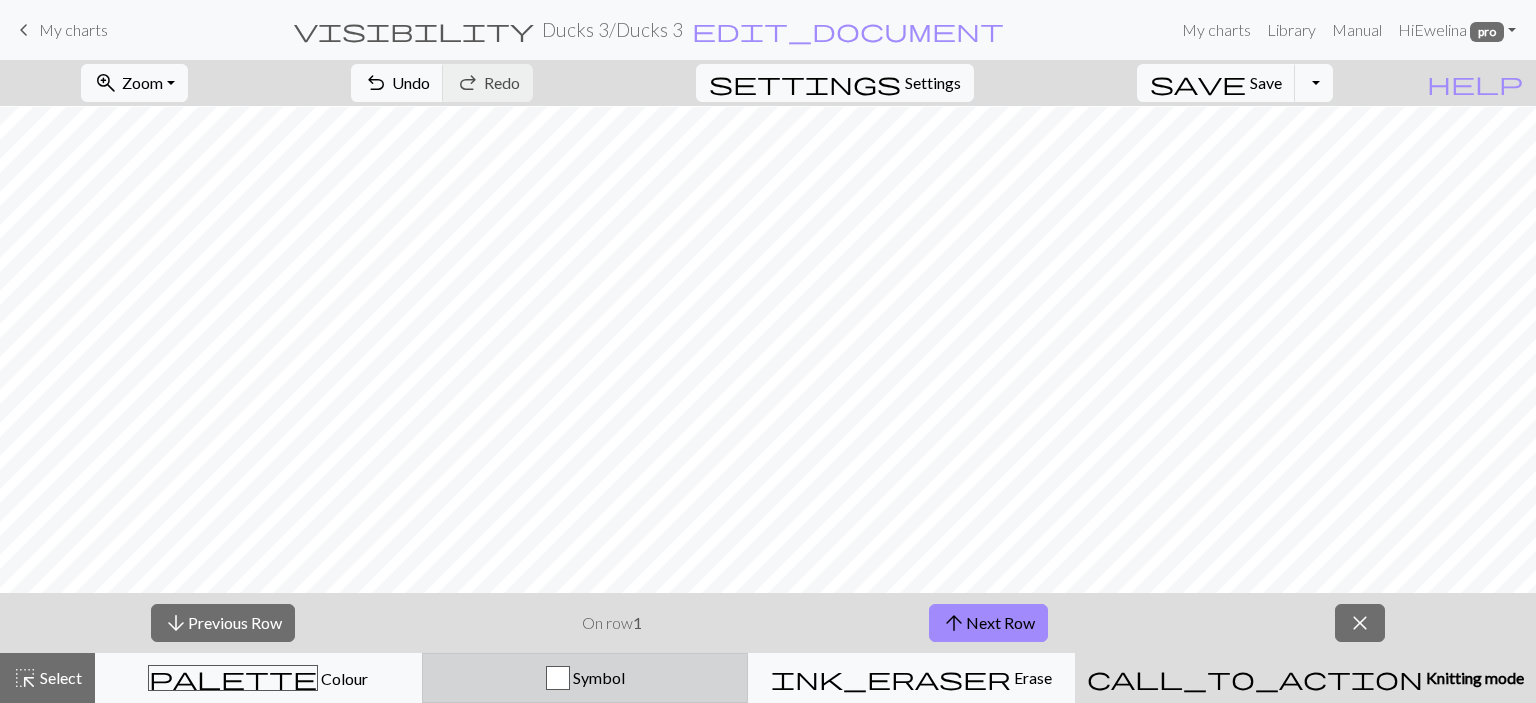 click on "Symbol" at bounding box center [585, 678] 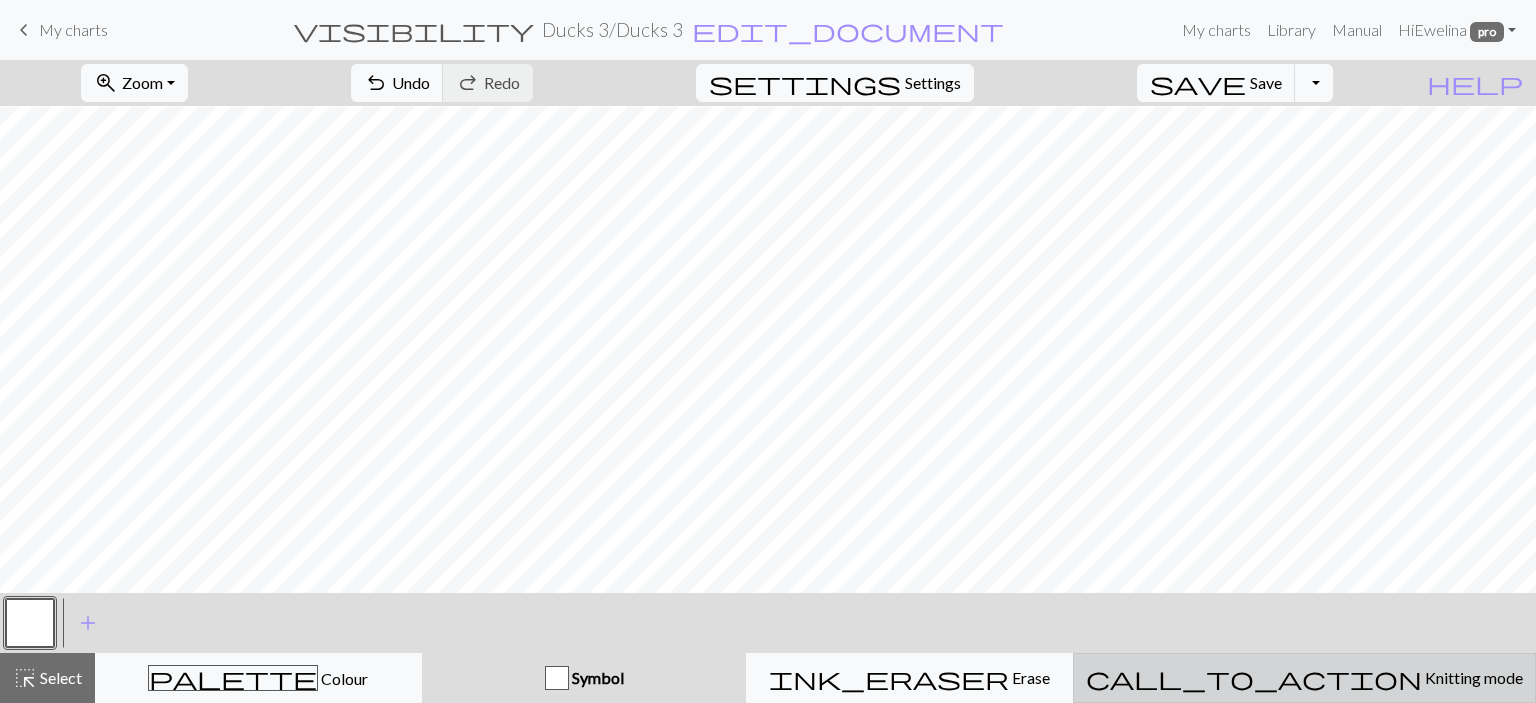 click on "call_to_action   Knitting mode   Knitting mode" at bounding box center [1304, 678] 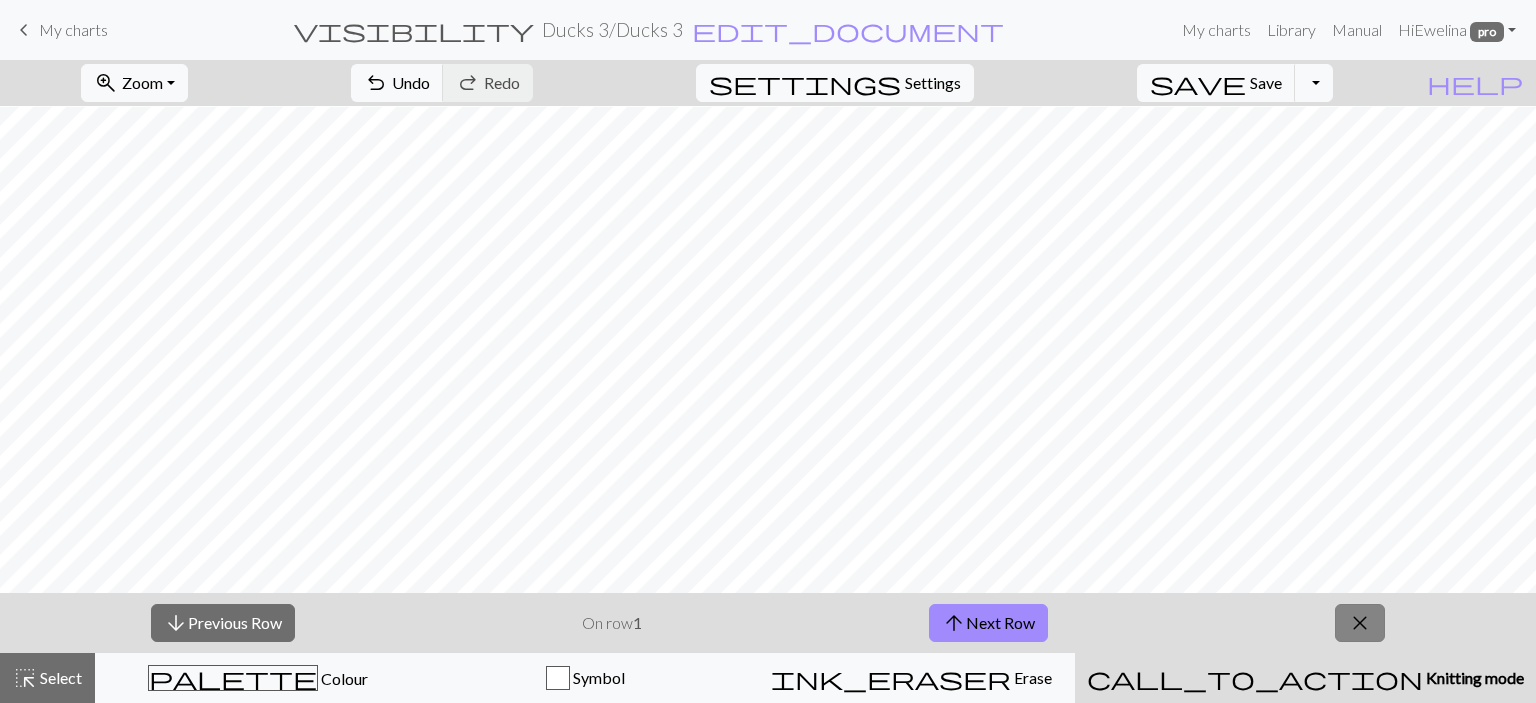 click on "close" at bounding box center (1360, 623) 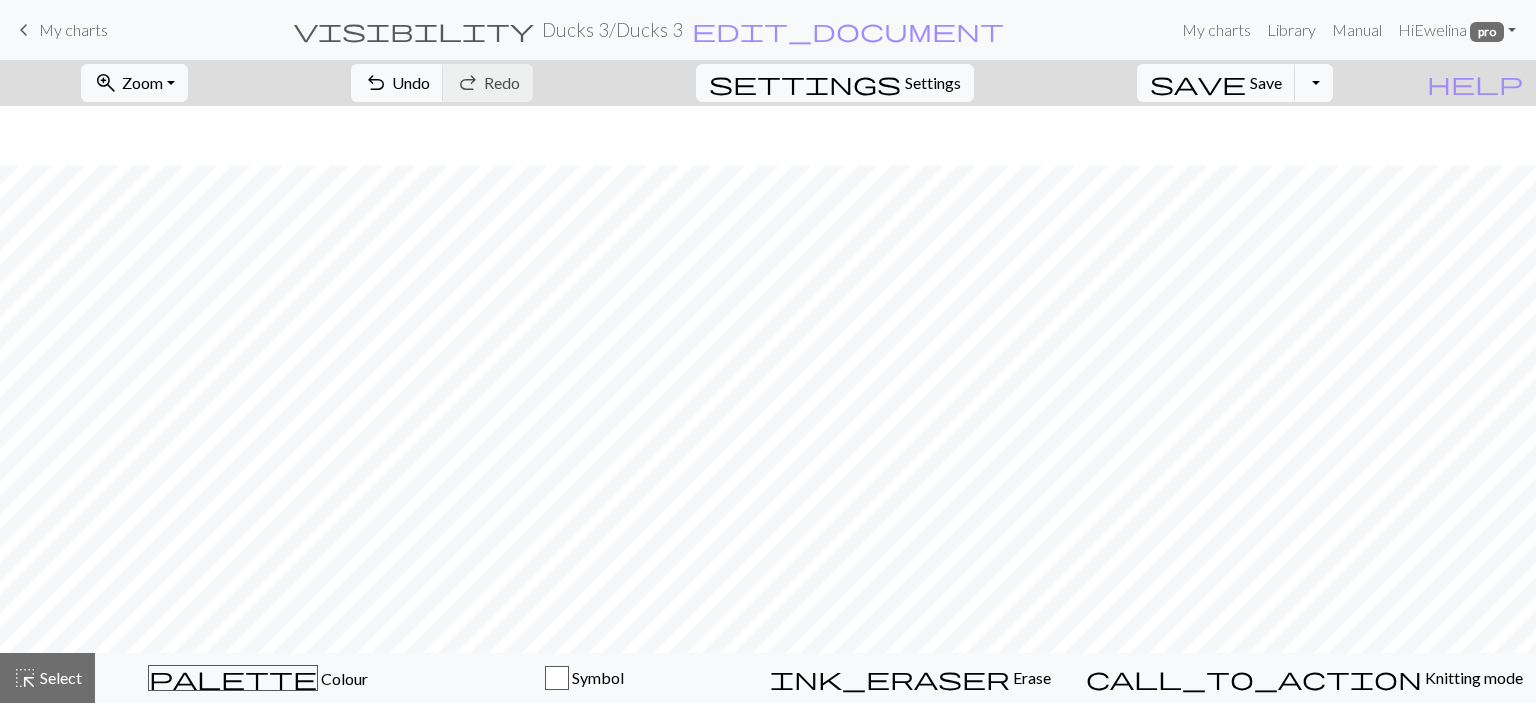 scroll, scrollTop: 136, scrollLeft: 0, axis: vertical 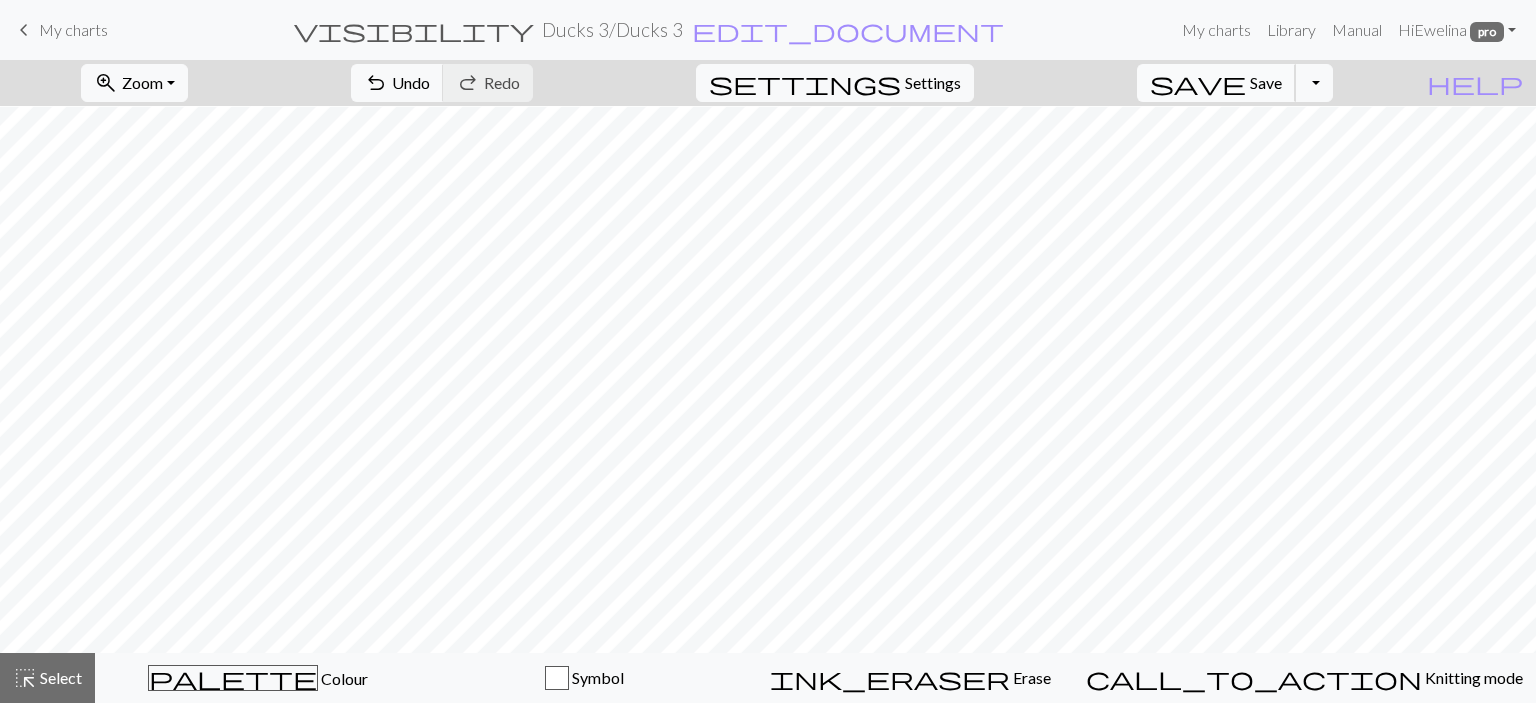 click on "Save" at bounding box center (1266, 82) 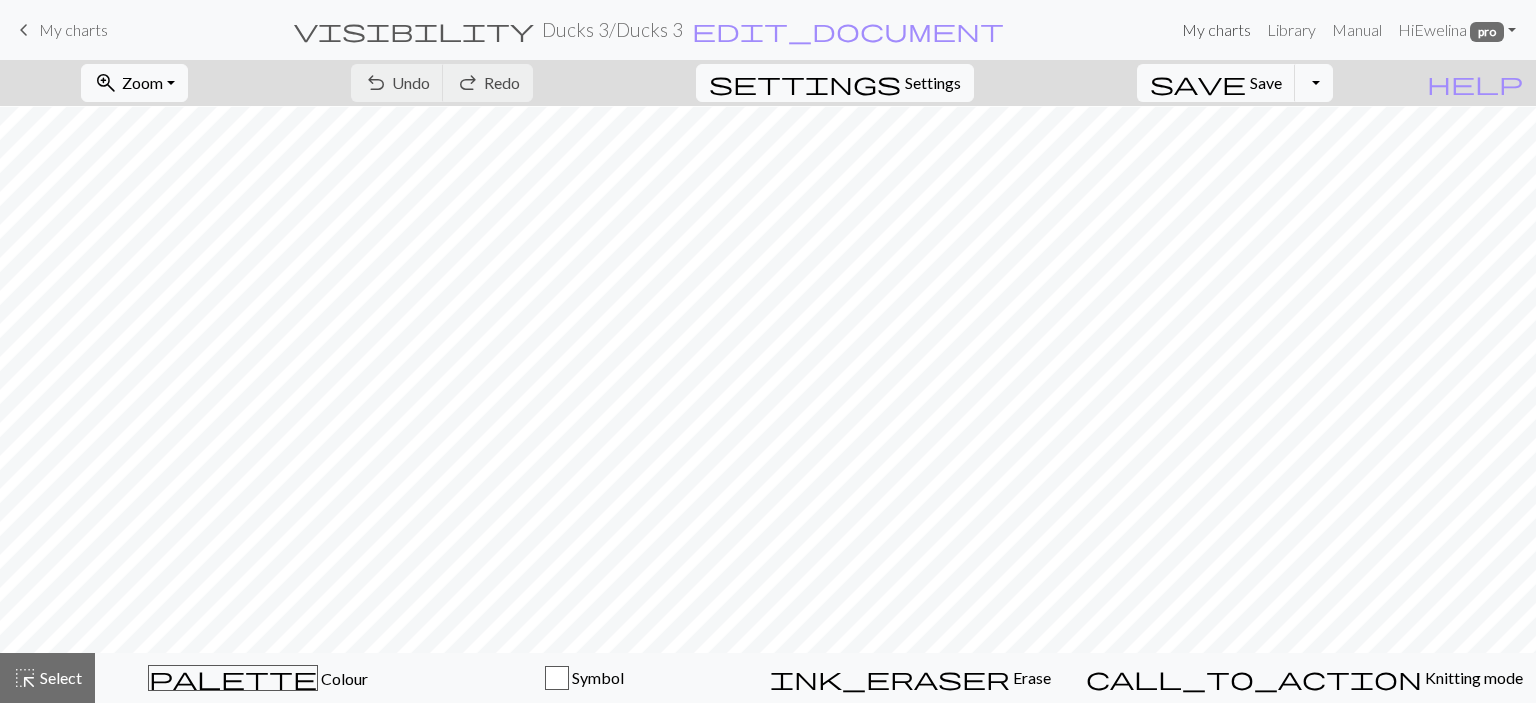 click on "My charts" at bounding box center [1216, 30] 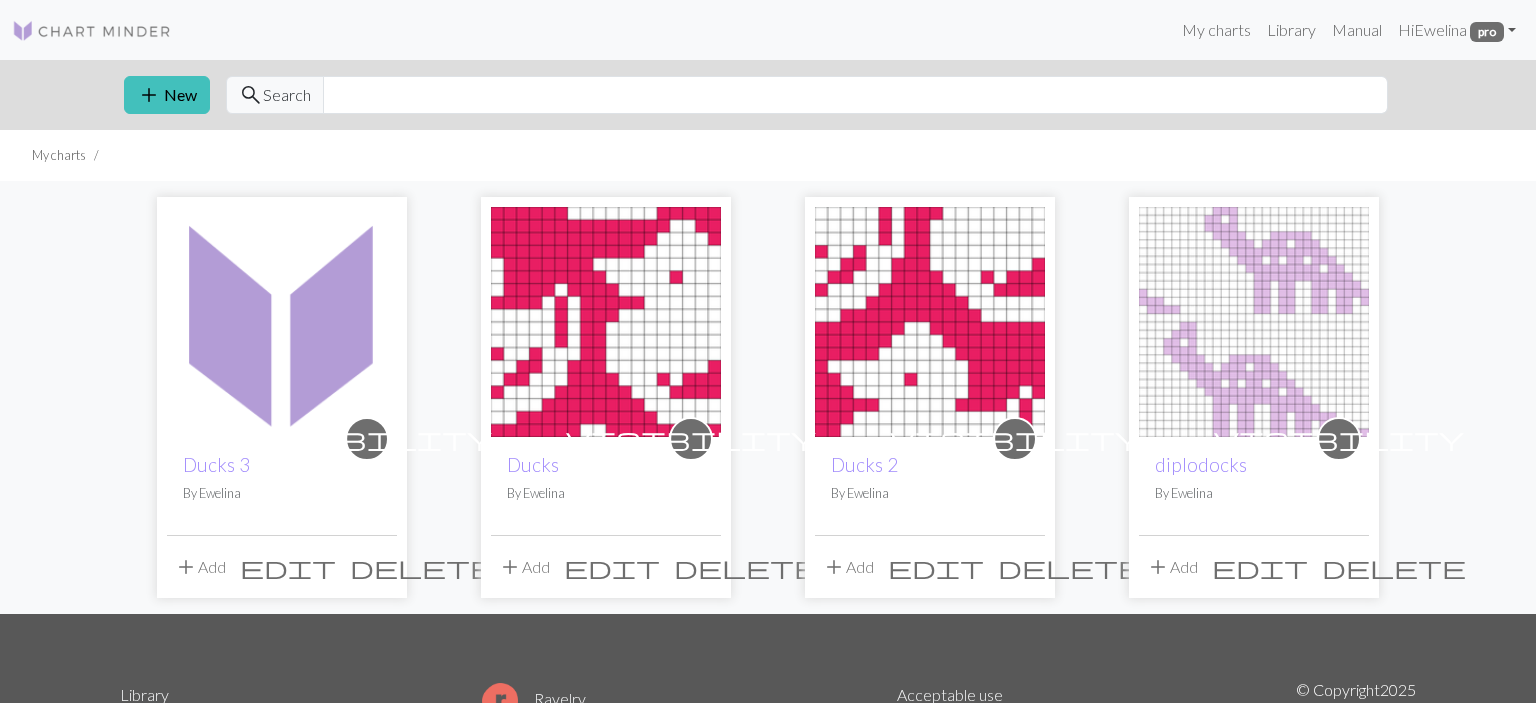 click on "delete" at bounding box center (1070, 567) 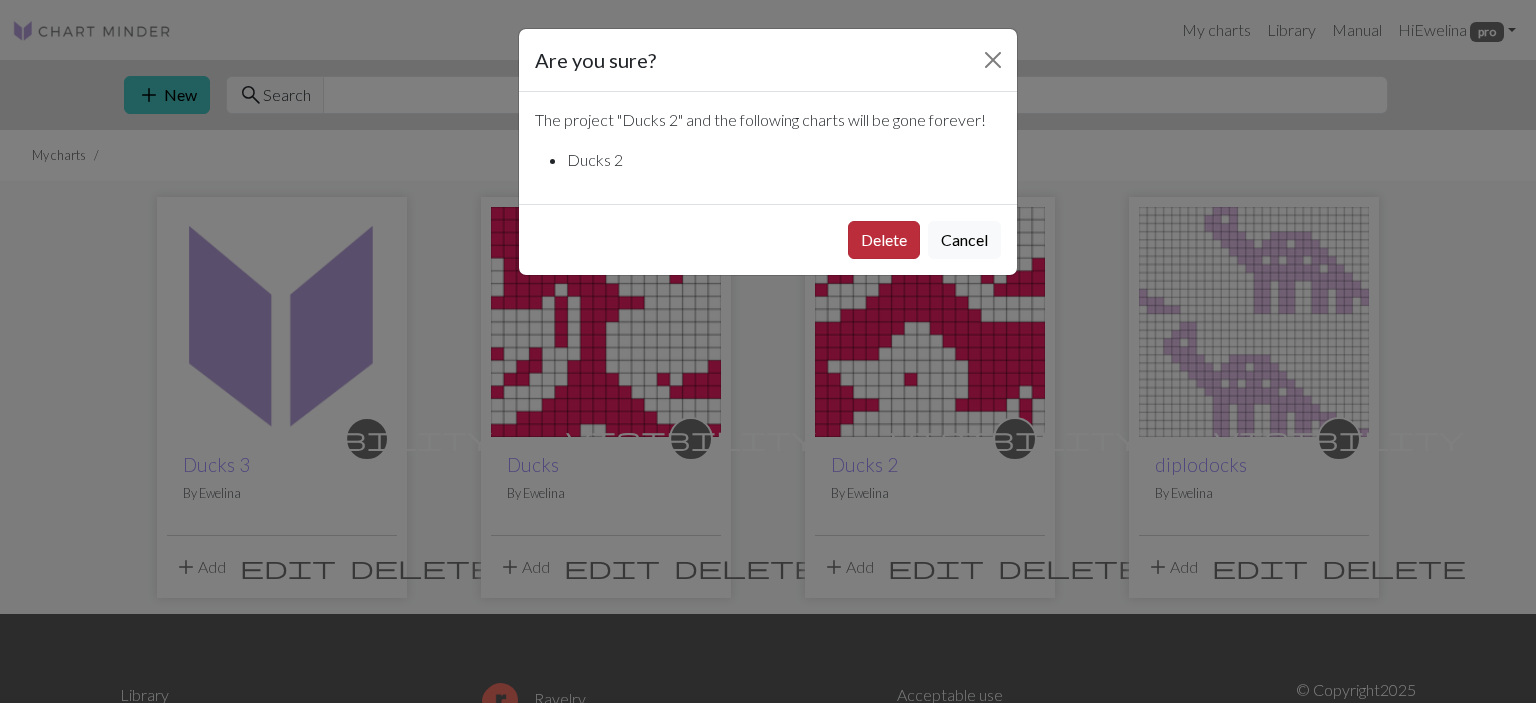 click on "Delete" at bounding box center (884, 240) 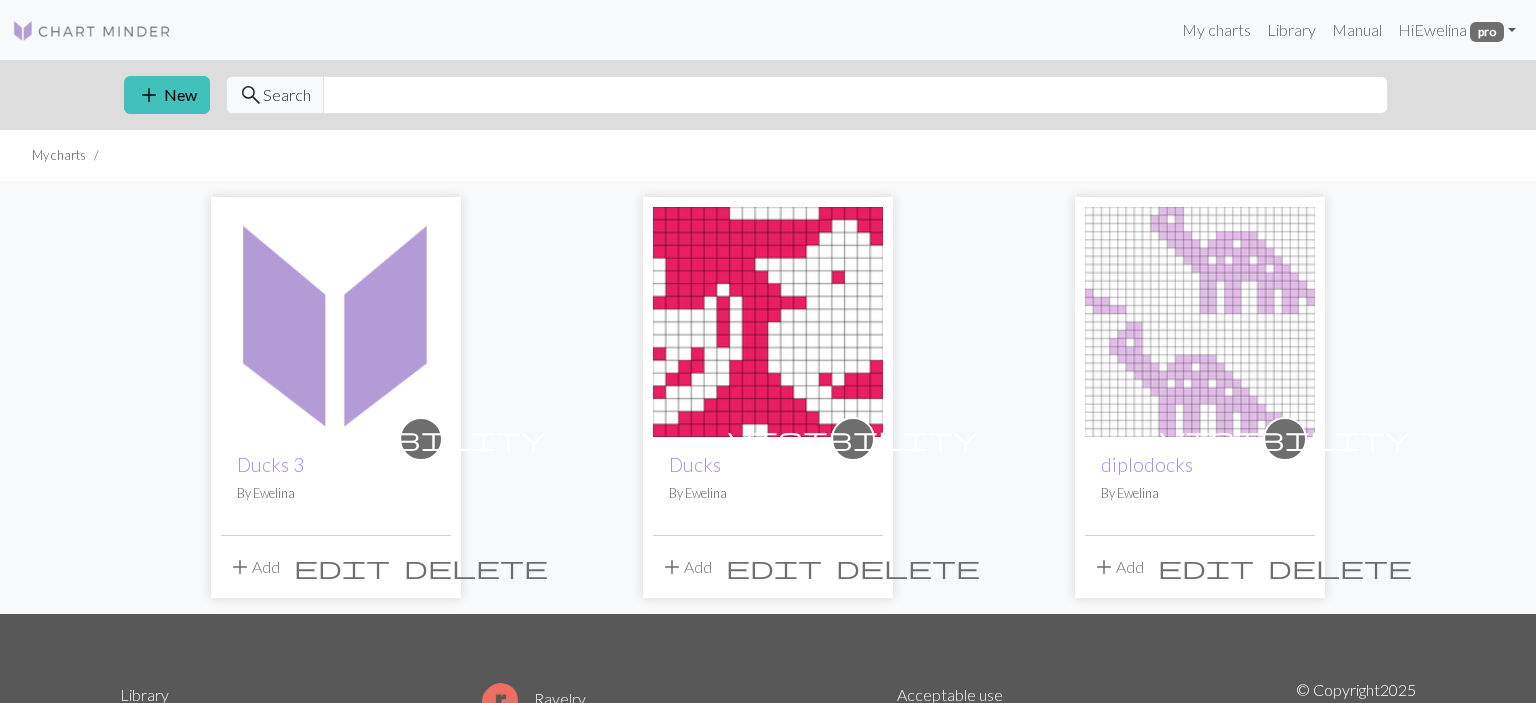scroll, scrollTop: 0, scrollLeft: 0, axis: both 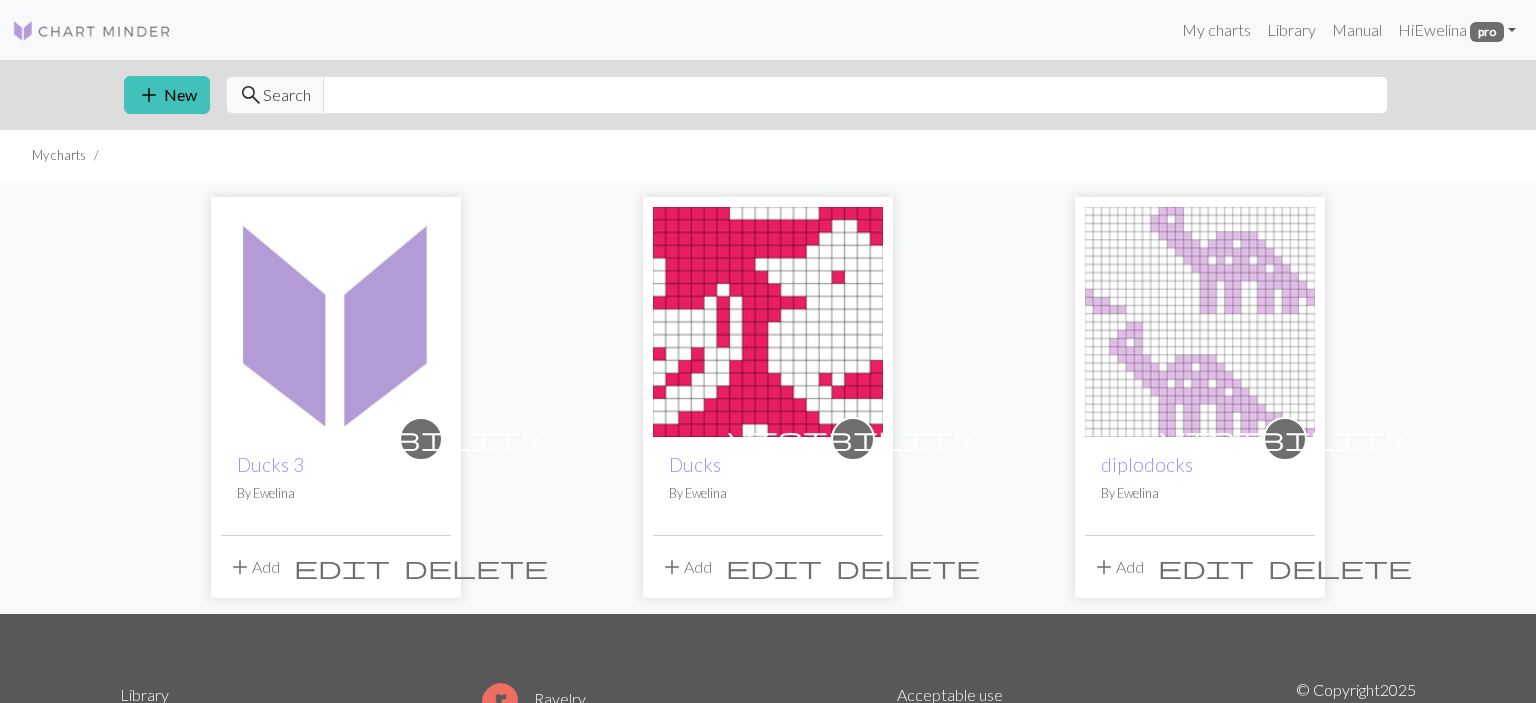 click on "delete" at bounding box center (908, 567) 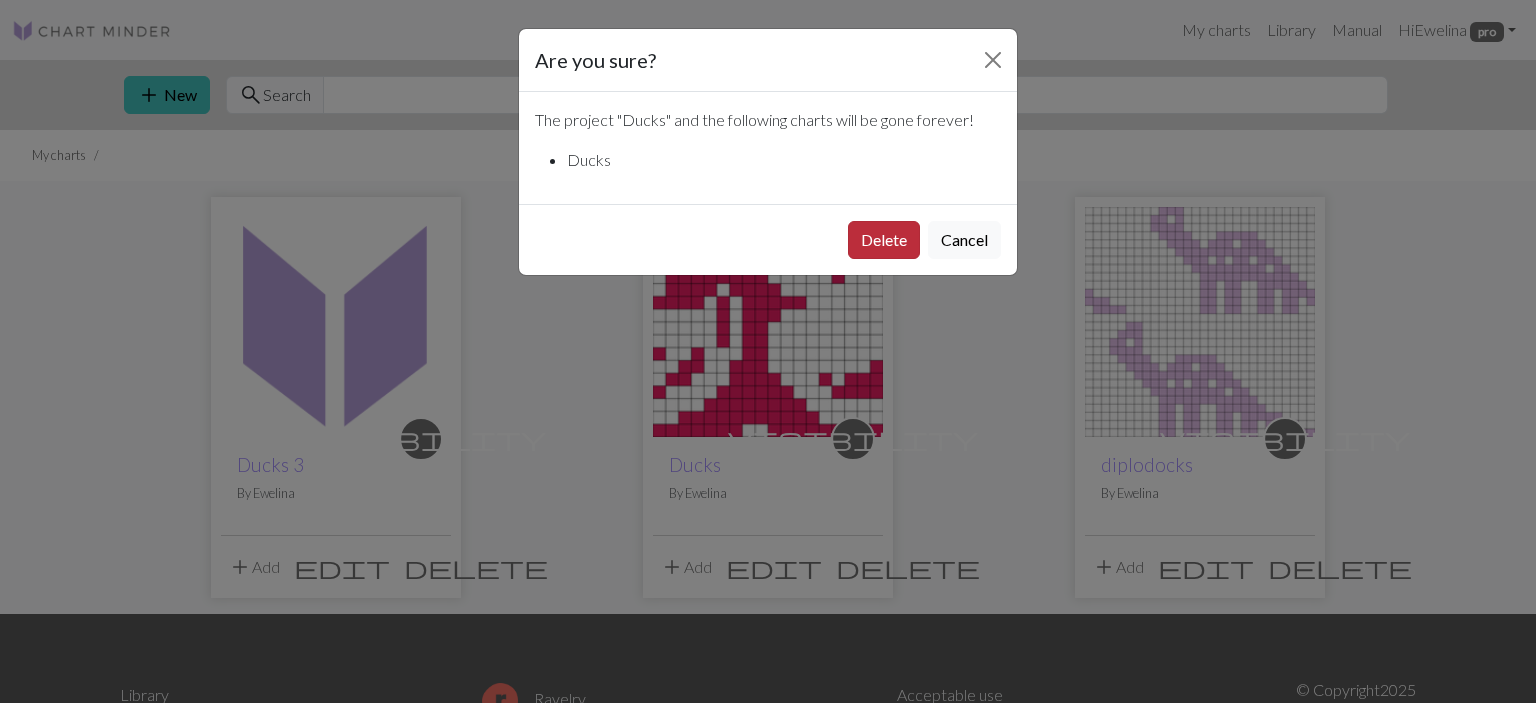click on "Delete" at bounding box center (884, 240) 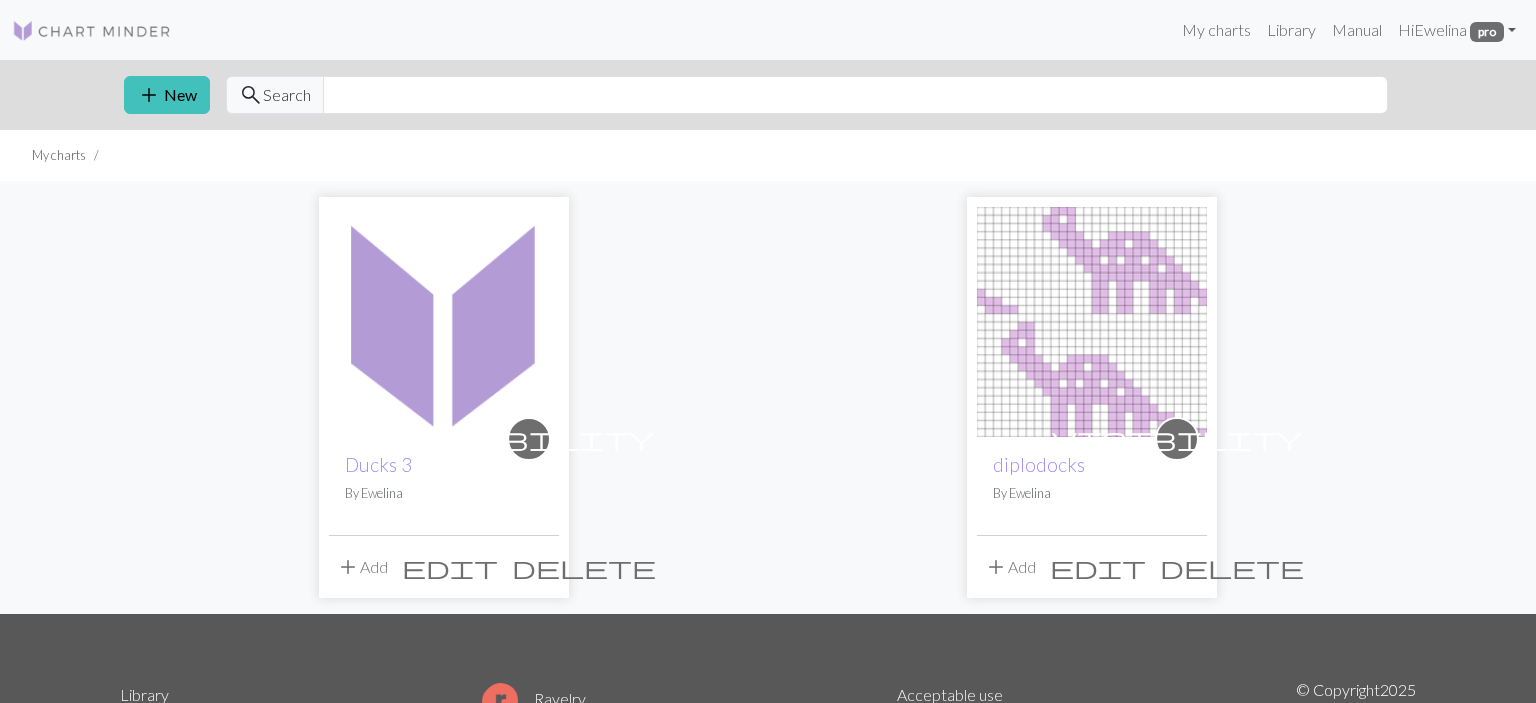 scroll, scrollTop: 0, scrollLeft: 0, axis: both 